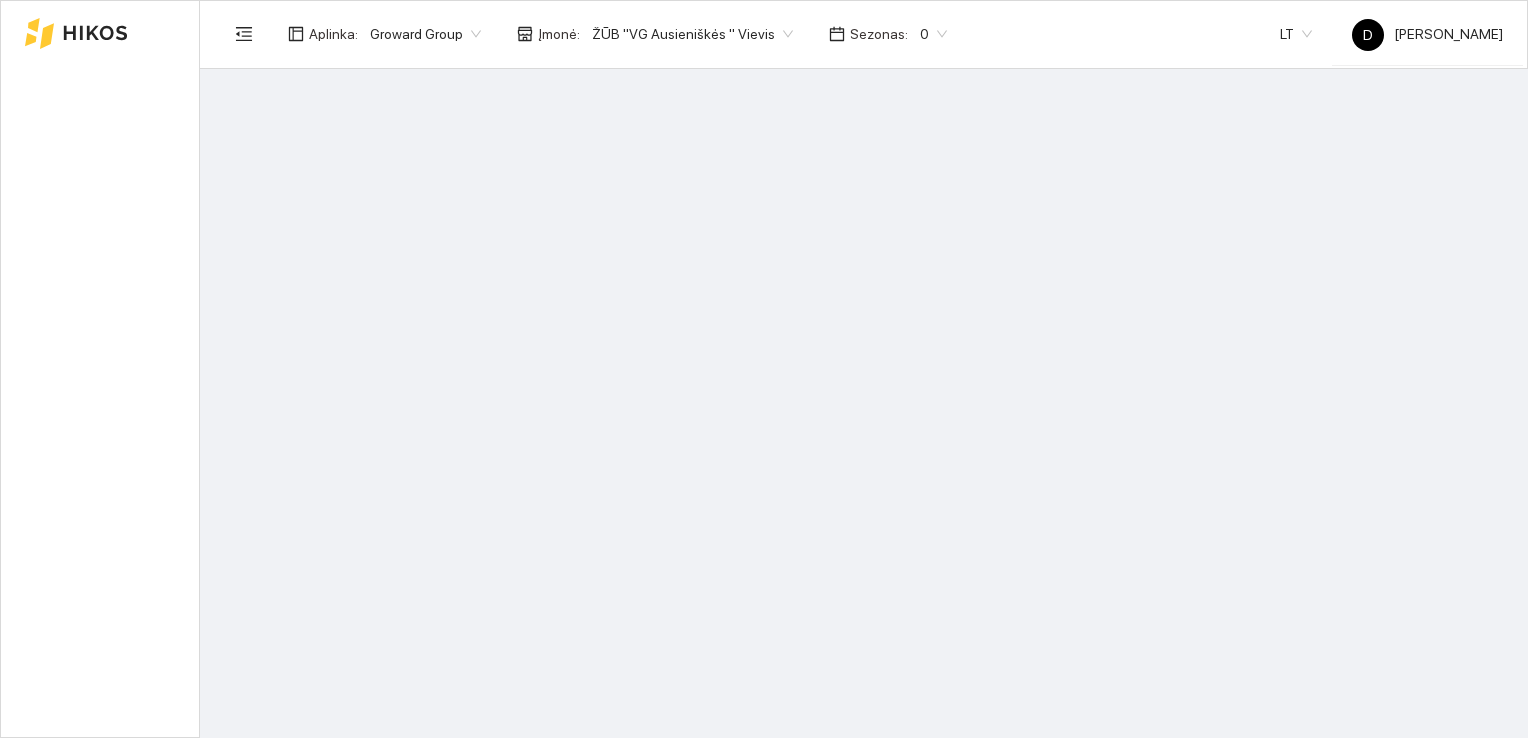 scroll, scrollTop: 0, scrollLeft: 0, axis: both 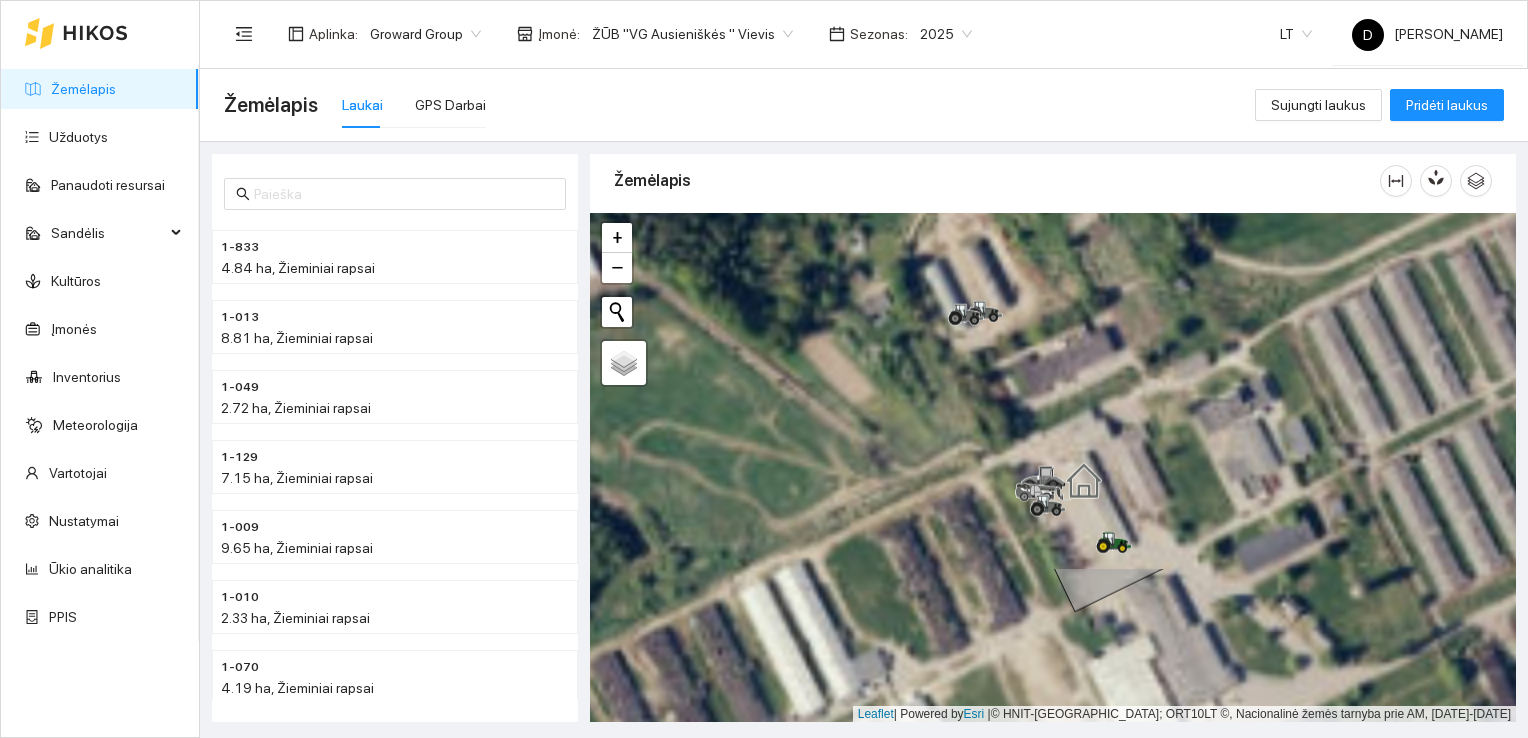 drag, startPoint x: 939, startPoint y: 406, endPoint x: 1032, endPoint y: 736, distance: 342.8542 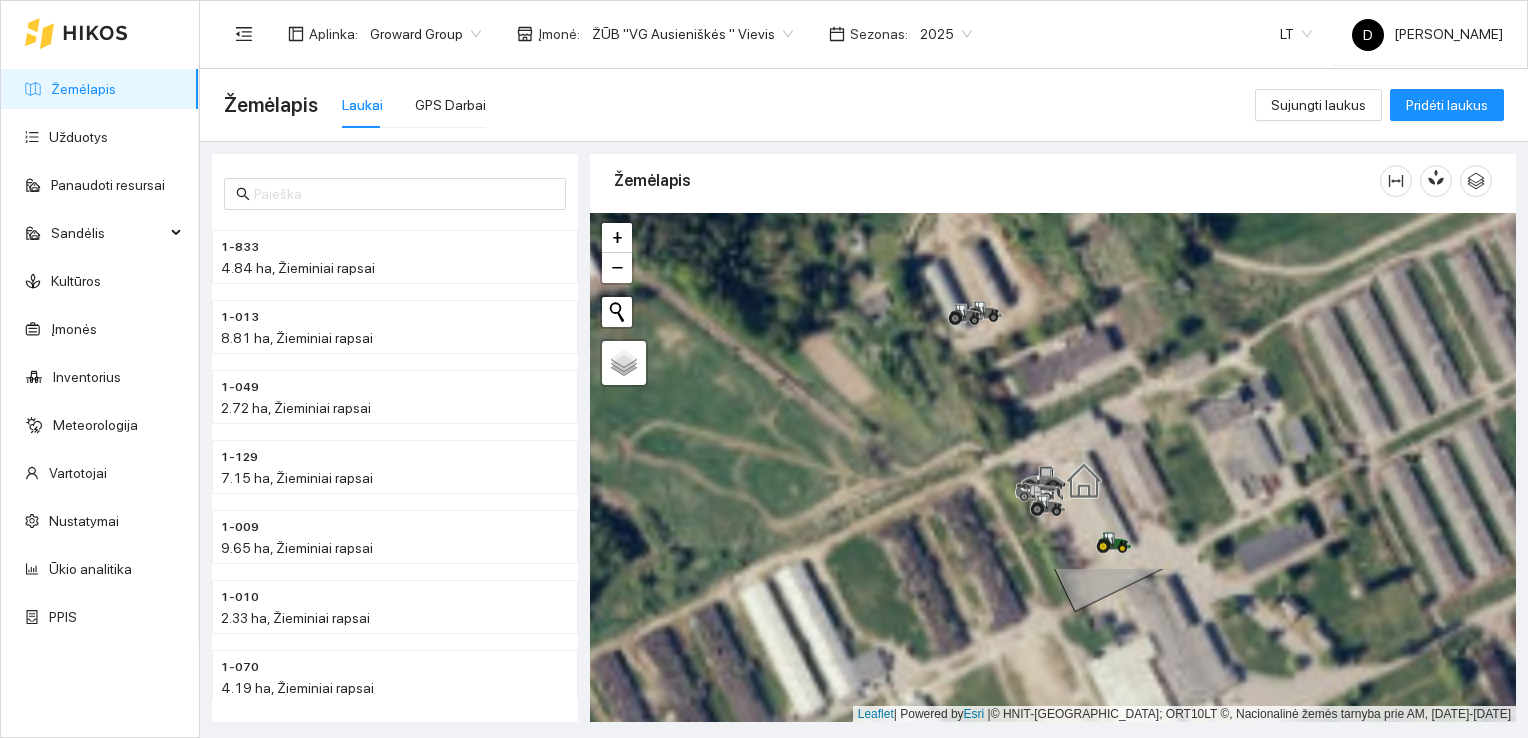 click on "Žemėlapis Užduotys Panaudoti resursai Sandėlis Kultūros Įmonės Inventorius Meteorologija Vartotojai Nustatymai Ūkio analitika PPIS Aplinka : Groward Group Įmonė : ŽŪB "VG Ausieniškės "  Vievis Sezonas : 2025 LT D [PERSON_NAME]   Žemėlapis Laukai GPS Darbai Sujungti laukus Pridėti laukus 1-833 4.84 ha, Žieminiai rapsai 1-013 8.81 ha, Žieminiai rapsai 1-049 2.72 ha, Žieminiai rapsai 1-129 7.15 ha, Žieminiai rapsai 1-009 9.65 ha, Žieminiai rapsai 1-010 2.33 ha, Žieminiai rapsai 1-070 4.19 ha, Žieminiai rapsai 1-081 1.81 ha, Žieminiai rapsai Žemėlapis" at bounding box center (764, 369) 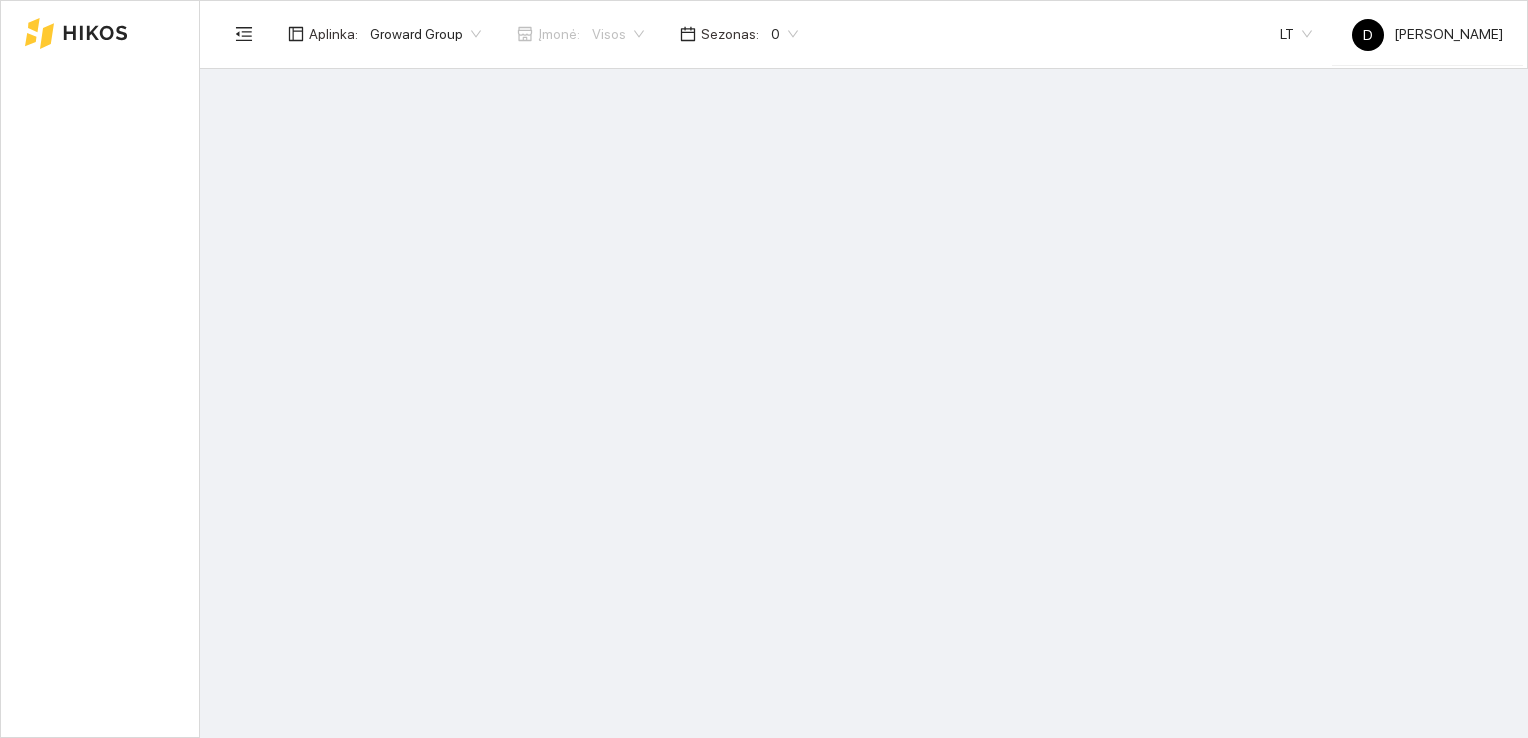 scroll, scrollTop: 0, scrollLeft: 0, axis: both 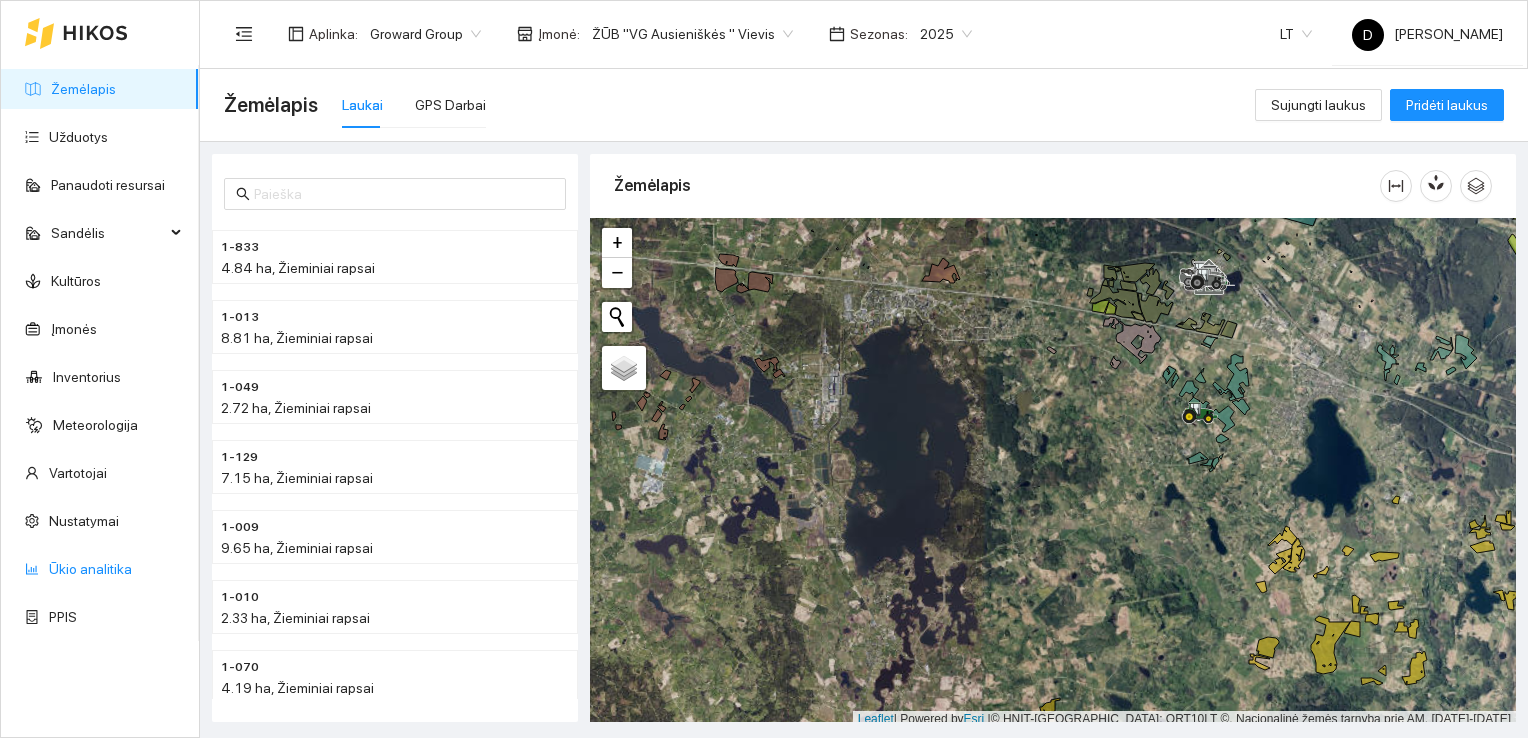 click on "Ūkio analitika" at bounding box center [90, 569] 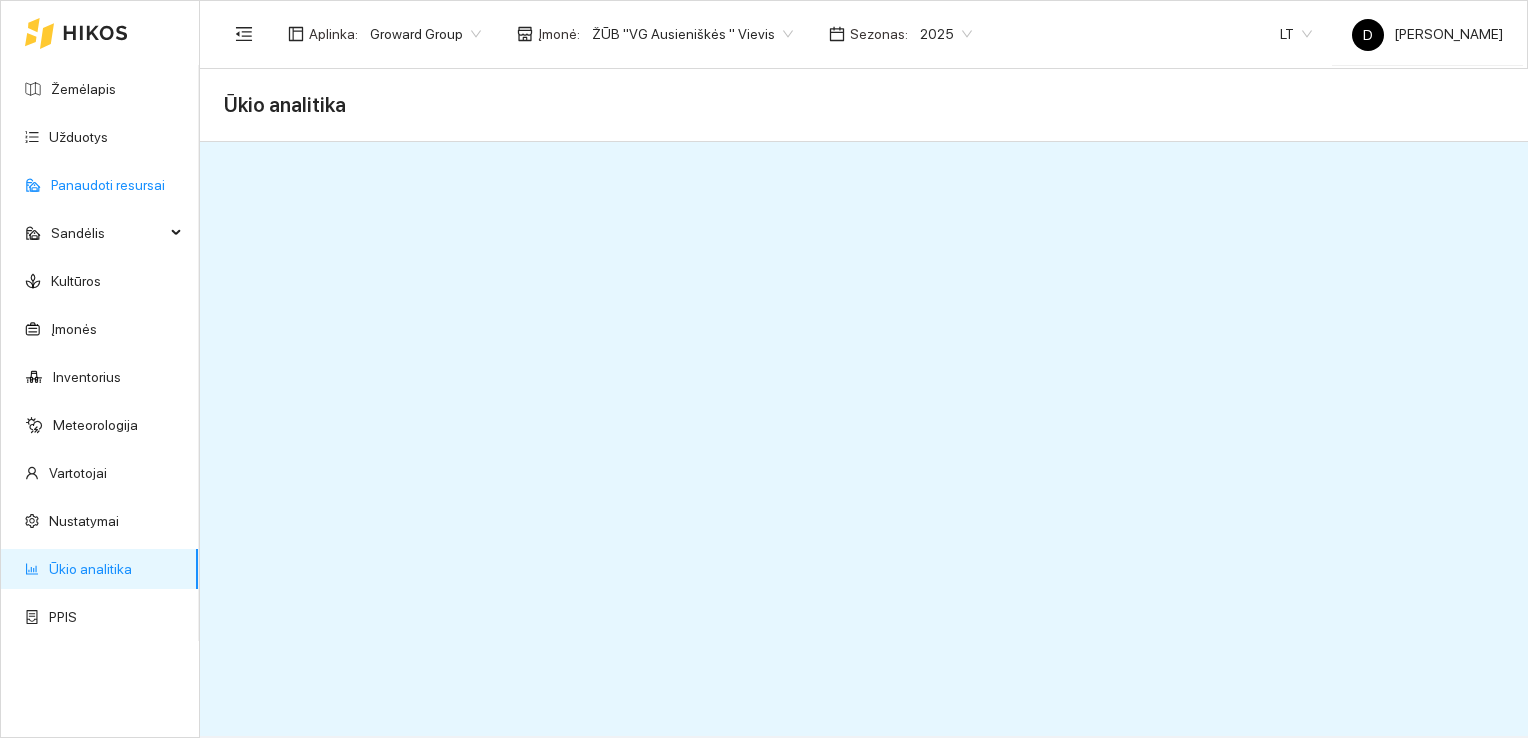 click on "Panaudoti resursai" at bounding box center (108, 185) 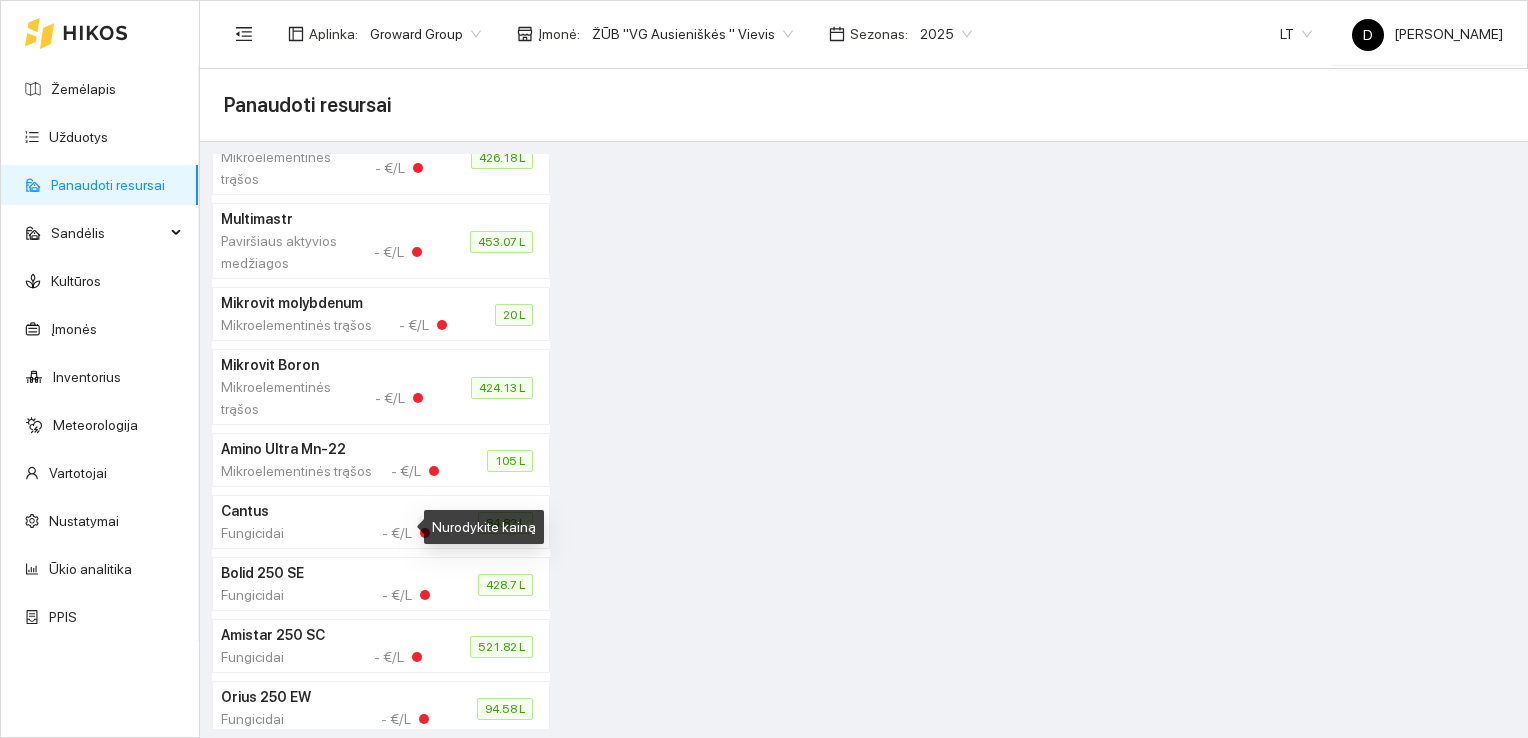 scroll, scrollTop: 0, scrollLeft: 0, axis: both 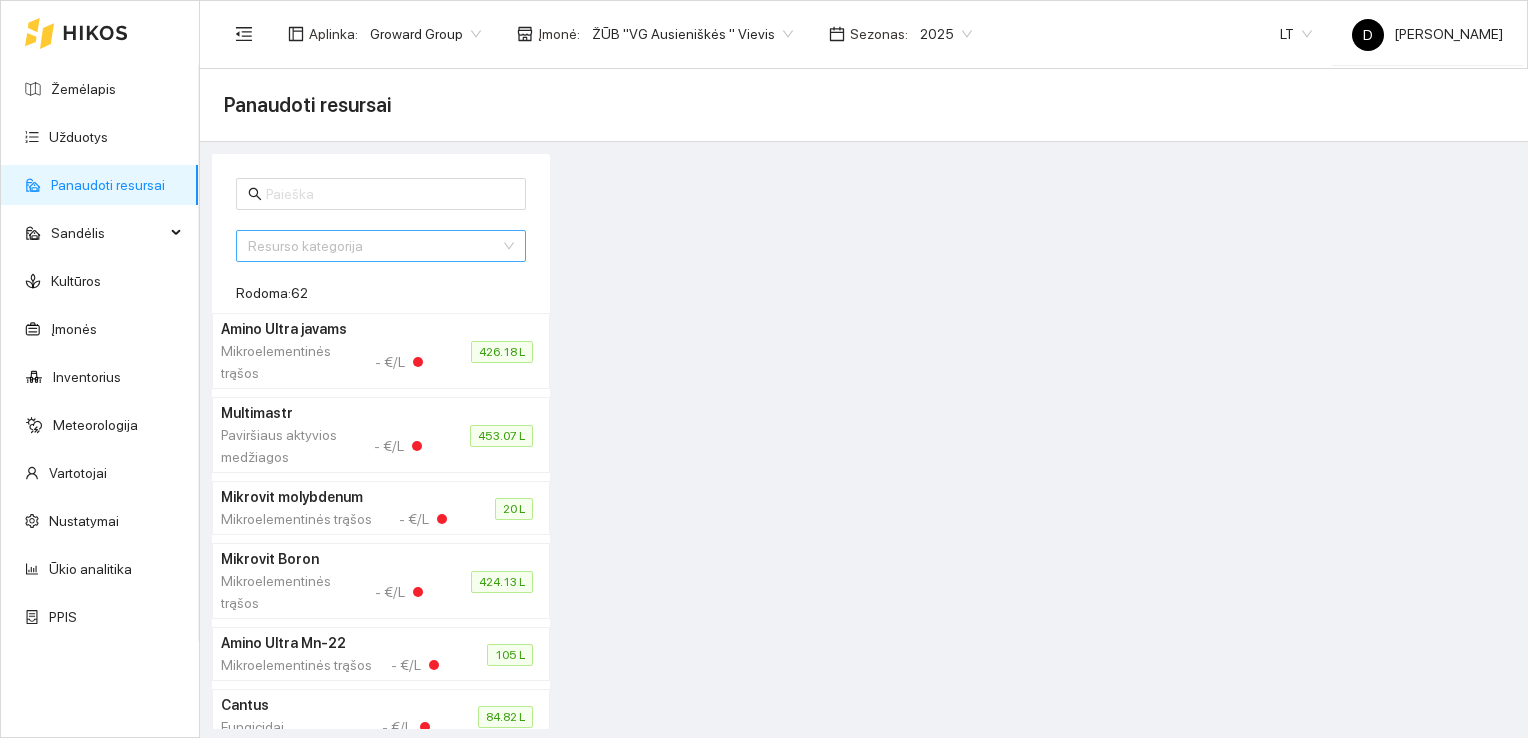 click at bounding box center [374, 246] 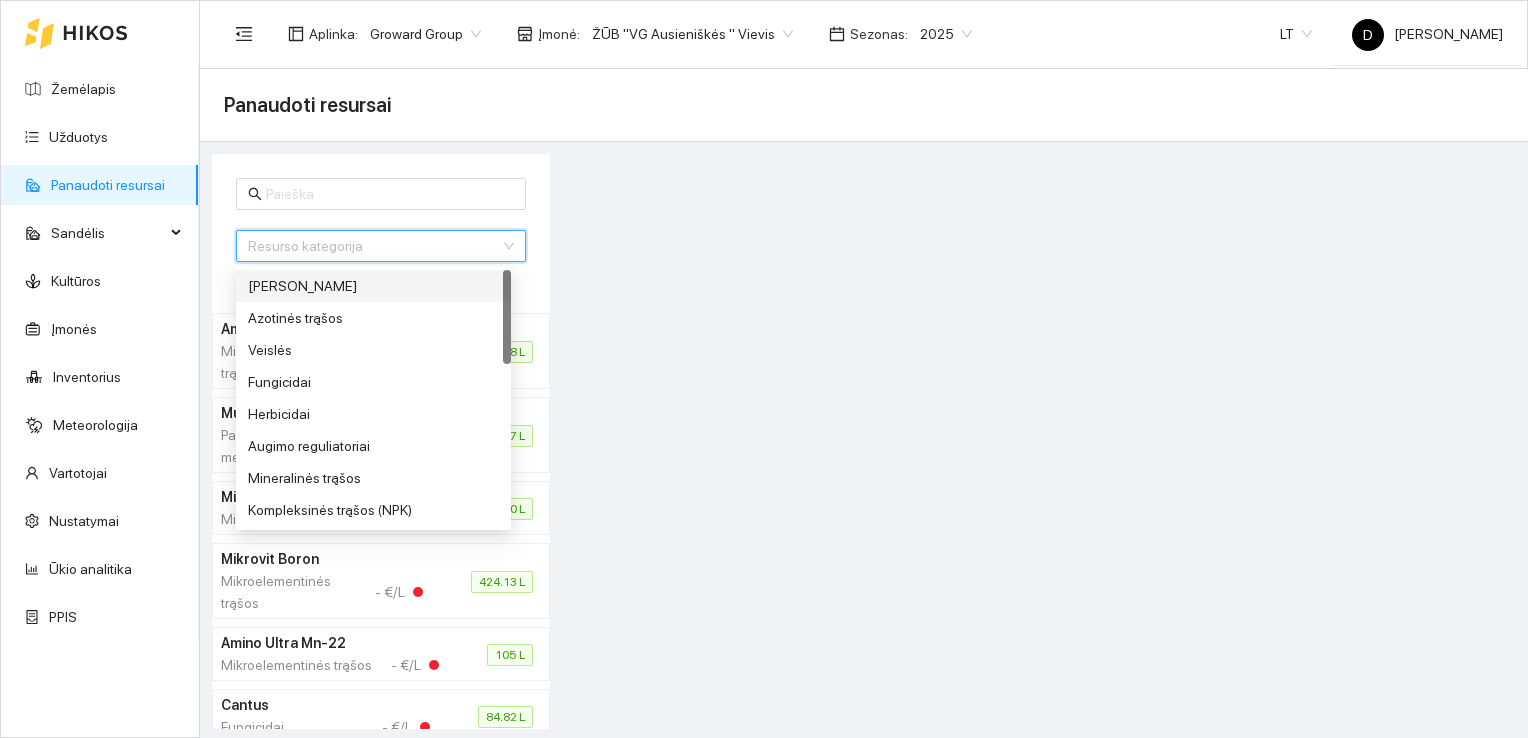 click at bounding box center [374, 246] 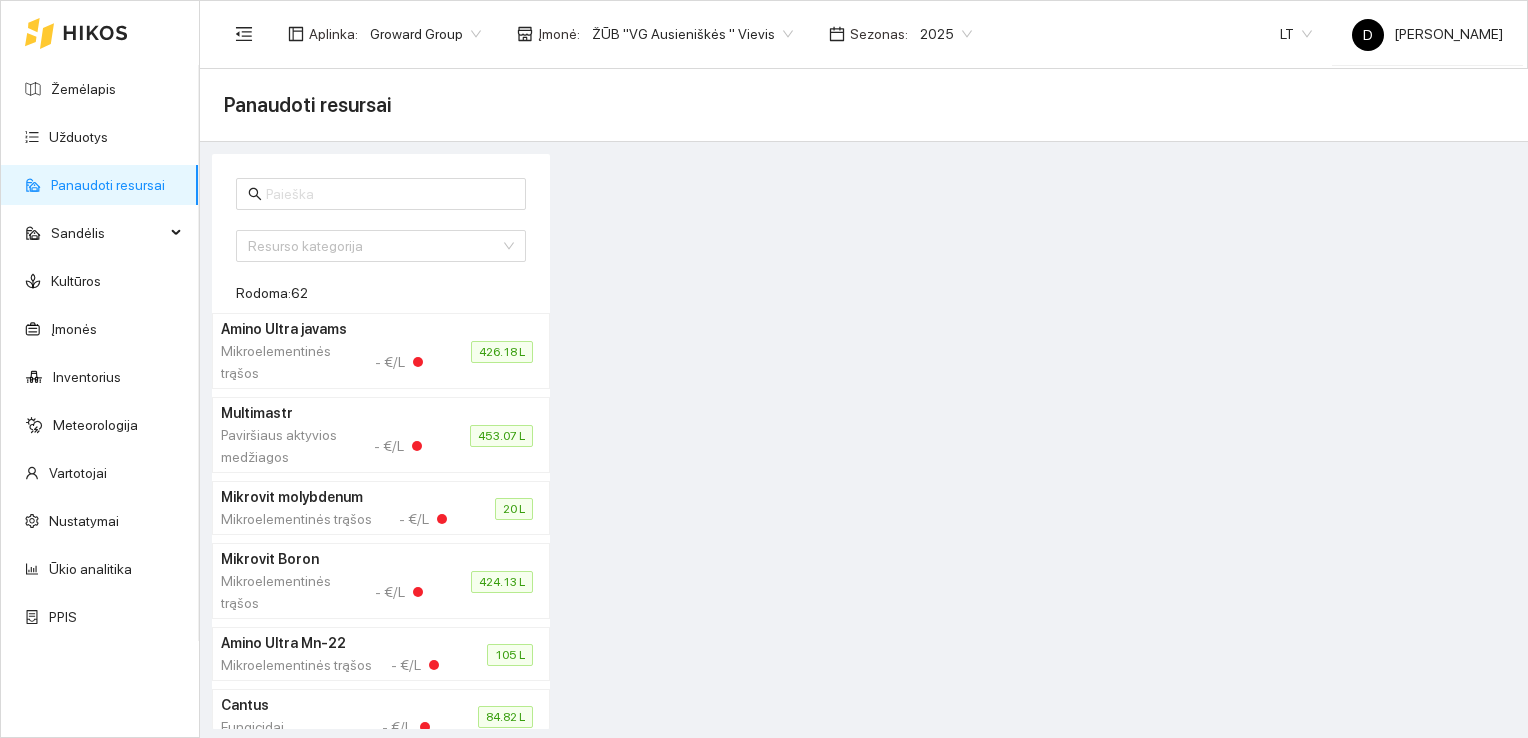 click at bounding box center (1039, 441) 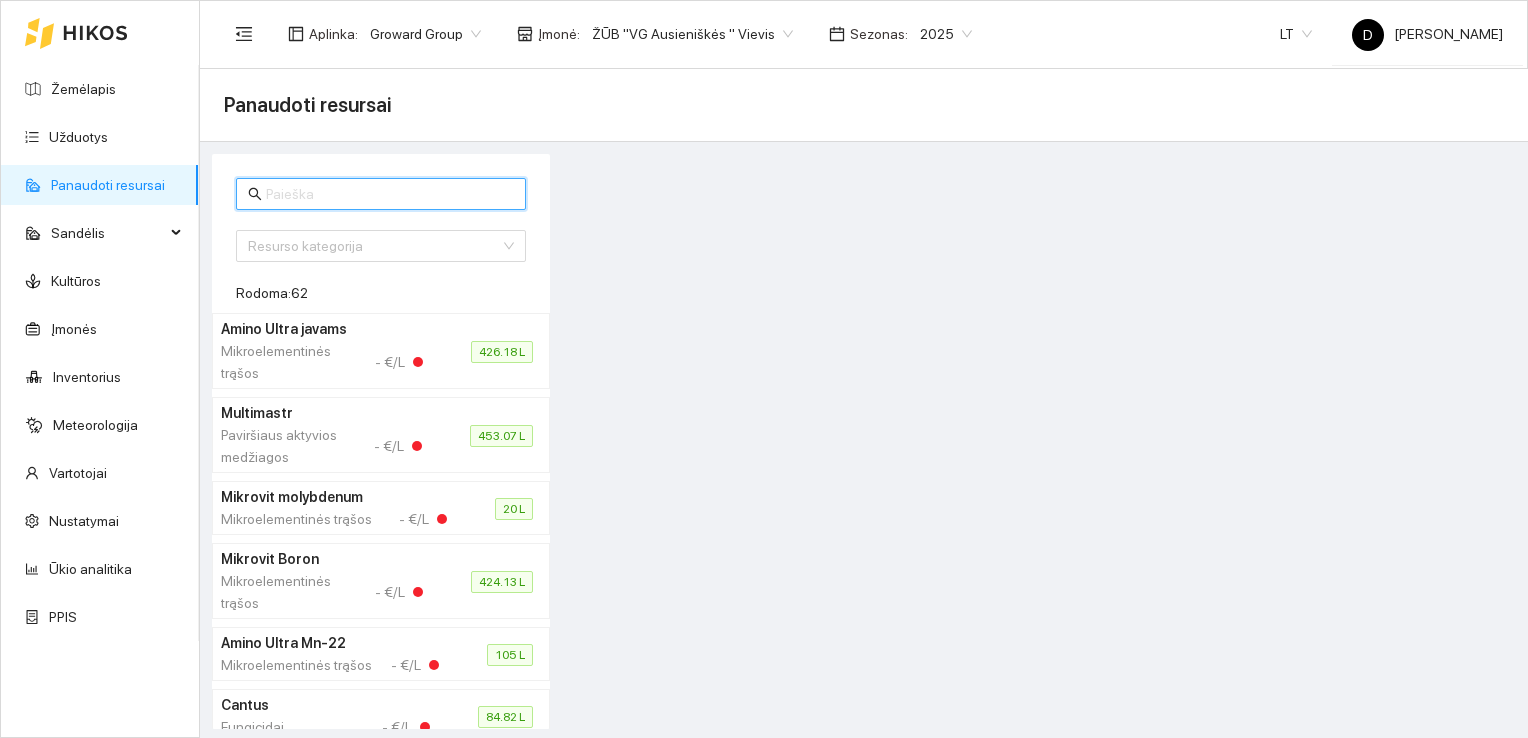 click at bounding box center [390, 194] 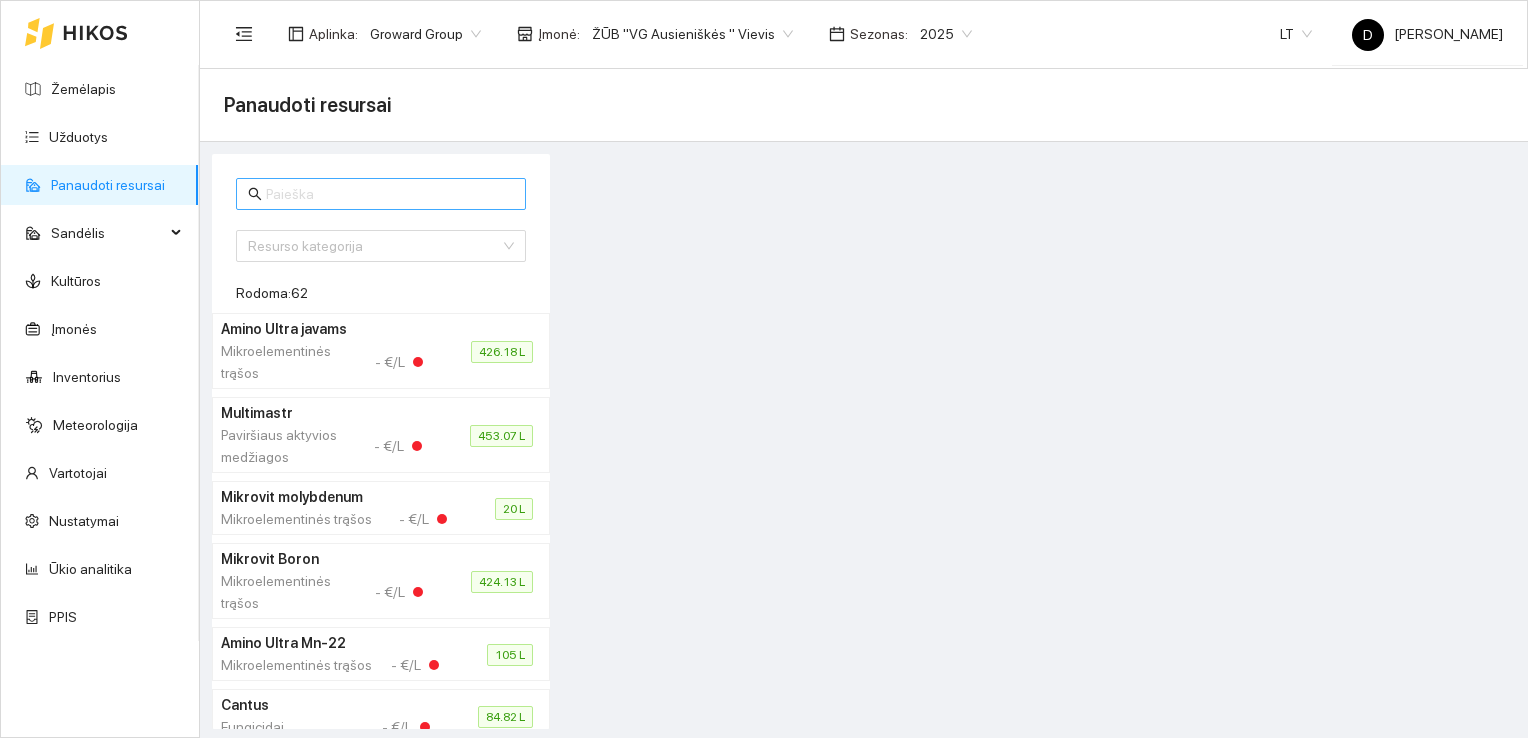 click at bounding box center (390, 194) 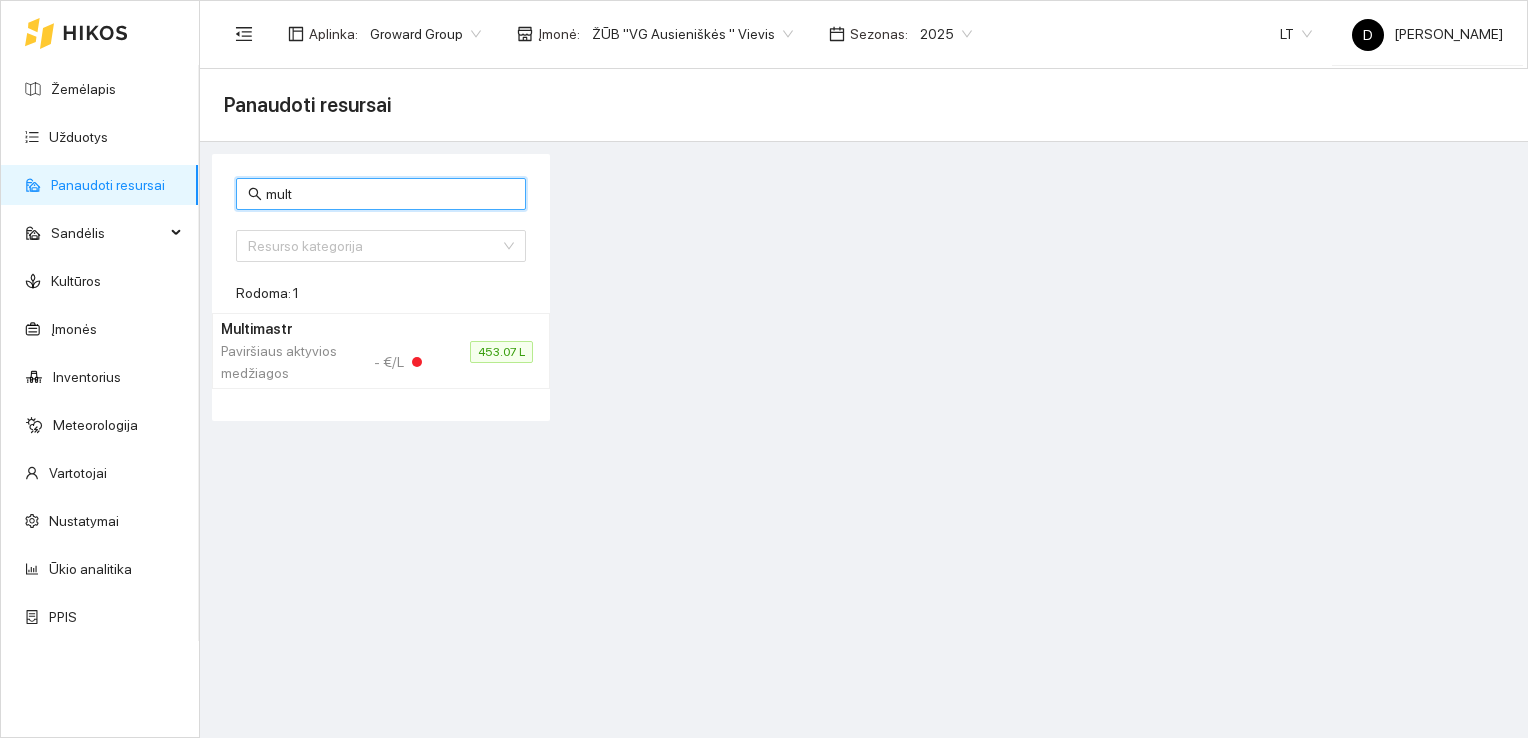 type on "mult" 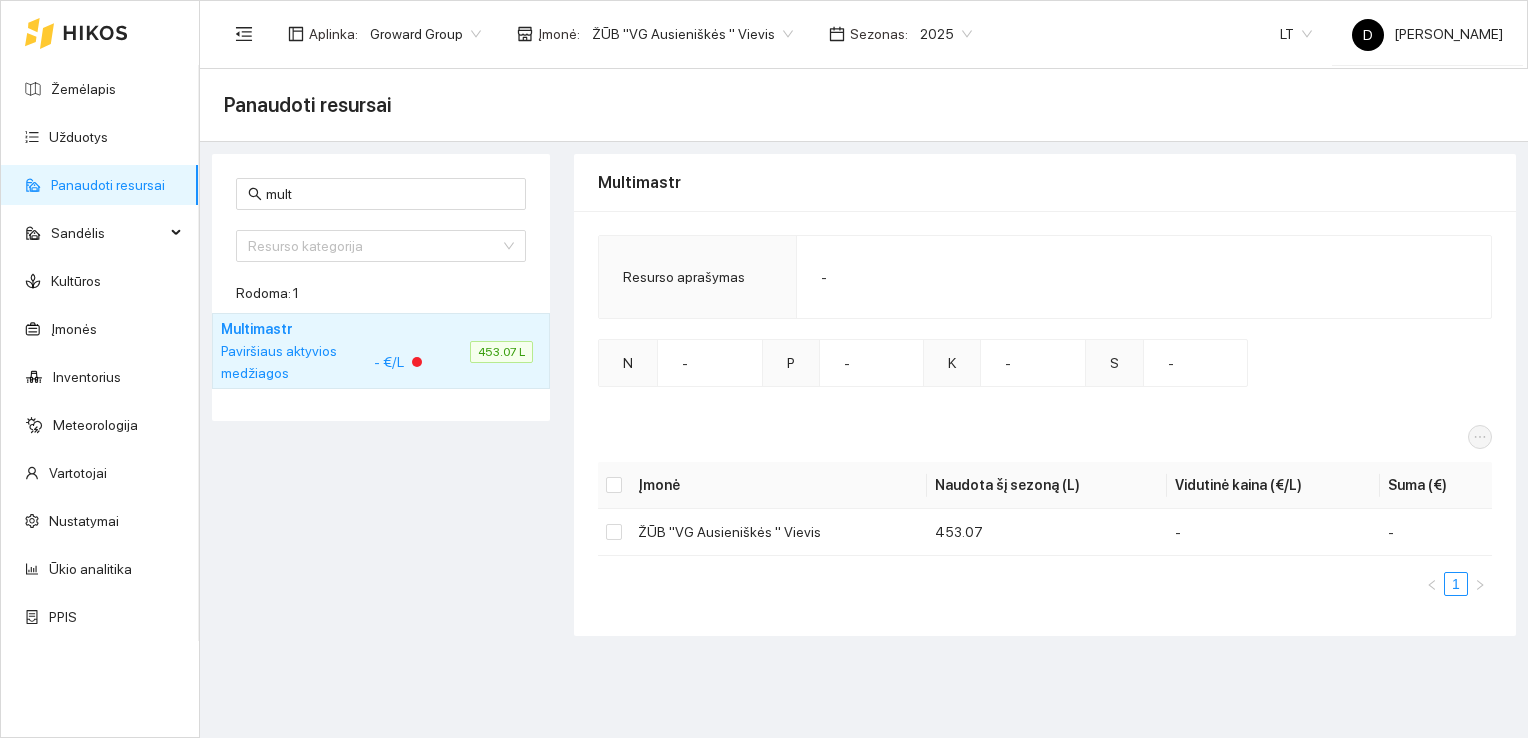 click on "mult Resurso kategorija 1 2 Derlius Azotinės trąšos Veislės Fungicidai Herbicidai Augimo reguliatoriai Mineralinės trąšos Kompleksinės trąšos (NPK) Insekticidai Kalio trąšos (K) Rodoma:  1 Multimastr Paviršiaus aktyvios medžiagos - €/L 453.07 L" at bounding box center [381, 395] 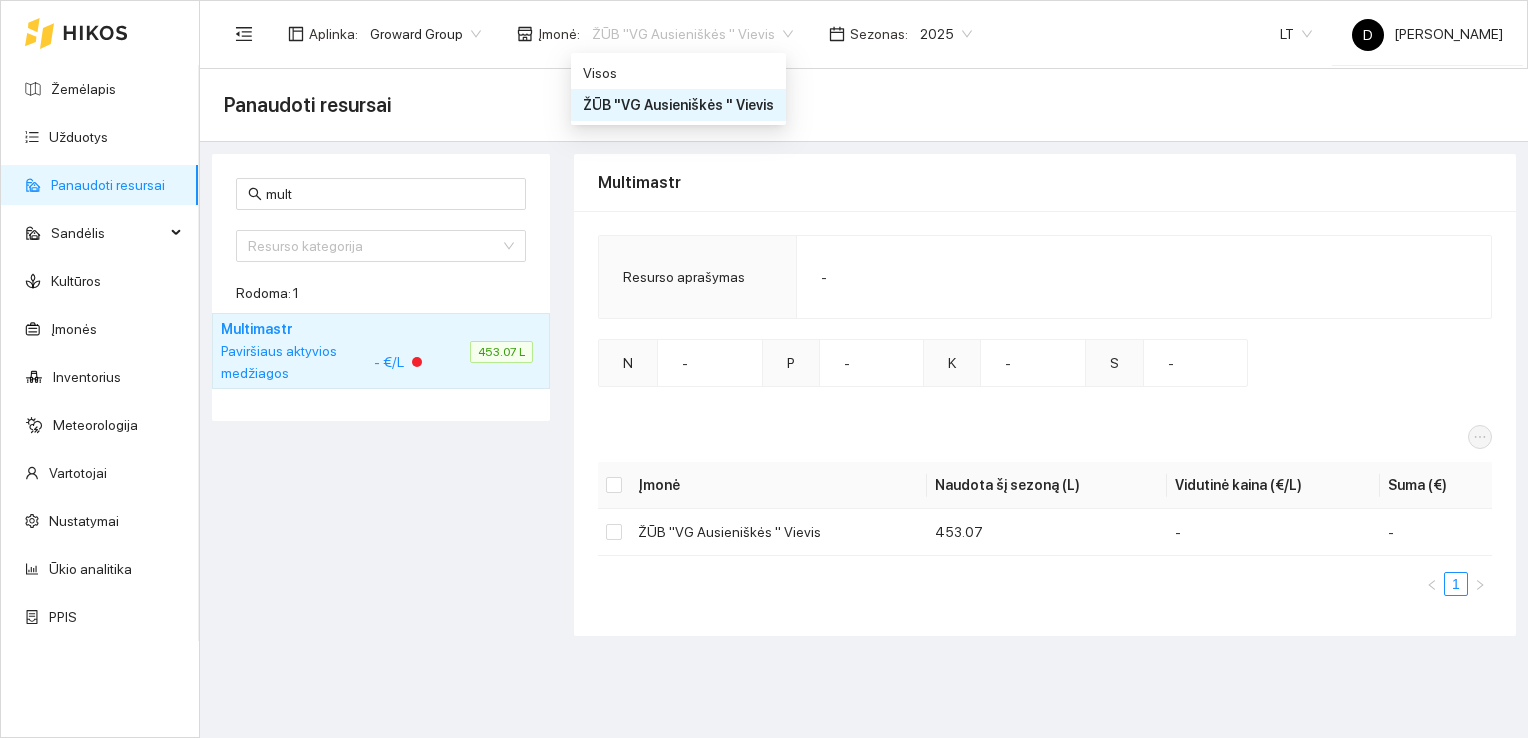 click on "ŽŪB "VG Ausieniškės "  Vievis" at bounding box center [678, 105] 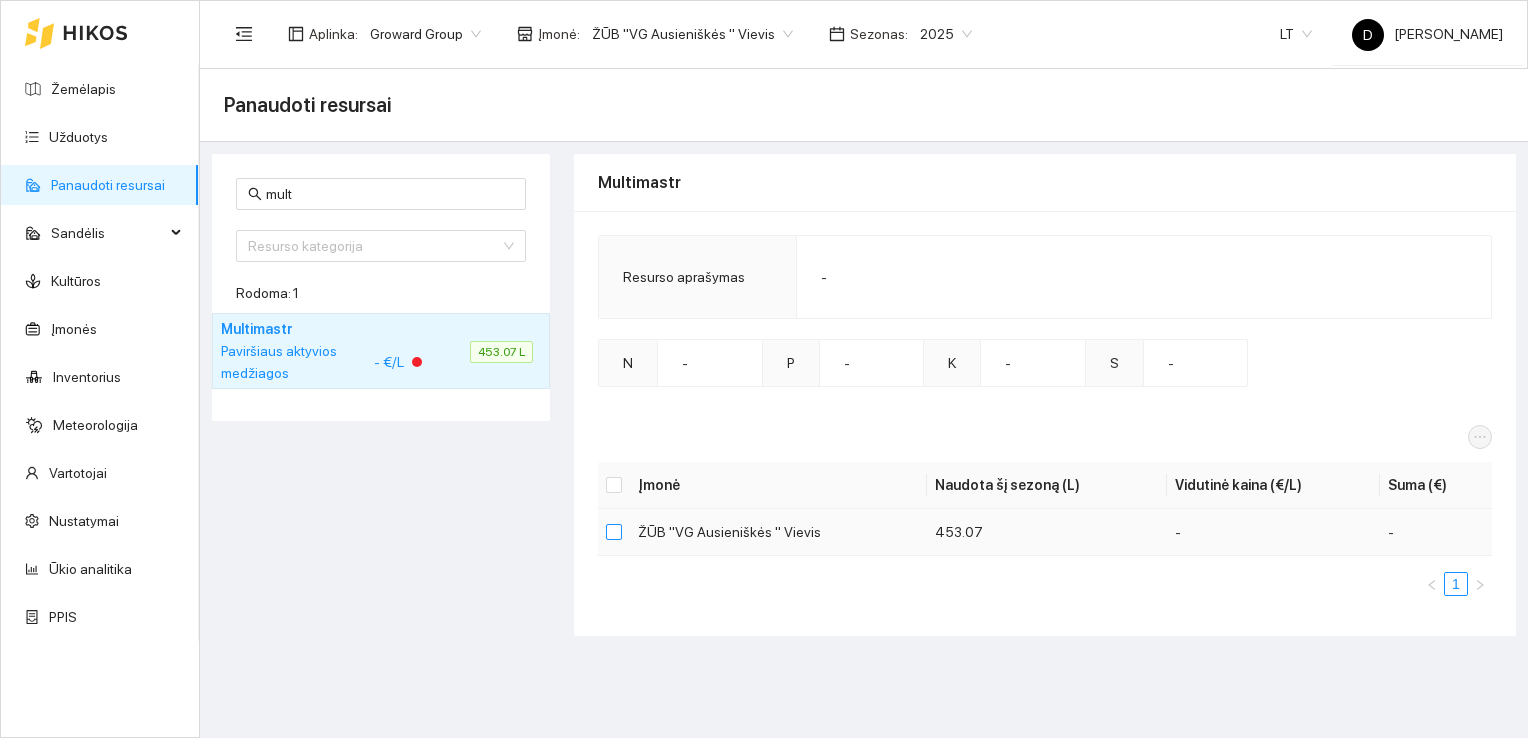 click at bounding box center (614, 532) 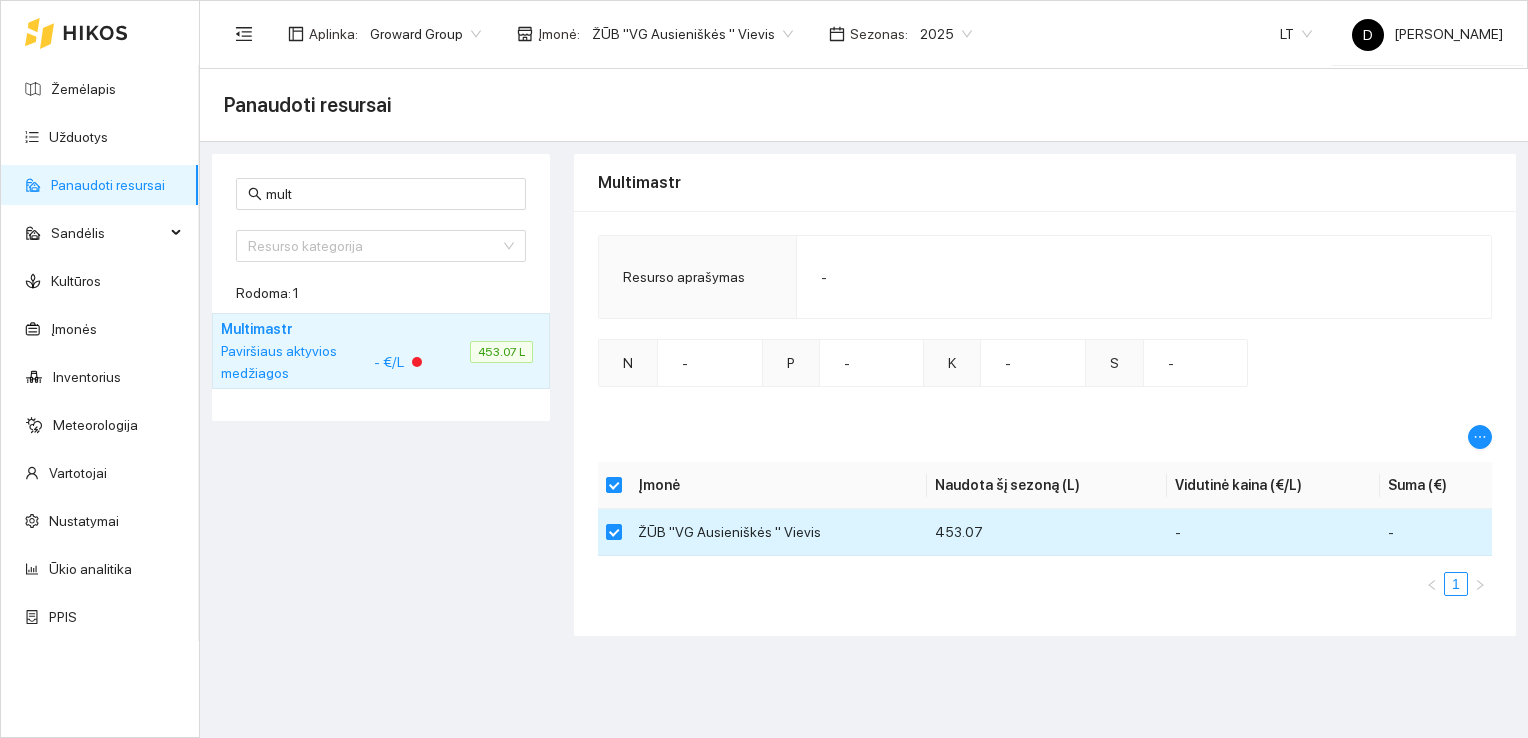 click on "ŽŪB "VG Ausieniškės "  Vievis" at bounding box center (778, 532) 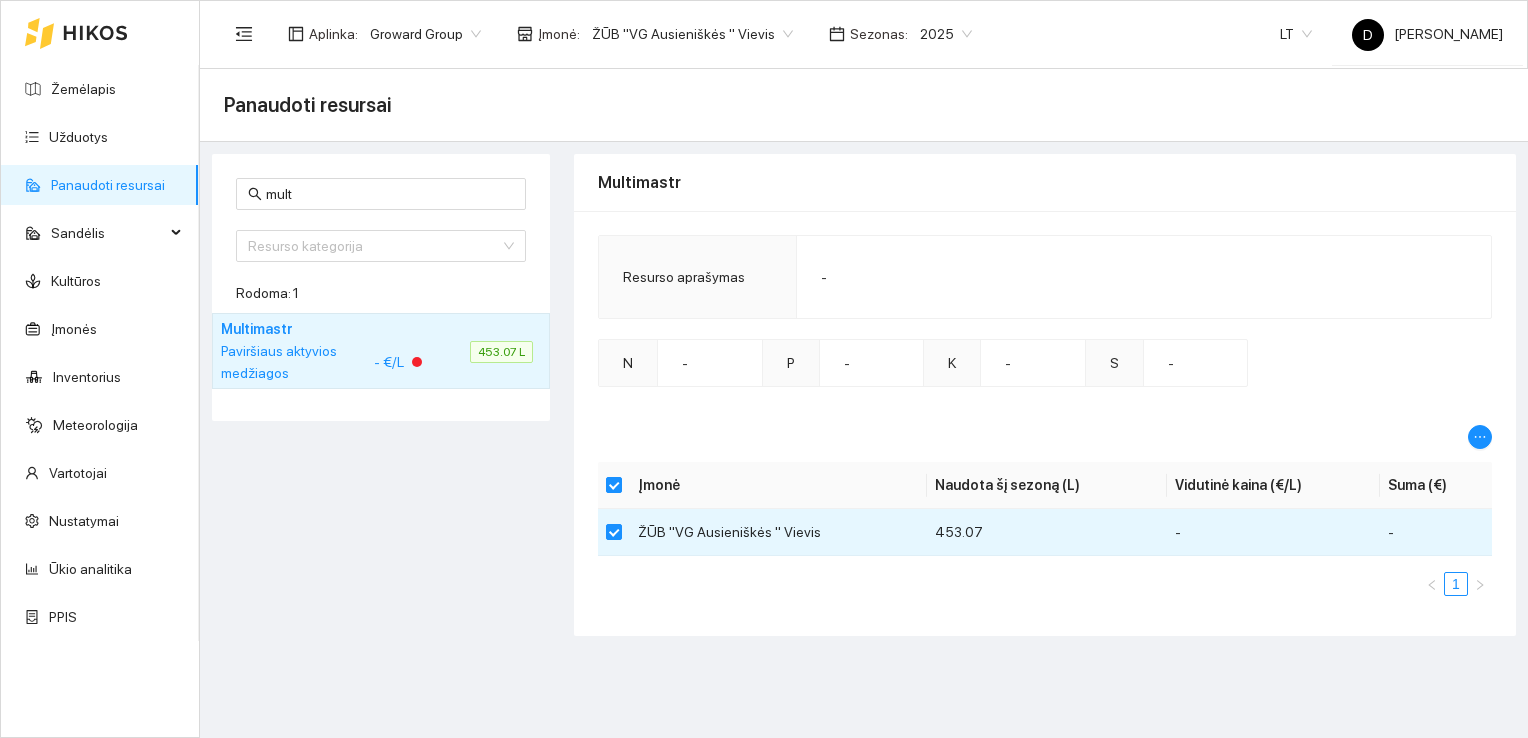 click on "mult Resurso kategorija 1 2 Derlius Azotinės trąšos Veislės Fungicidai Herbicidai Augimo reguliatoriai Mineralinės trąšos Kompleksinės trąšos (NPK) Insekticidai Kalio trąšos (K) Rodoma:  1 Multimastr Paviršiaus aktyvios medžiagos - €/L 453.07 L" at bounding box center (381, 395) 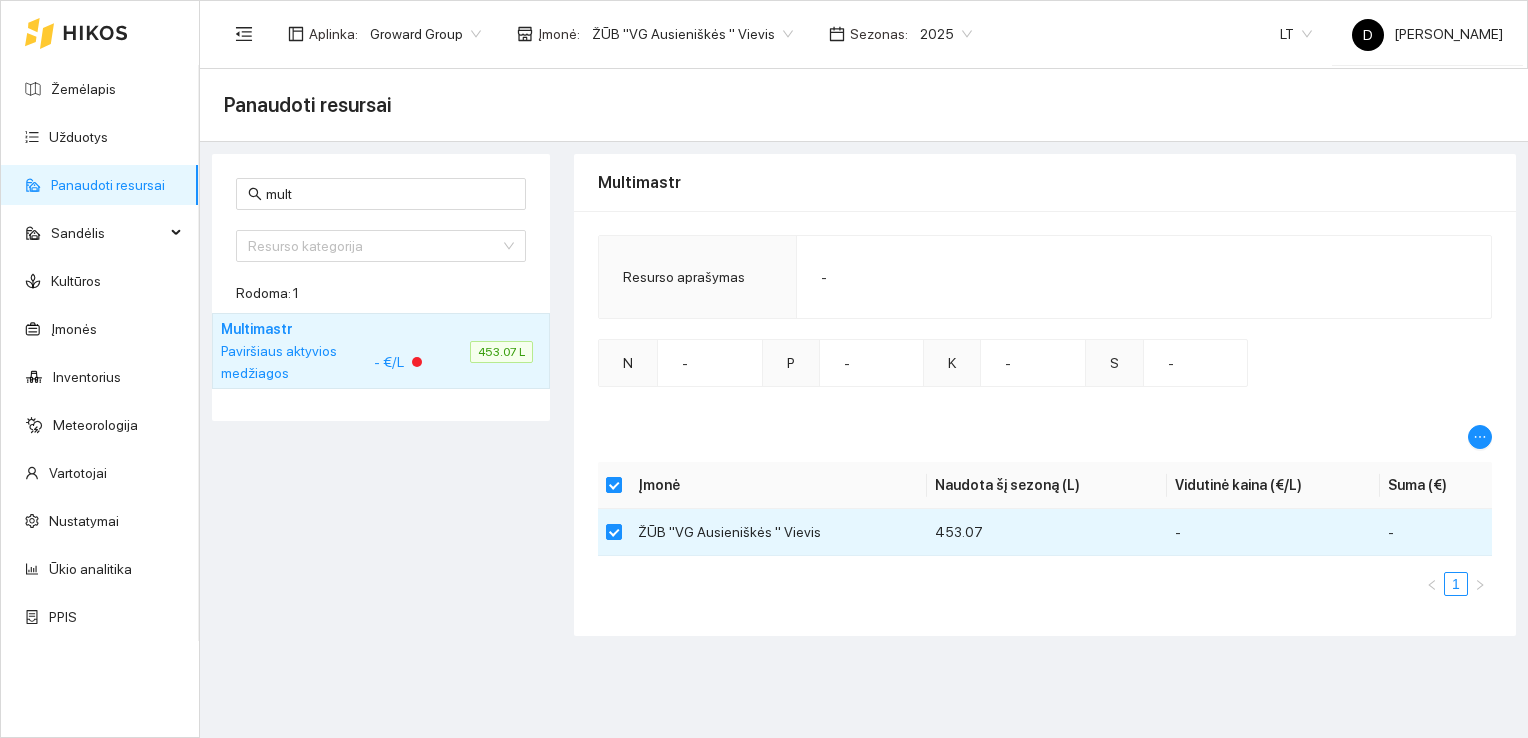 click on "mult Resurso kategorija 1 2 Derlius Azotinės trąšos Veislės Fungicidai Herbicidai Augimo reguliatoriai Mineralinės trąšos Kompleksinės trąšos (NPK) Insekticidai Kalio trąšos (K) Rodoma:  1 Multimastr Paviršiaus aktyvios medžiagos - €/L 453.07 L" at bounding box center (381, 395) 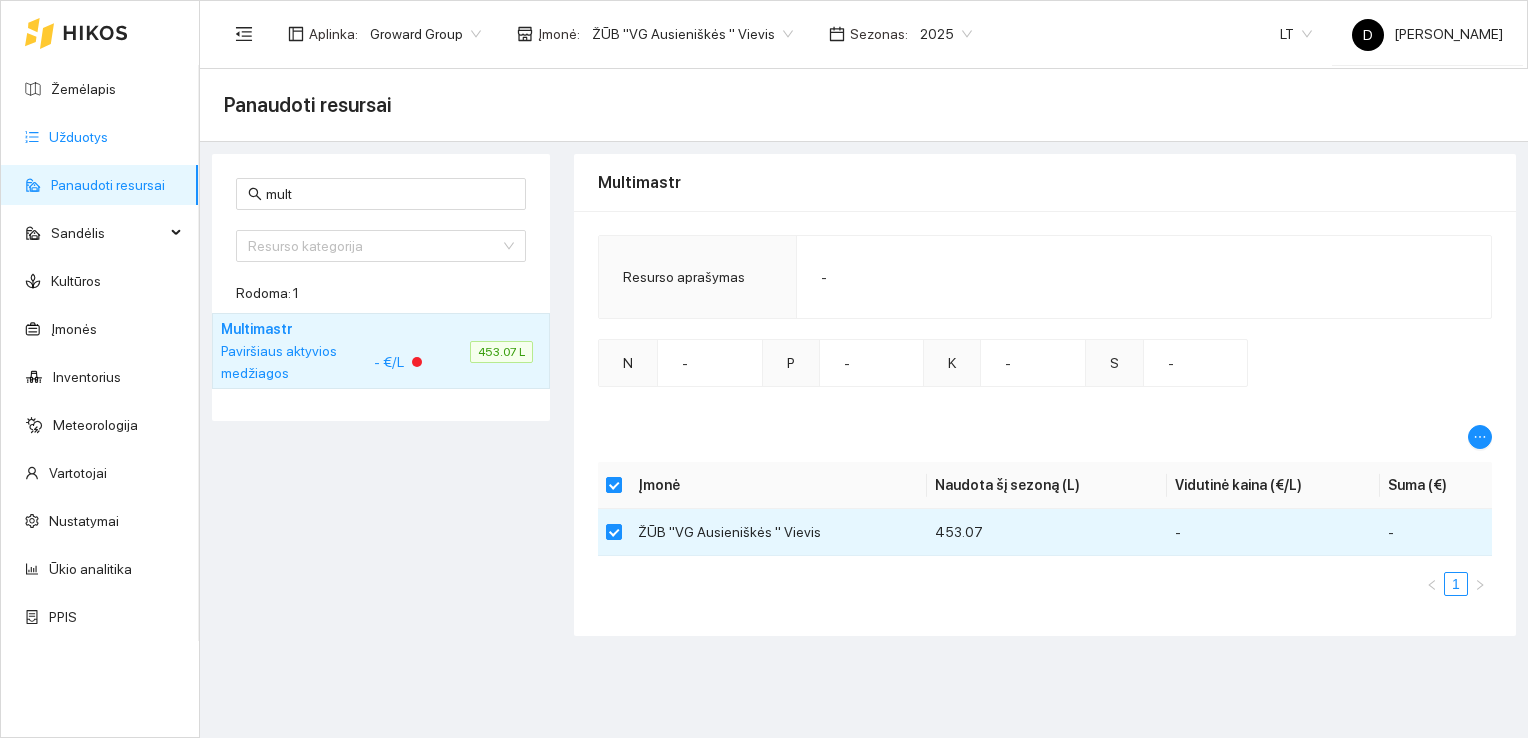 click on "Užduotys" at bounding box center (78, 137) 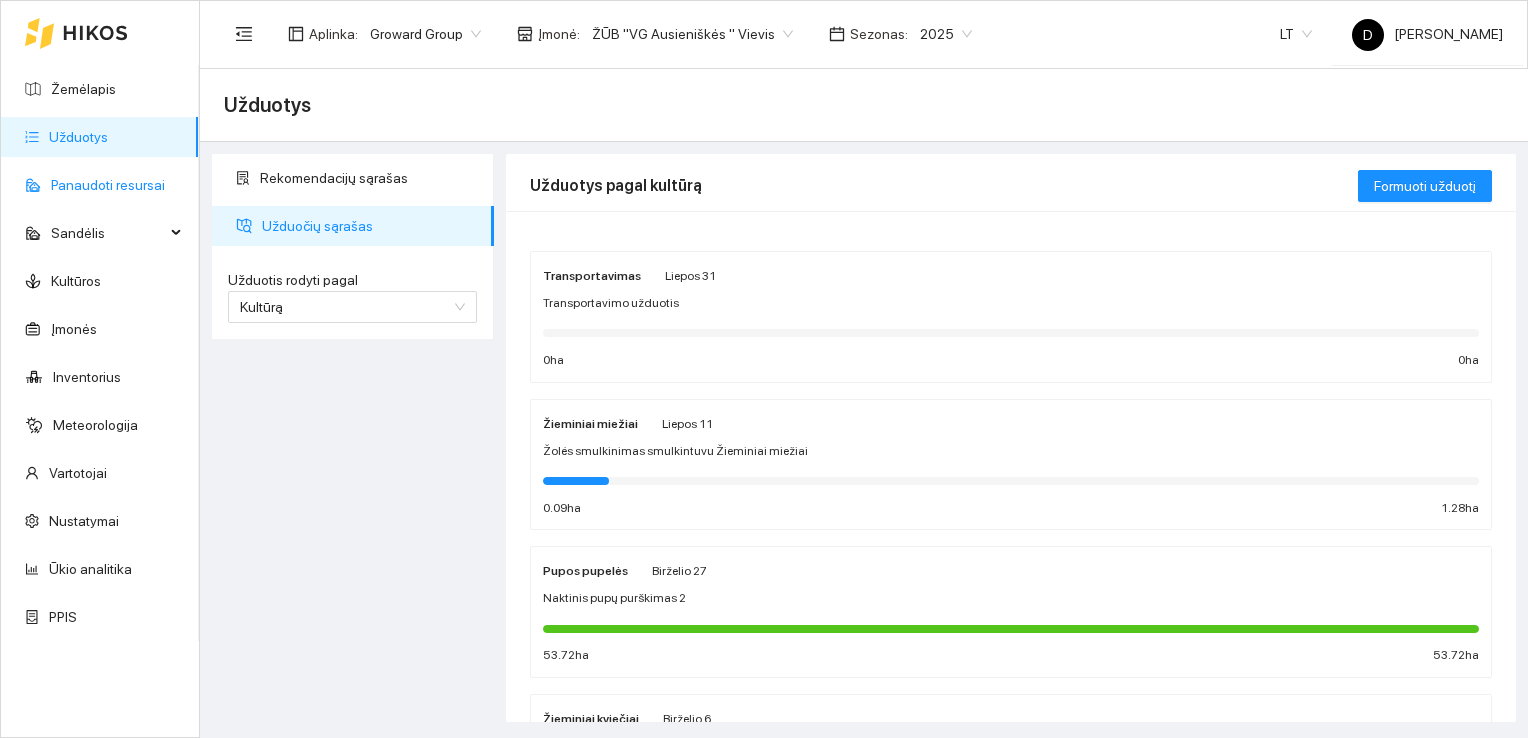 click on "Panaudoti resursai" at bounding box center (108, 185) 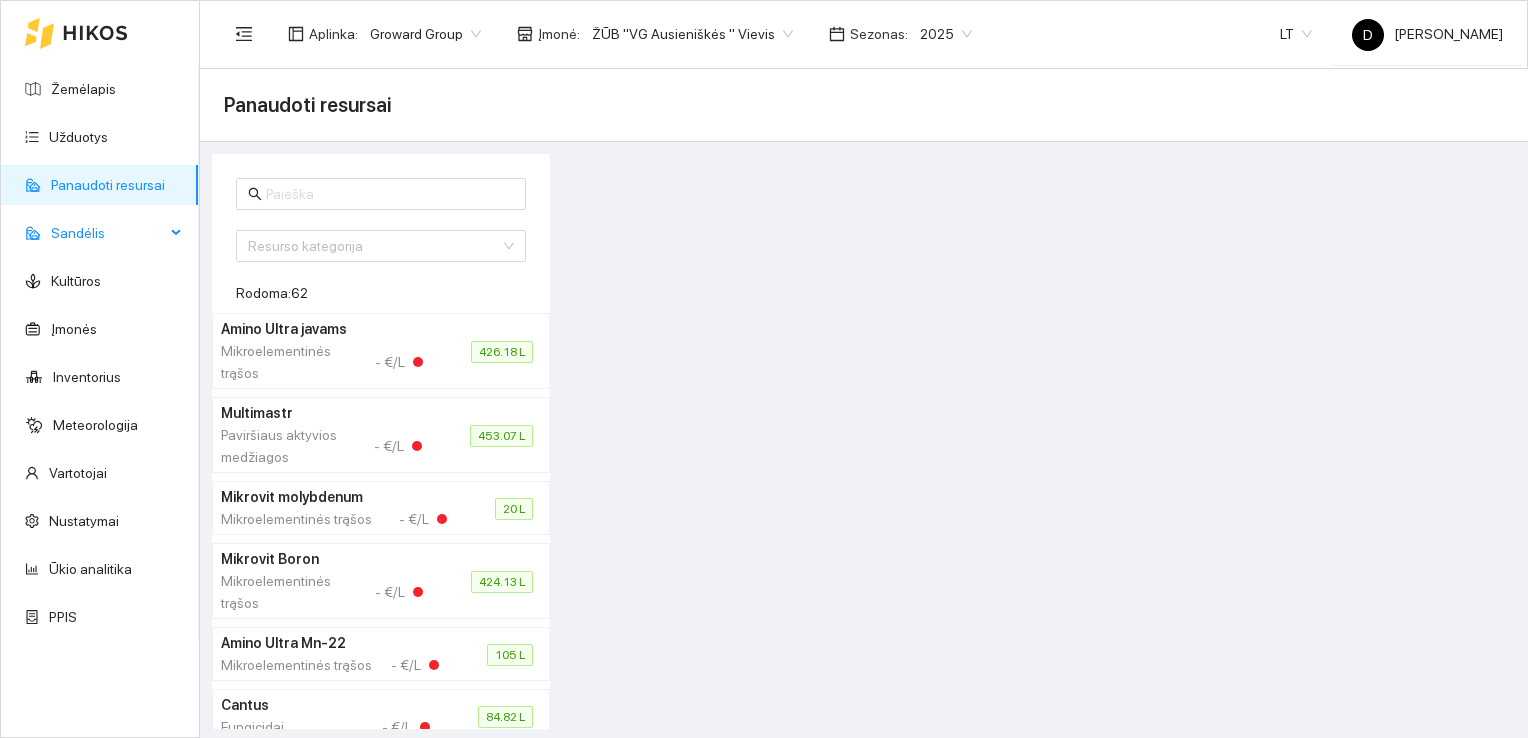 click on "Sandėlis" at bounding box center (108, 233) 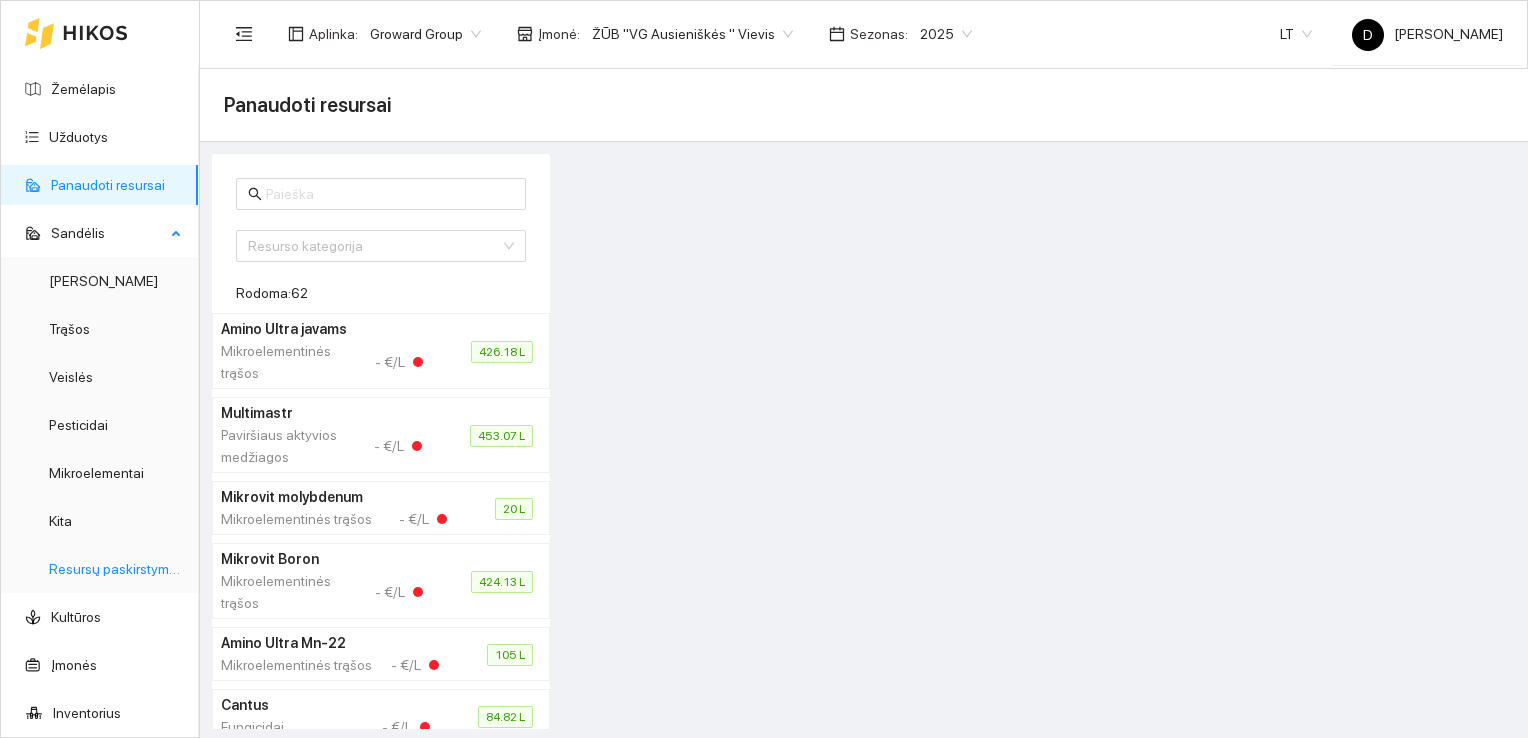 click on "Resursų paskirstymas" at bounding box center [116, 569] 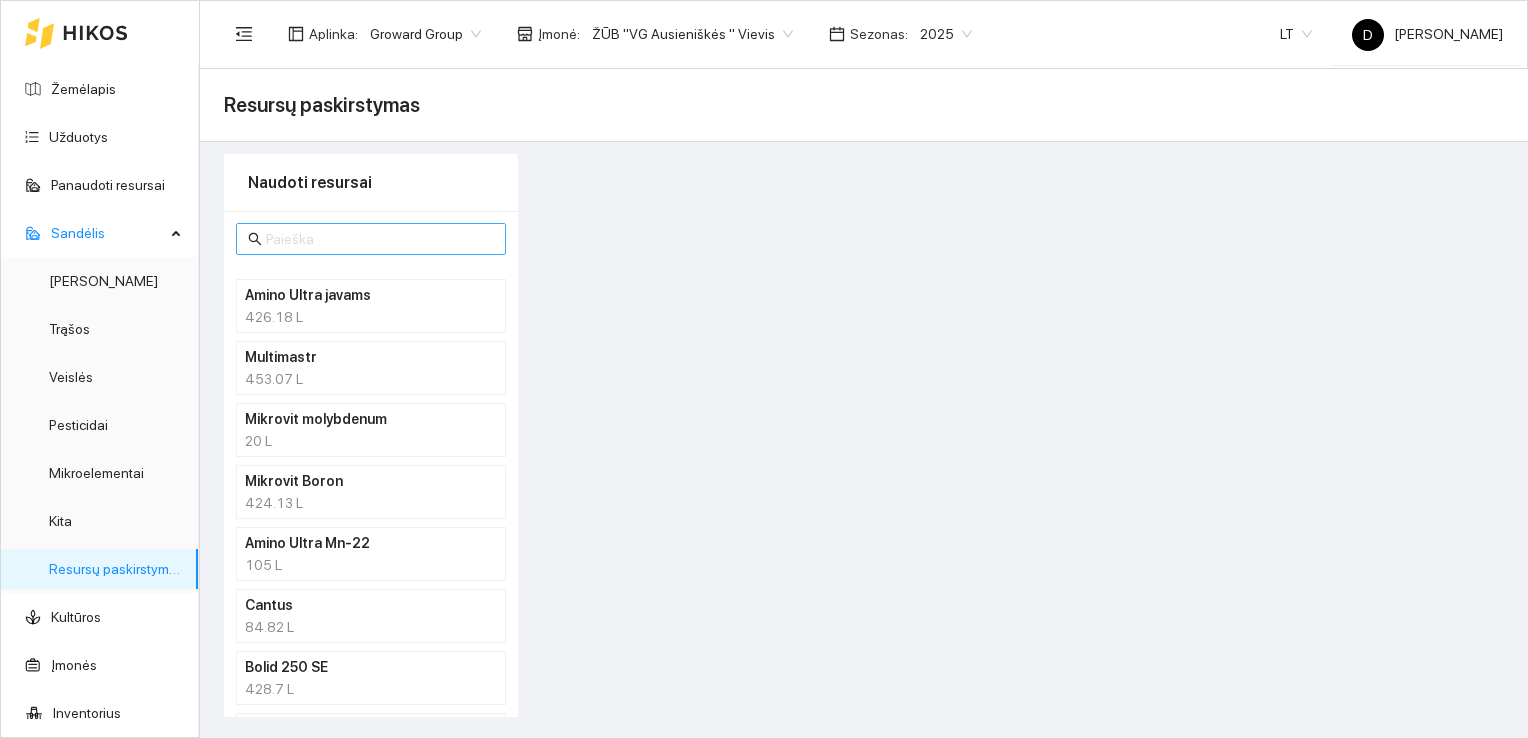 click at bounding box center [380, 239] 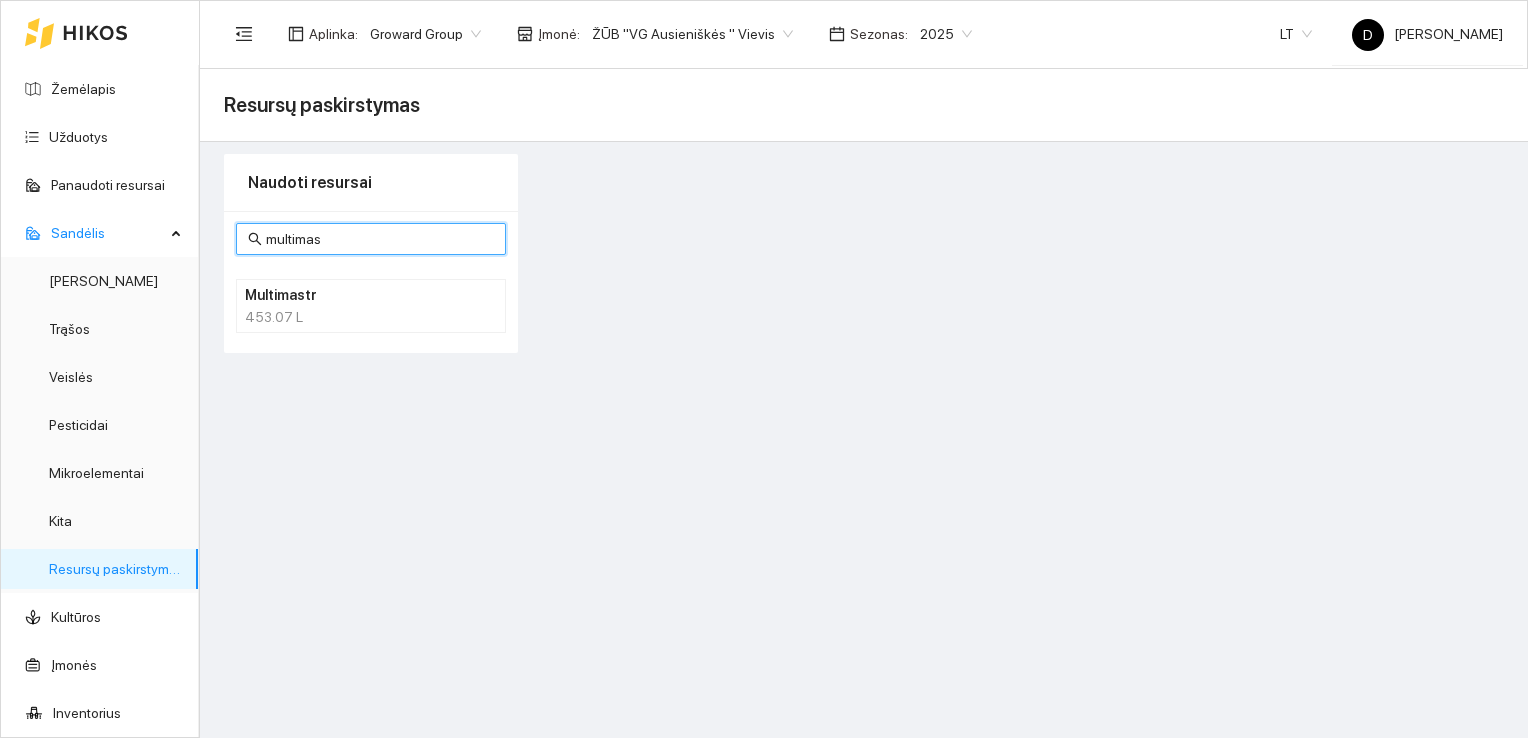 type on "multimas" 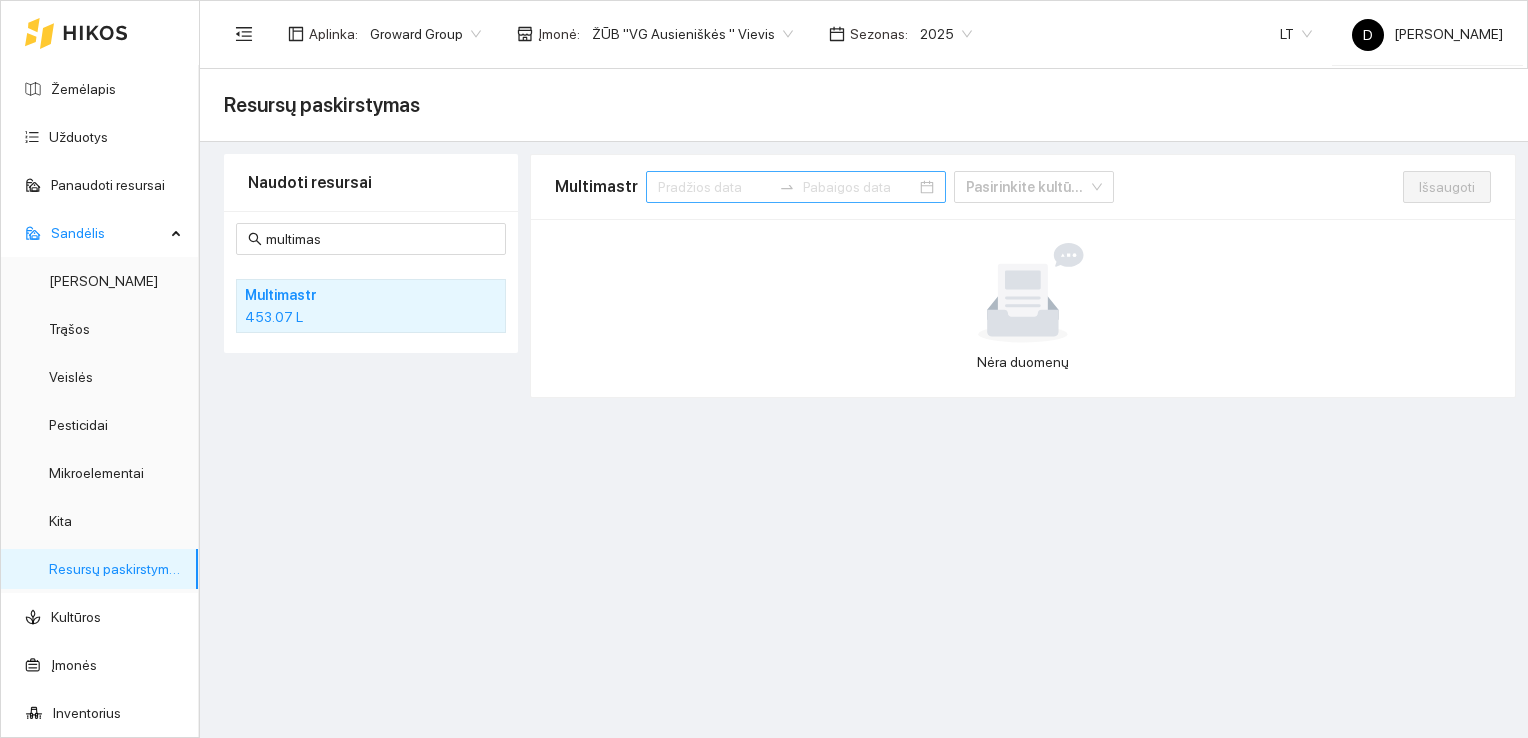 click at bounding box center [714, 187] 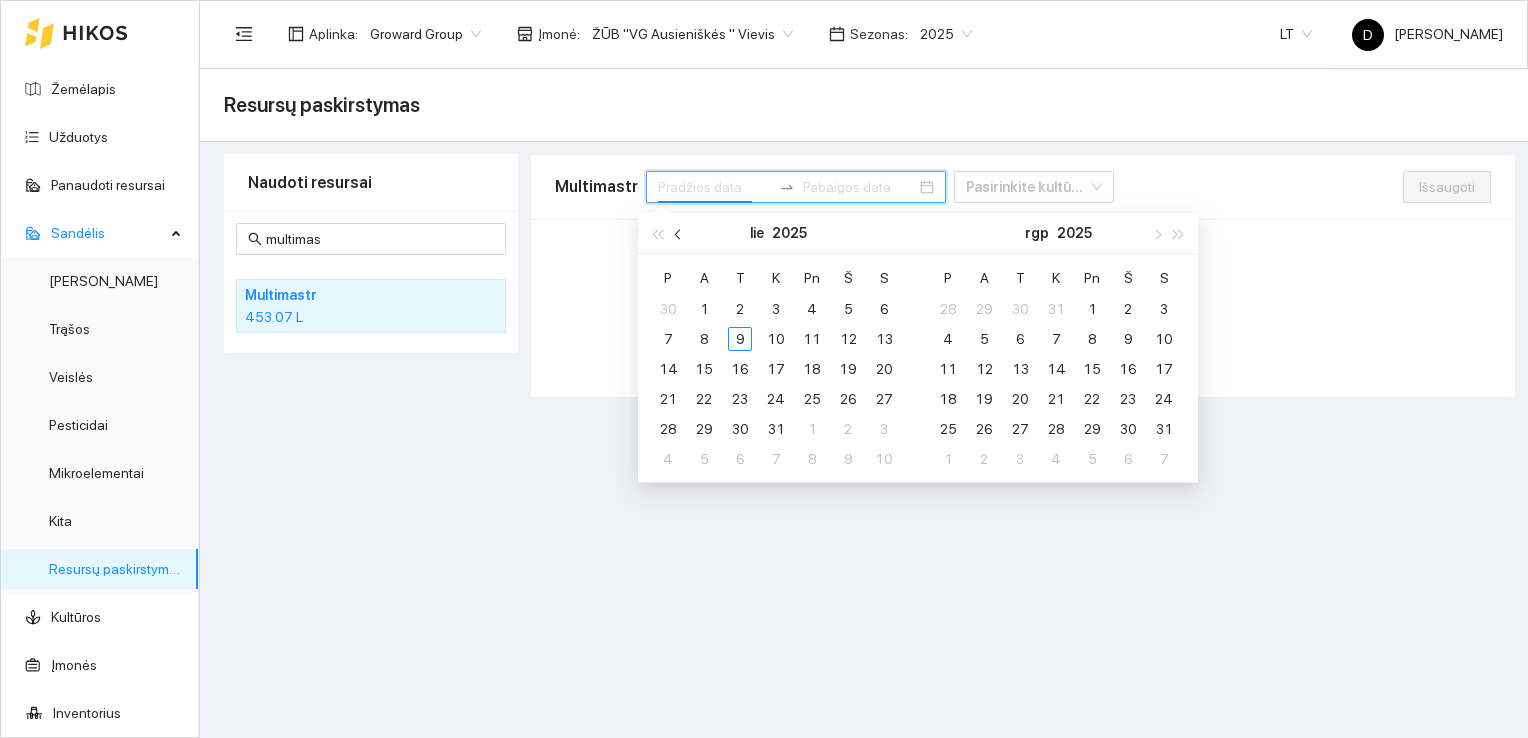click at bounding box center [680, 234] 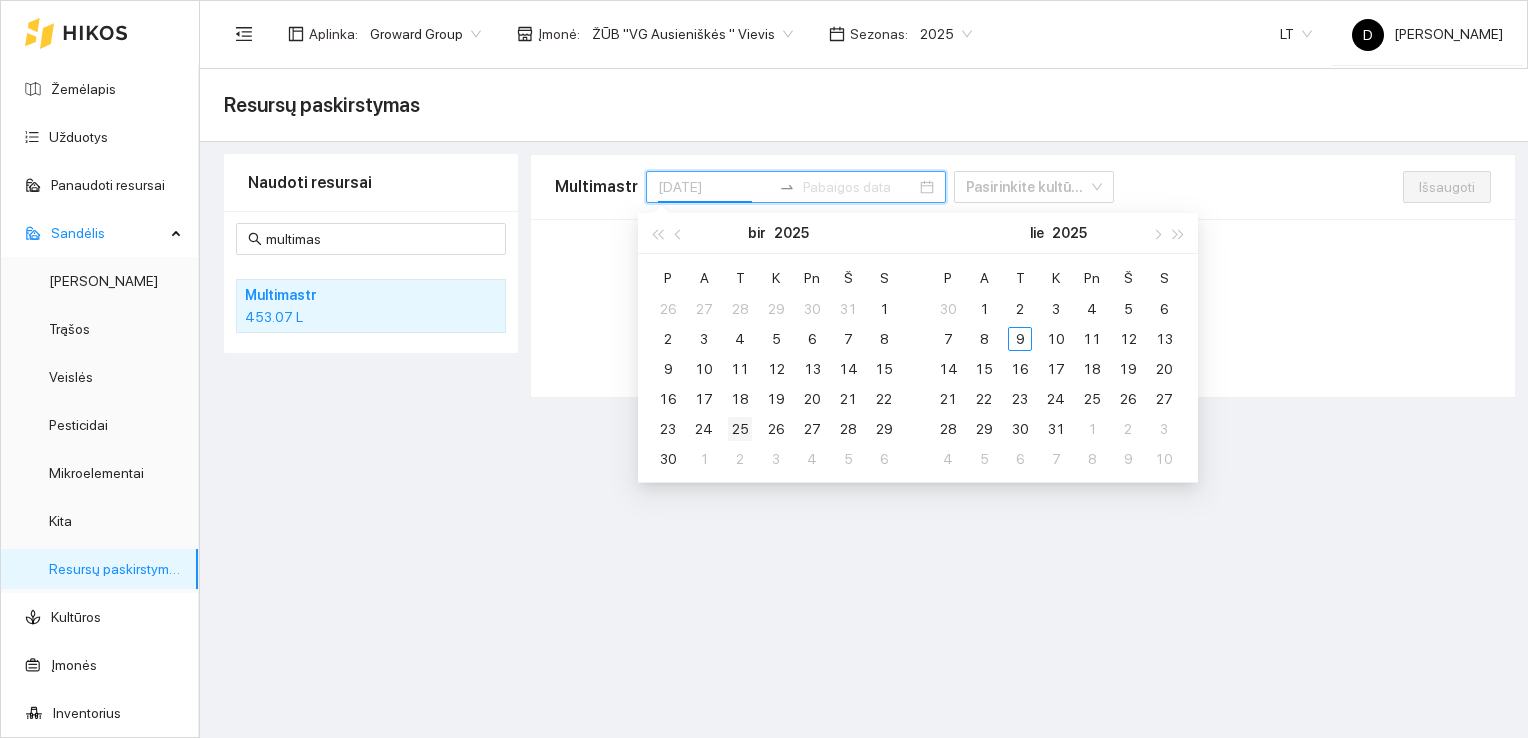 type on "2025-06-25" 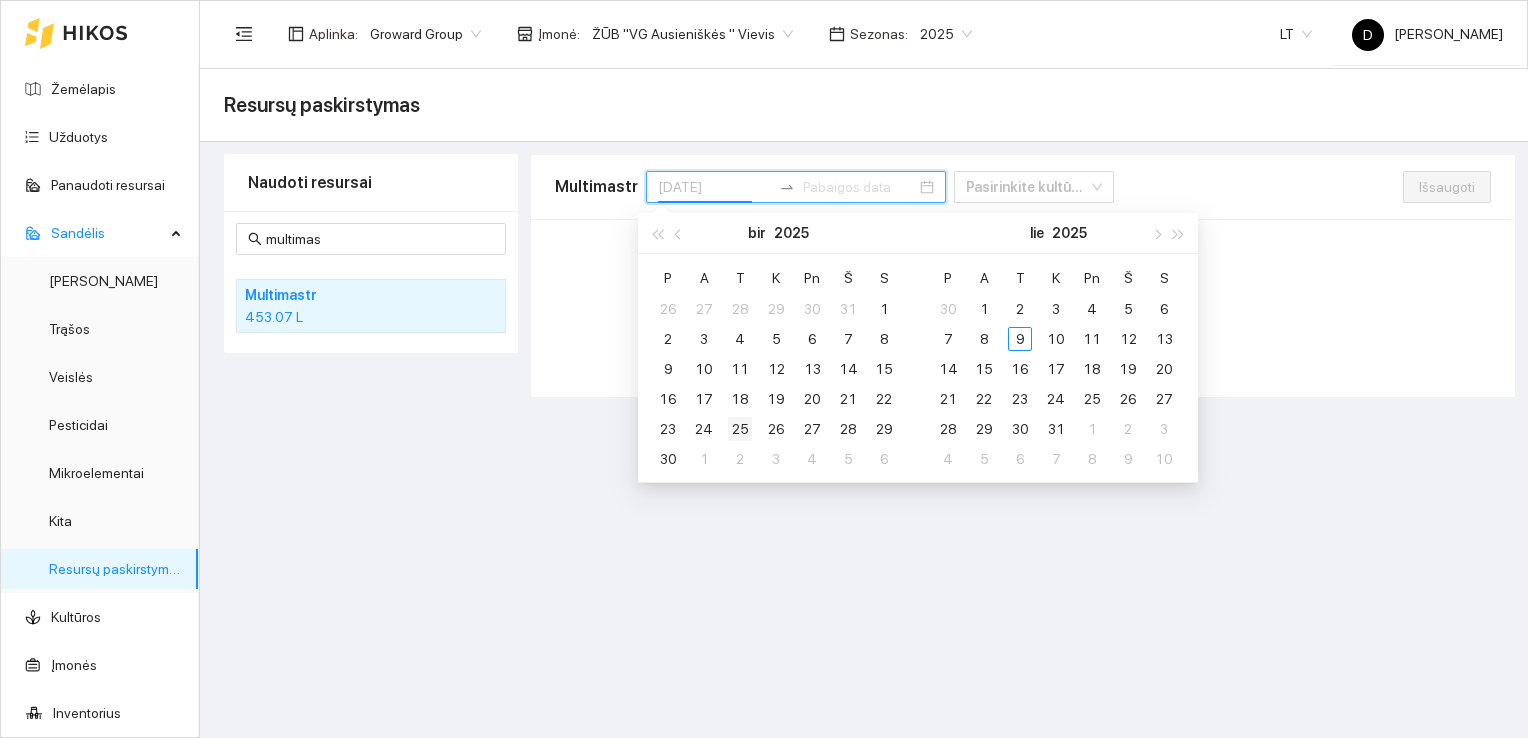 click on "25" at bounding box center (740, 429) 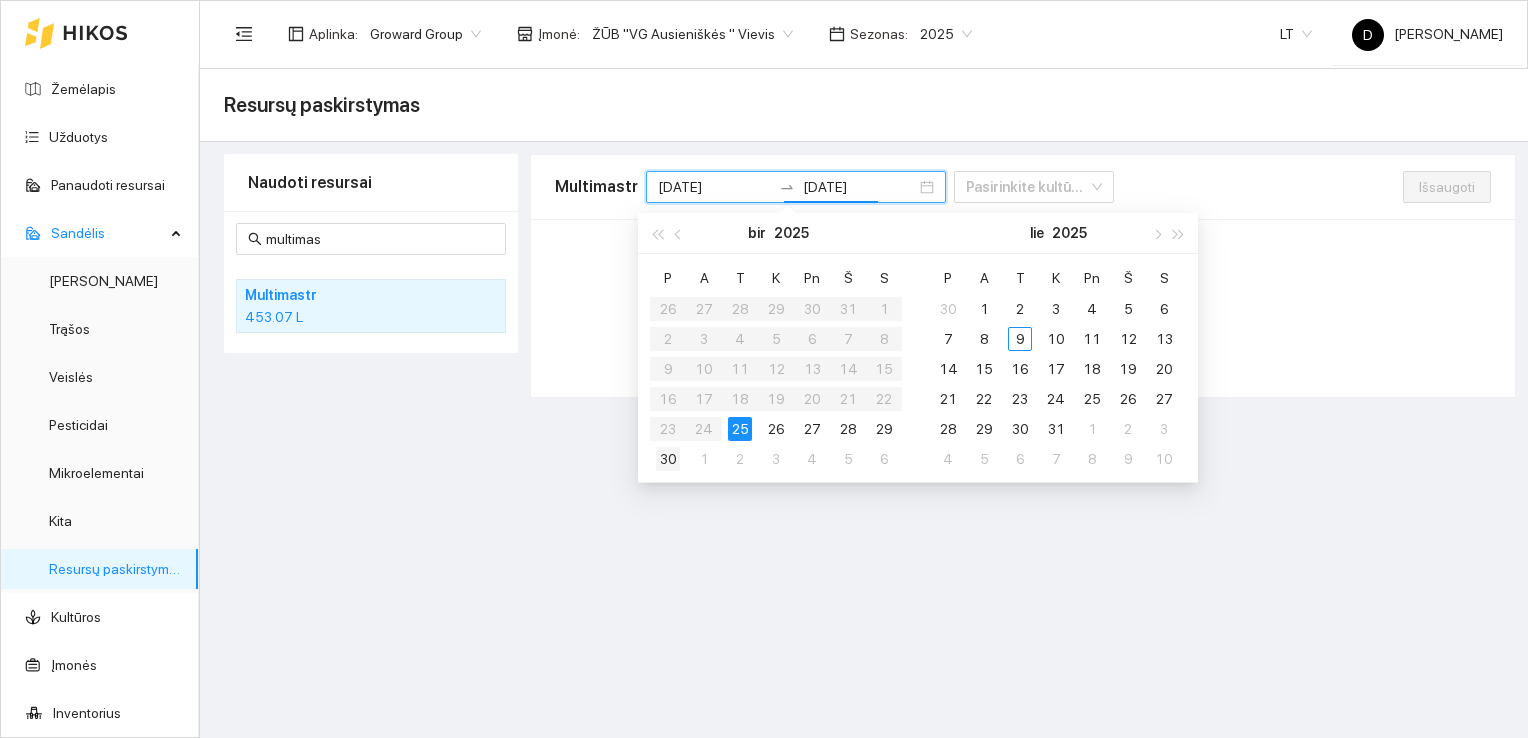 type on "2025-06-30" 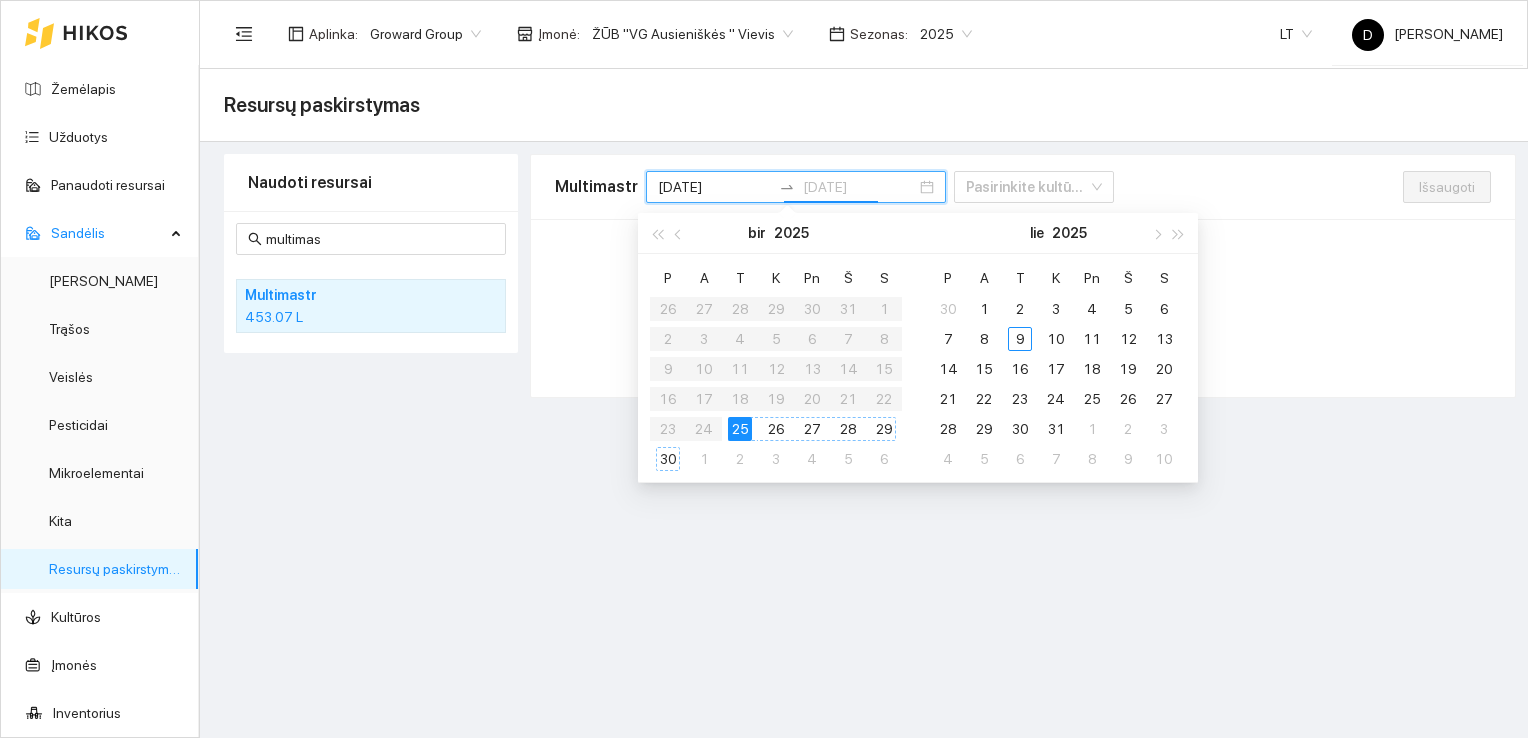 click on "30" at bounding box center [668, 459] 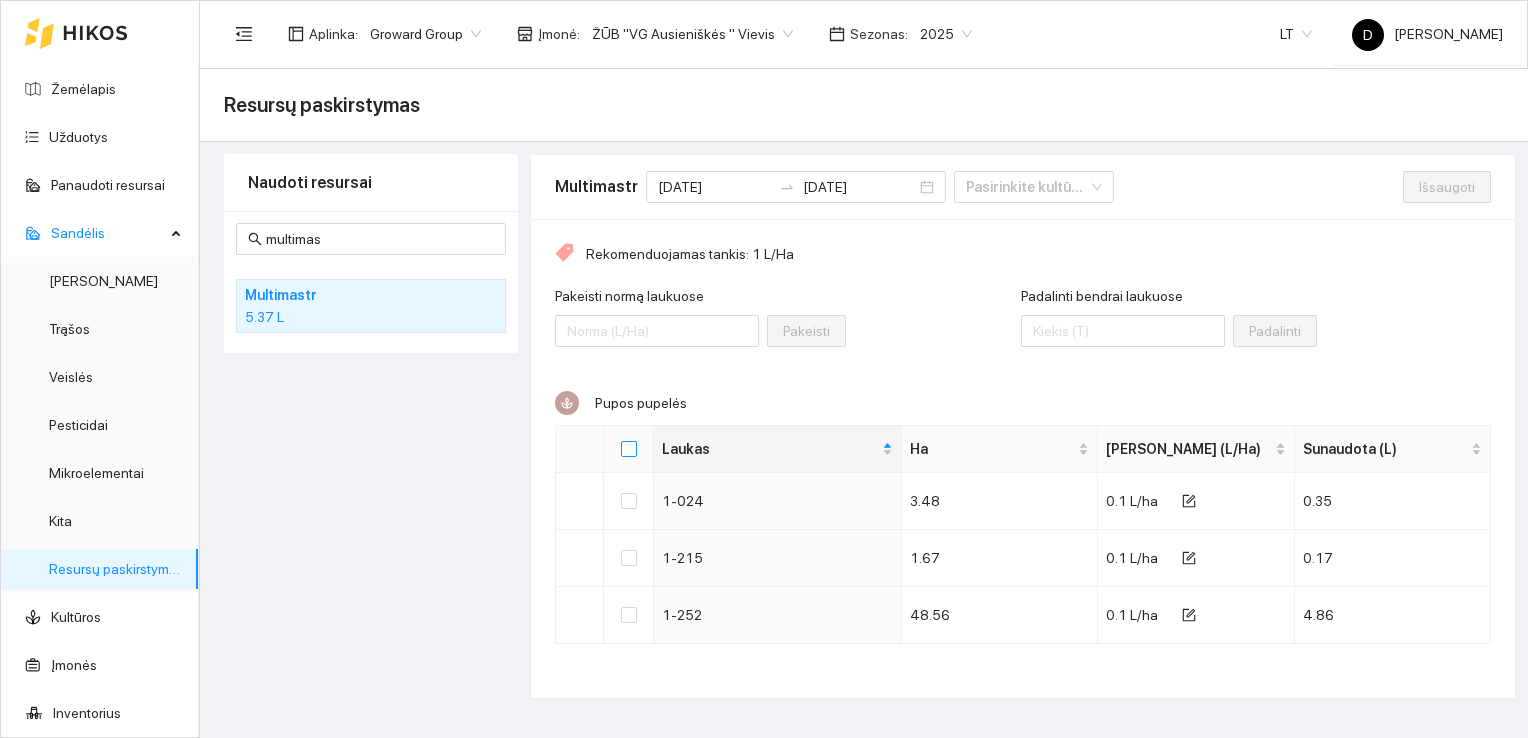 click at bounding box center [629, 449] 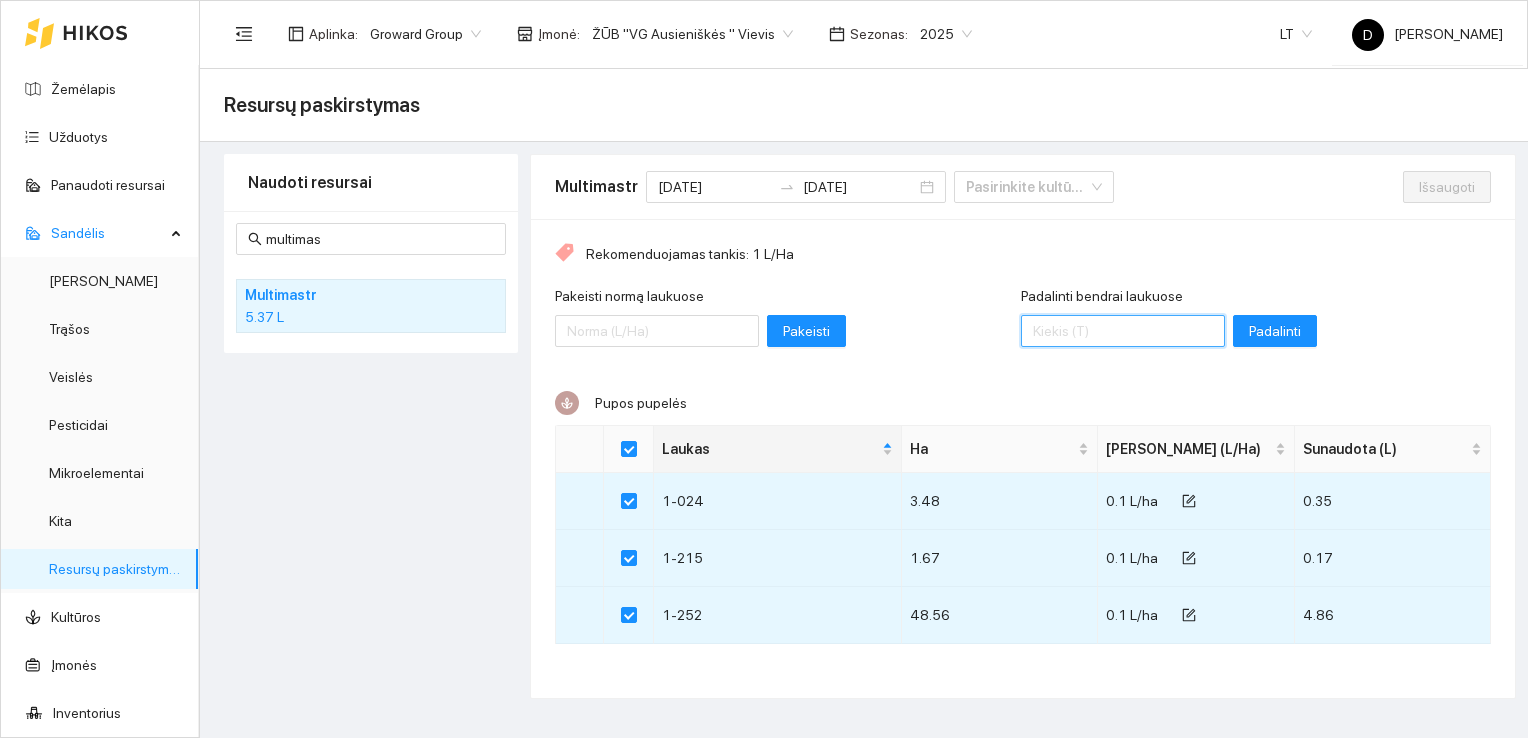 click on "Padalinti bendrai laukuose" at bounding box center [1123, 331] 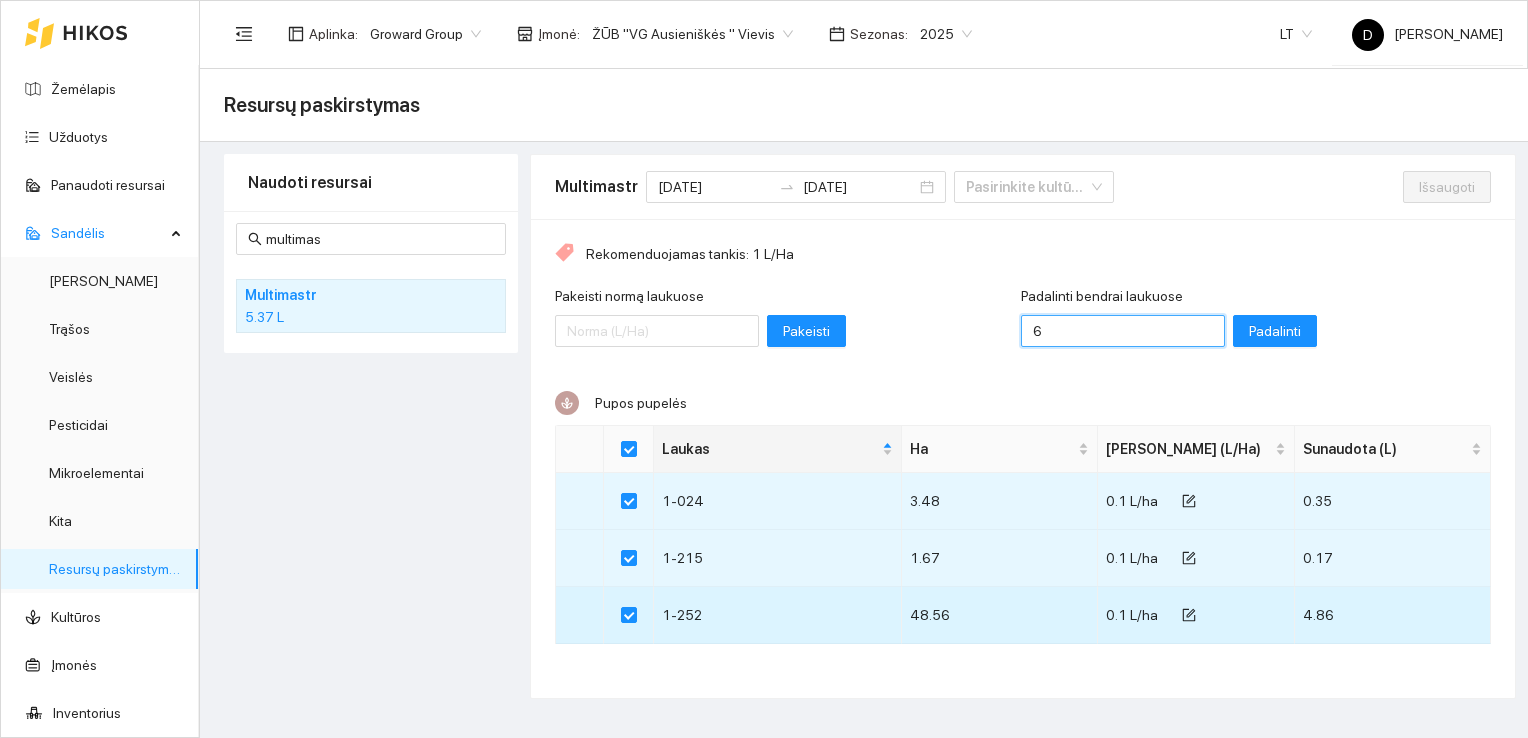 type on "6" 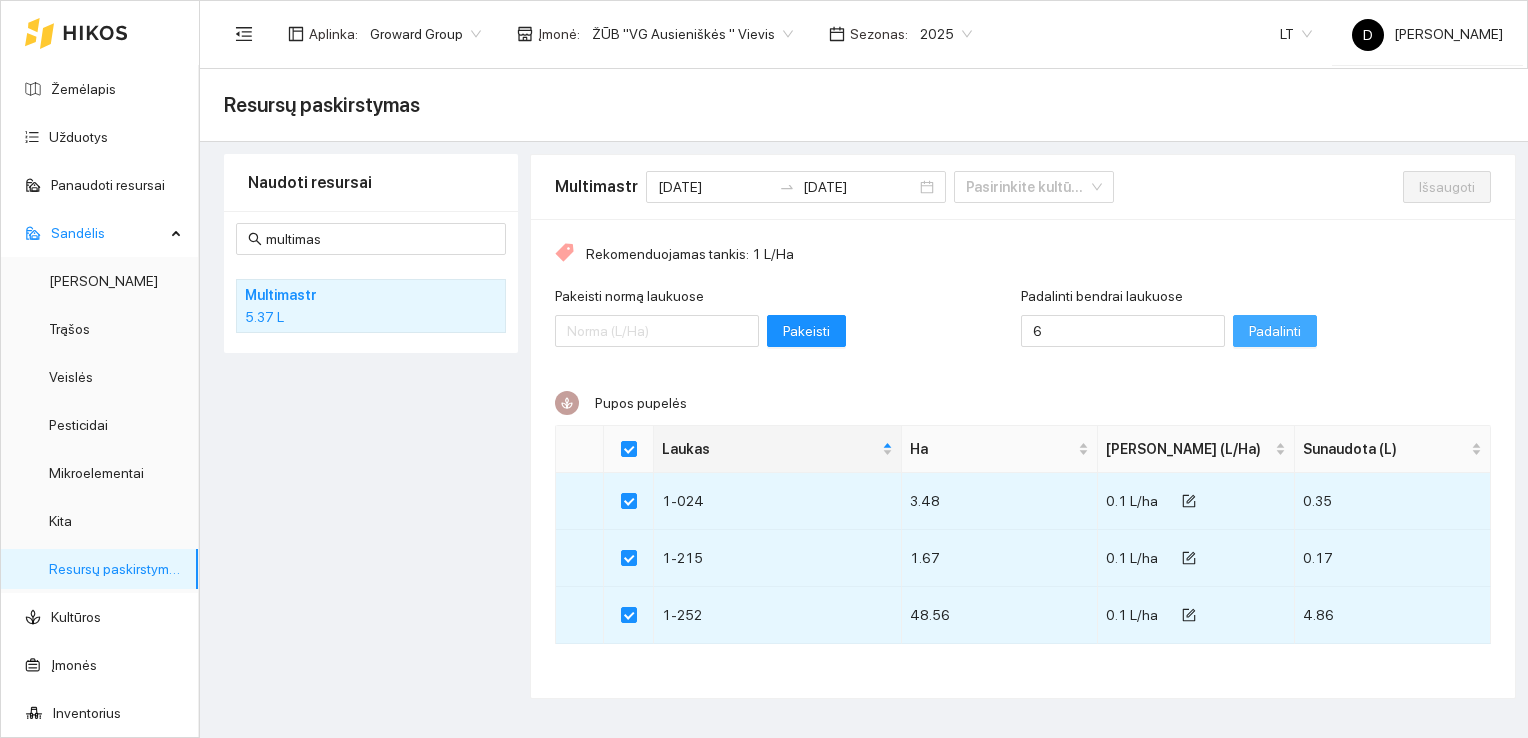 click on "Padalinti" at bounding box center [1275, 331] 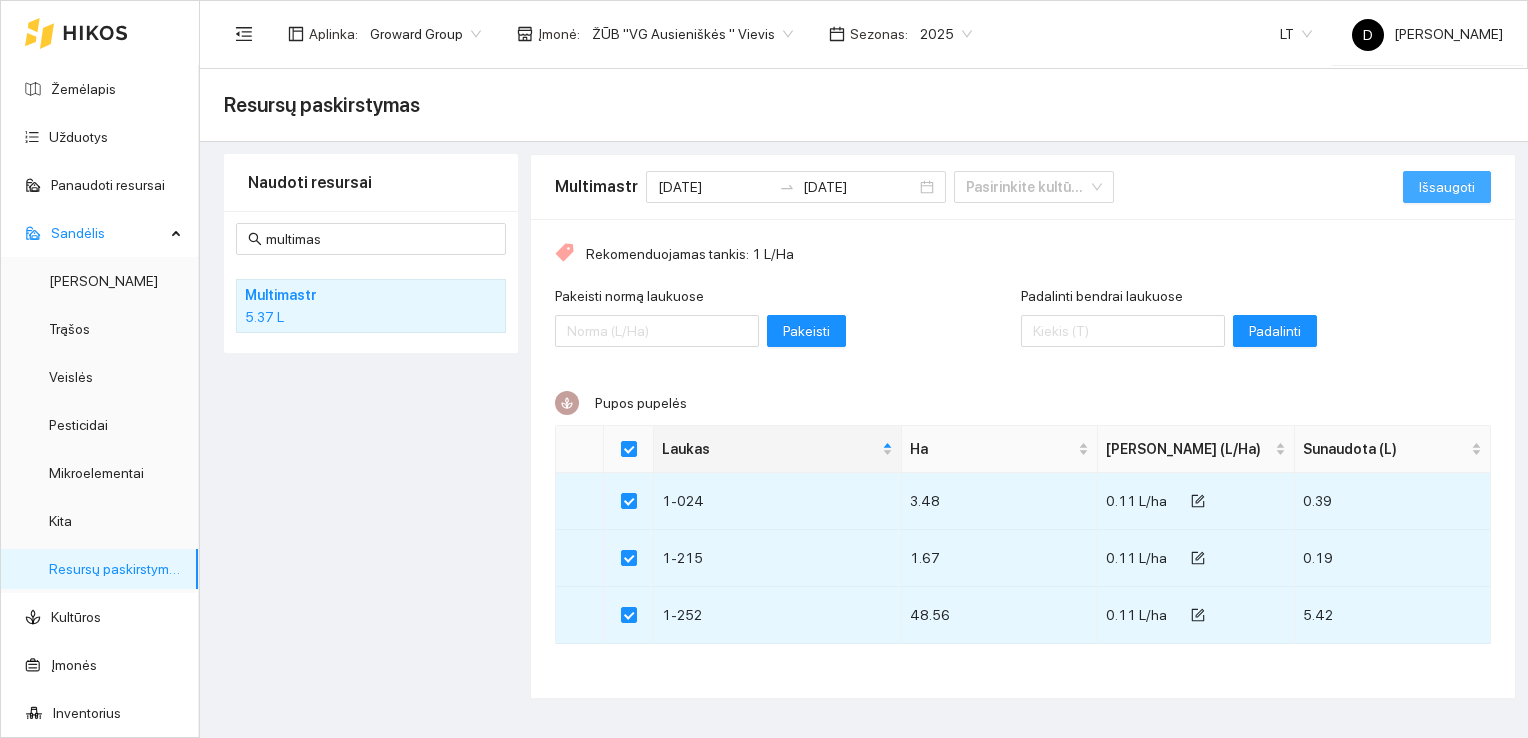 click on "Išsaugoti" at bounding box center (1447, 187) 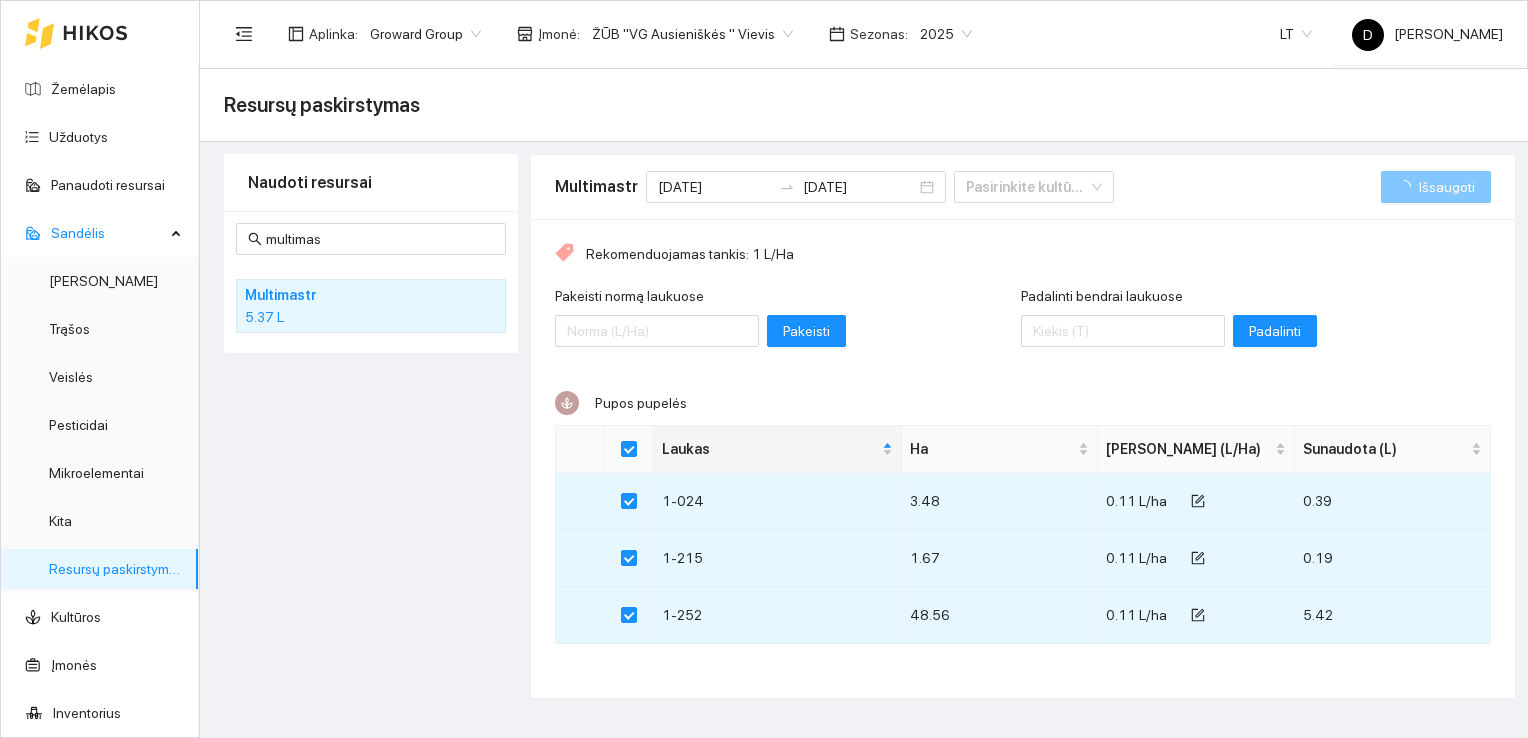 checkbox on "false" 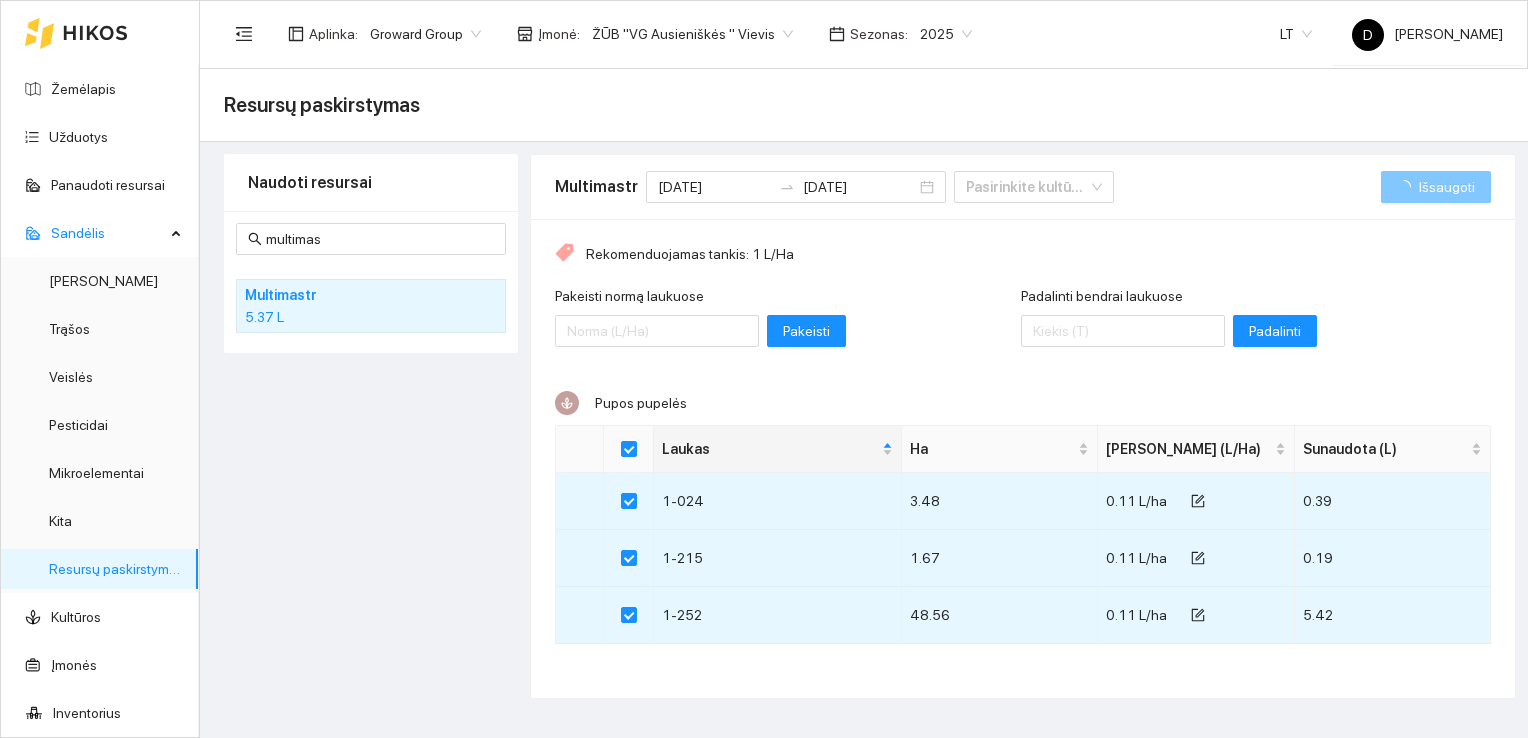 checkbox on "false" 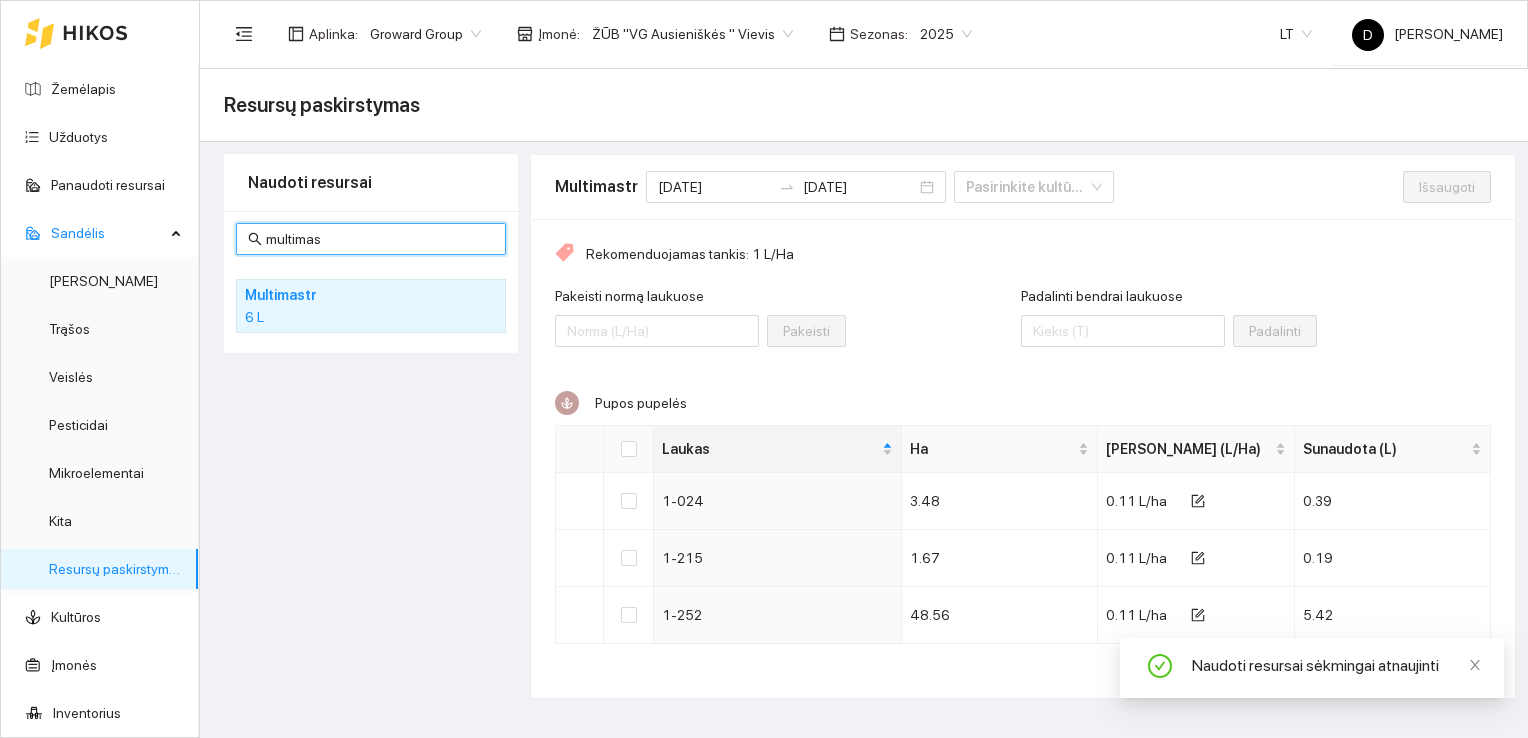 click on "multimas" at bounding box center (380, 239) 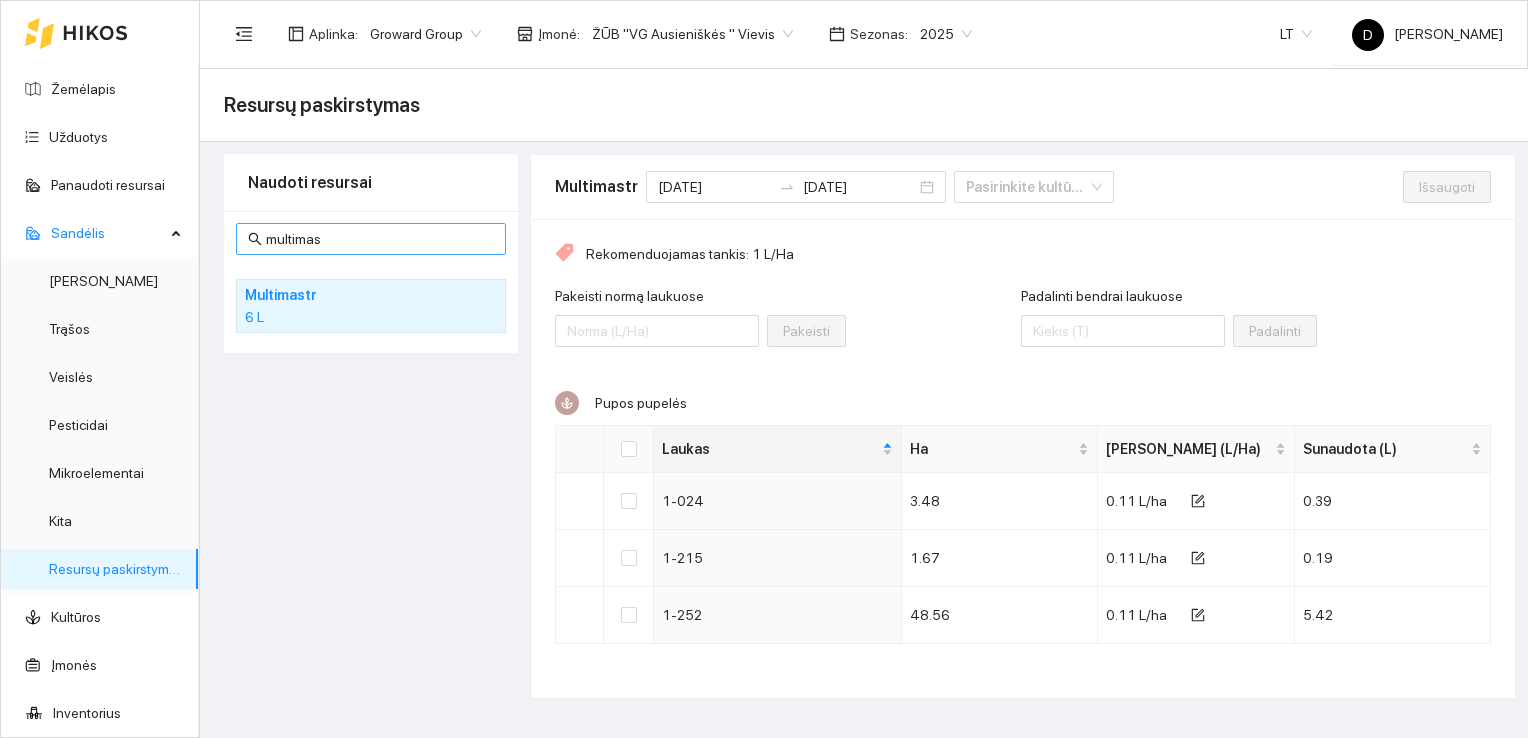 click on "multimas" at bounding box center [380, 239] 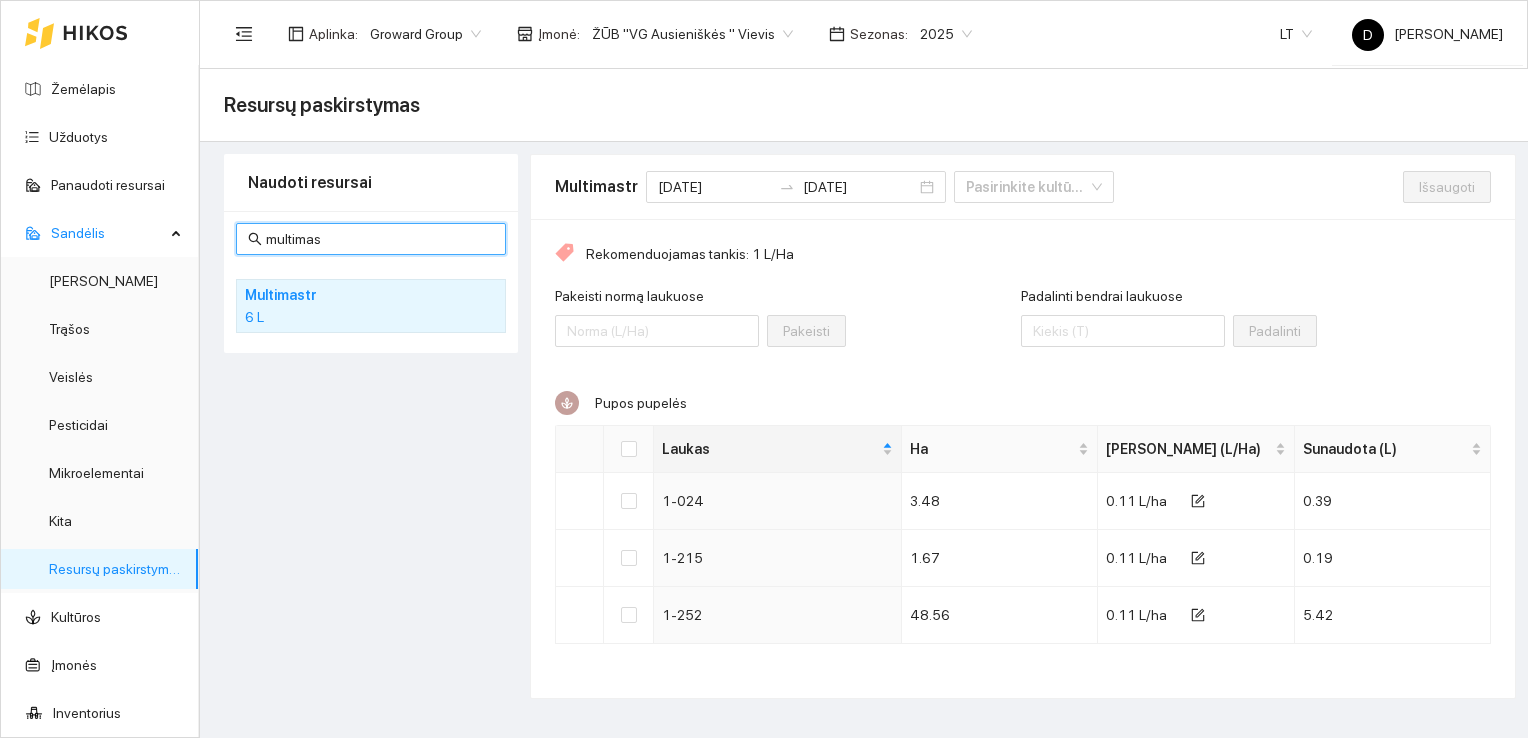 drag, startPoint x: 364, startPoint y: 234, endPoint x: 234, endPoint y: 240, distance: 130.13838 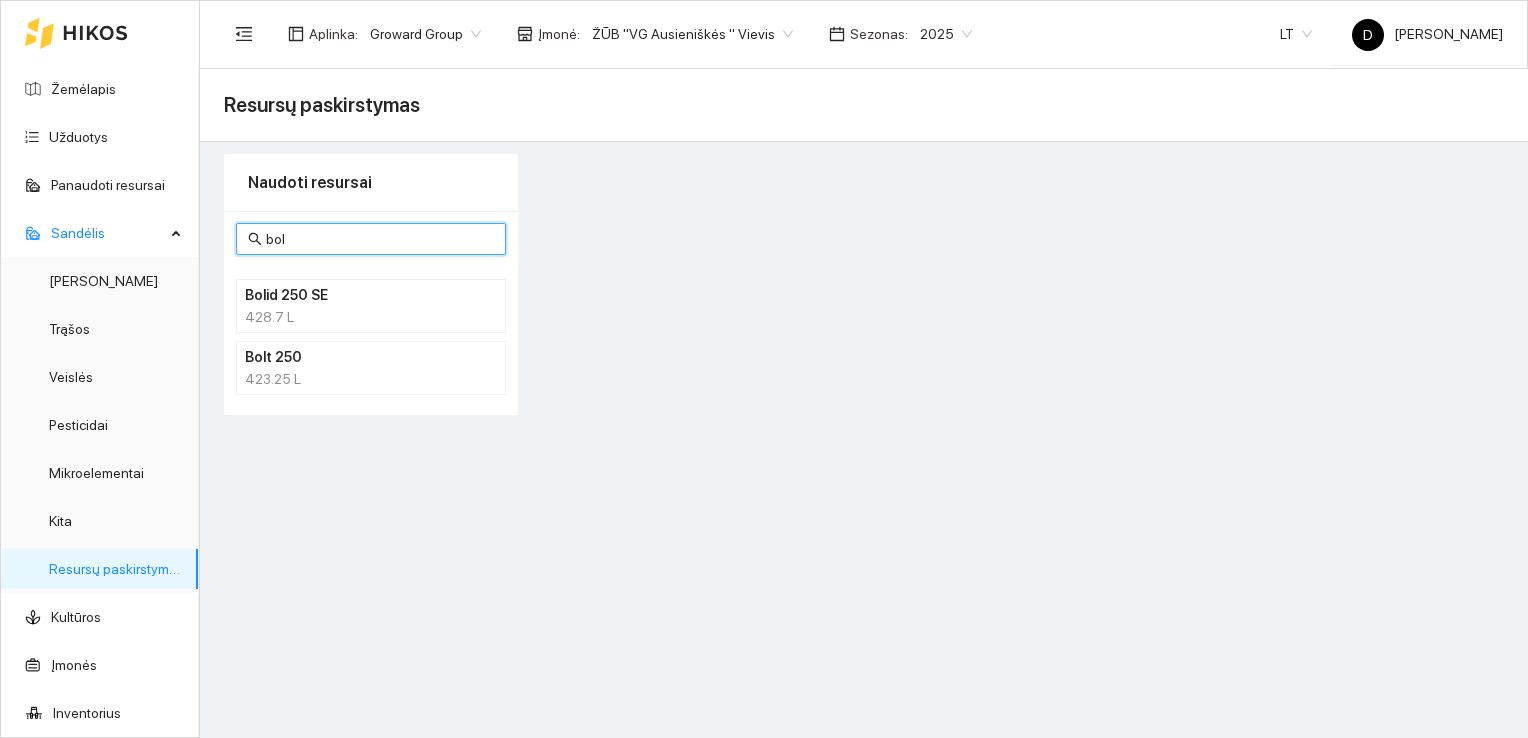 type on "bol" 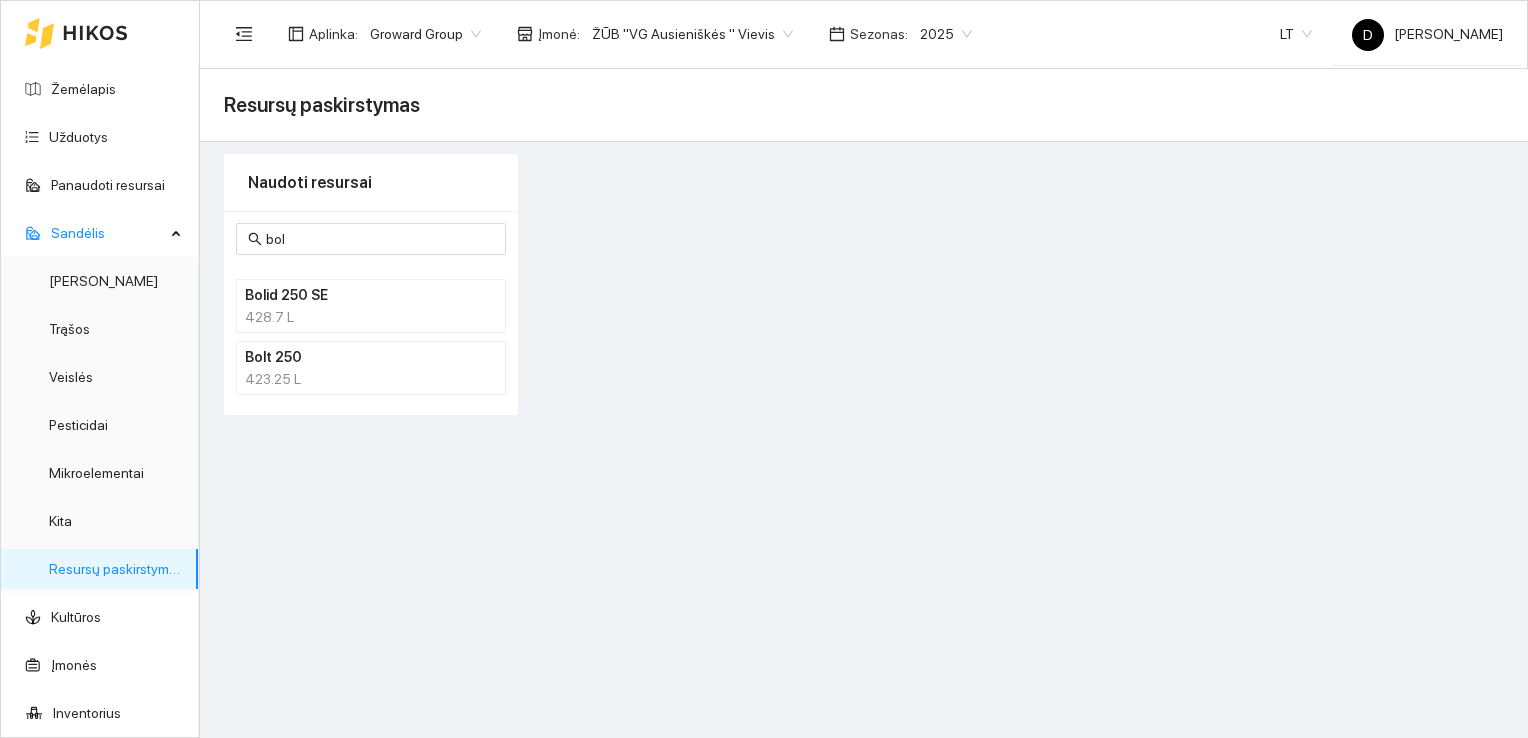 click on "Bolt 250" at bounding box center [345, 357] 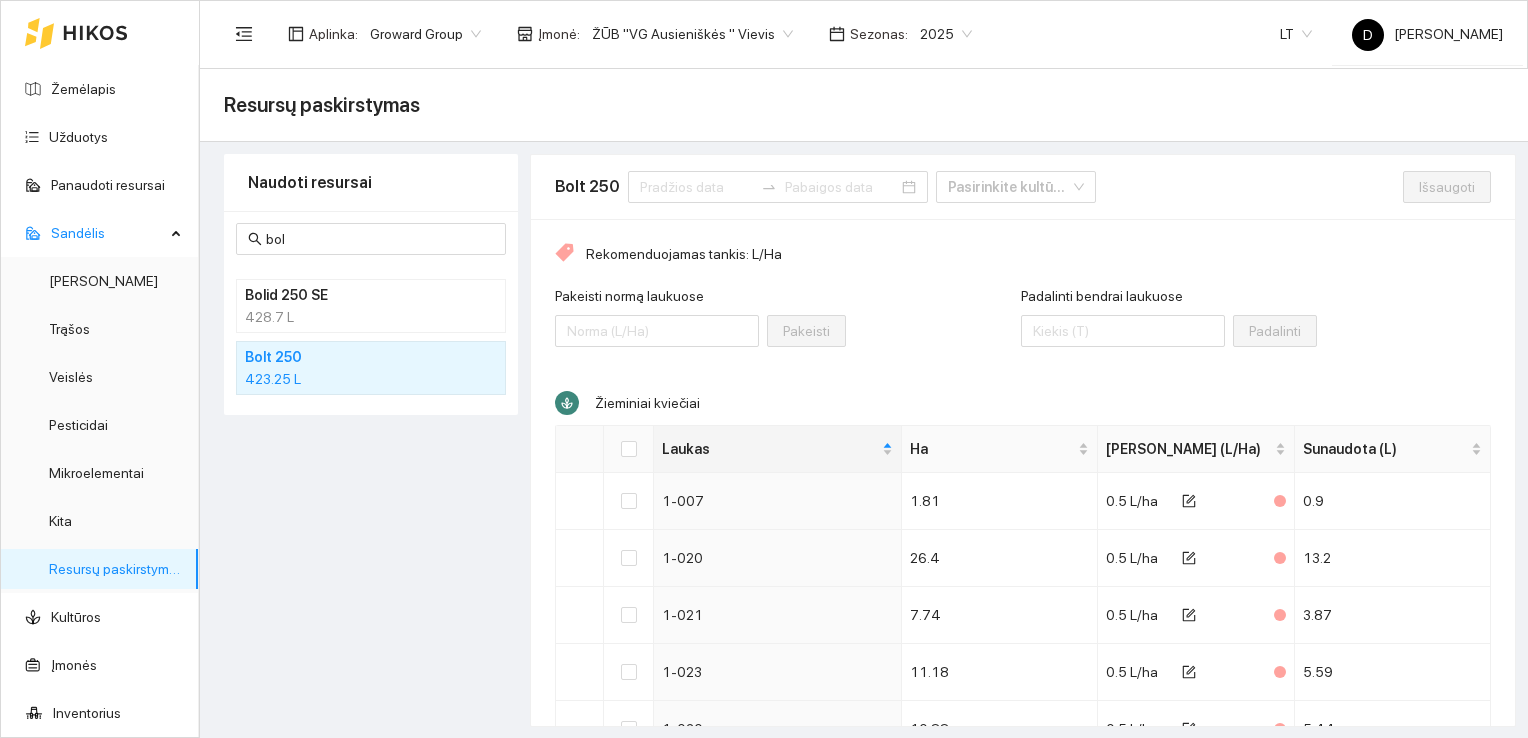 scroll, scrollTop: 0, scrollLeft: 0, axis: both 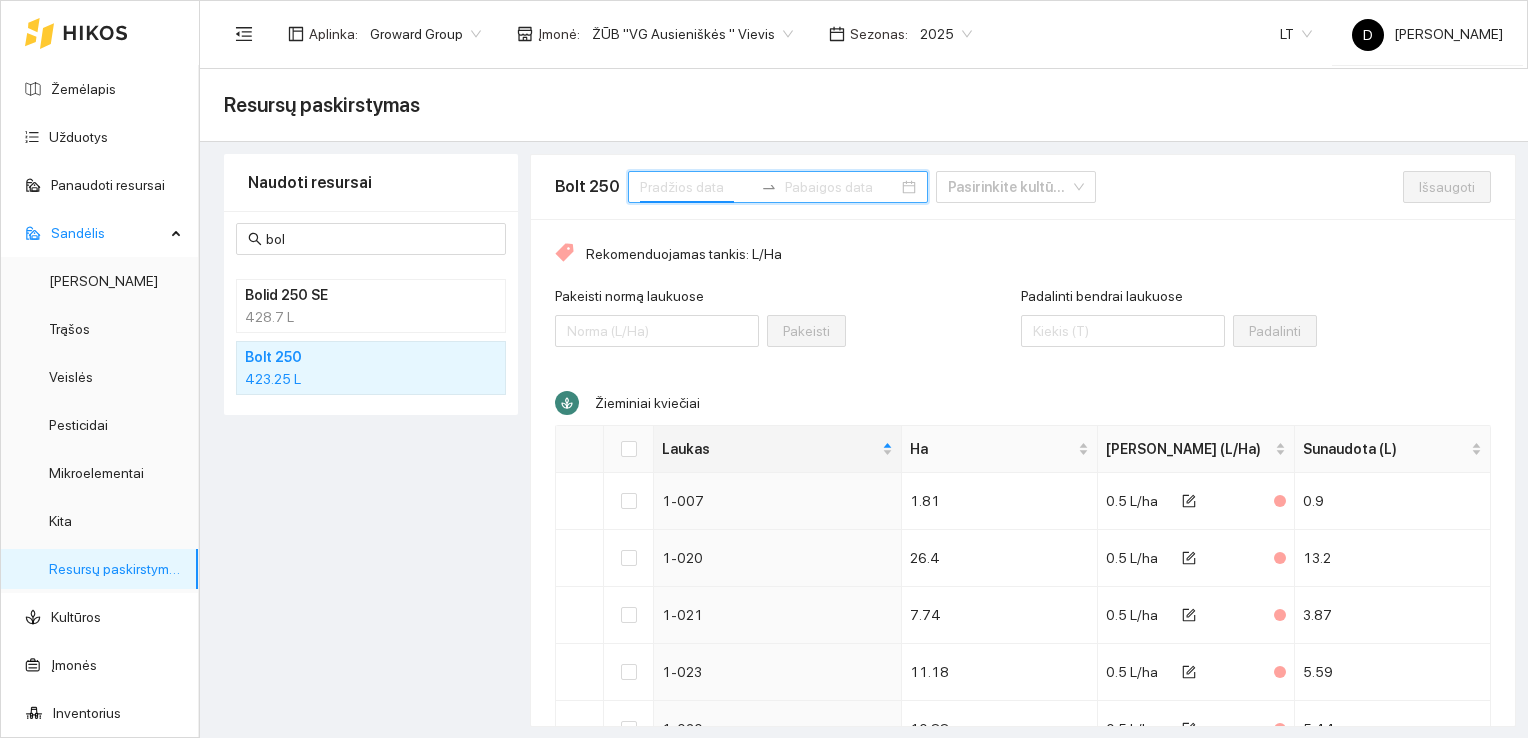 click at bounding box center [696, 187] 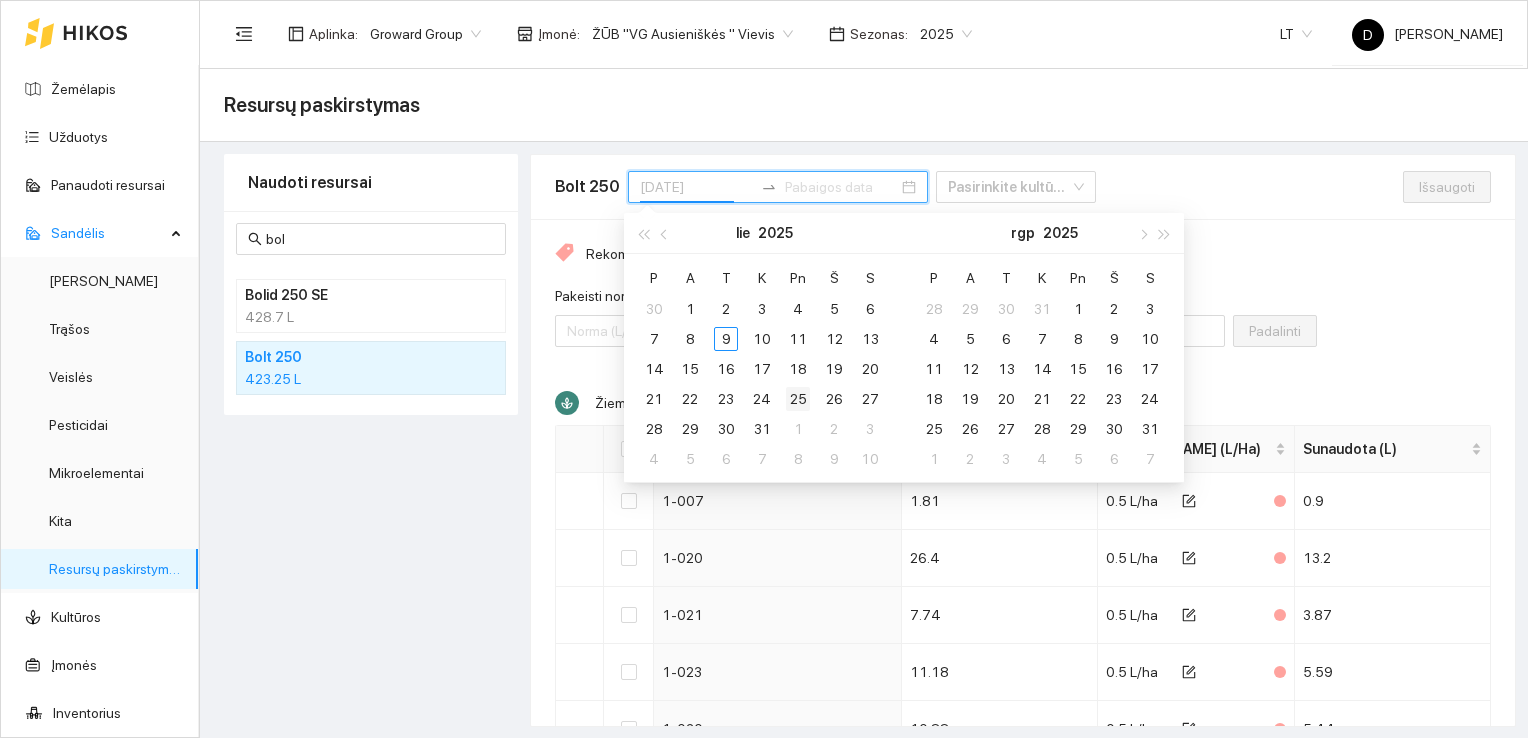 type on "2025-07-25" 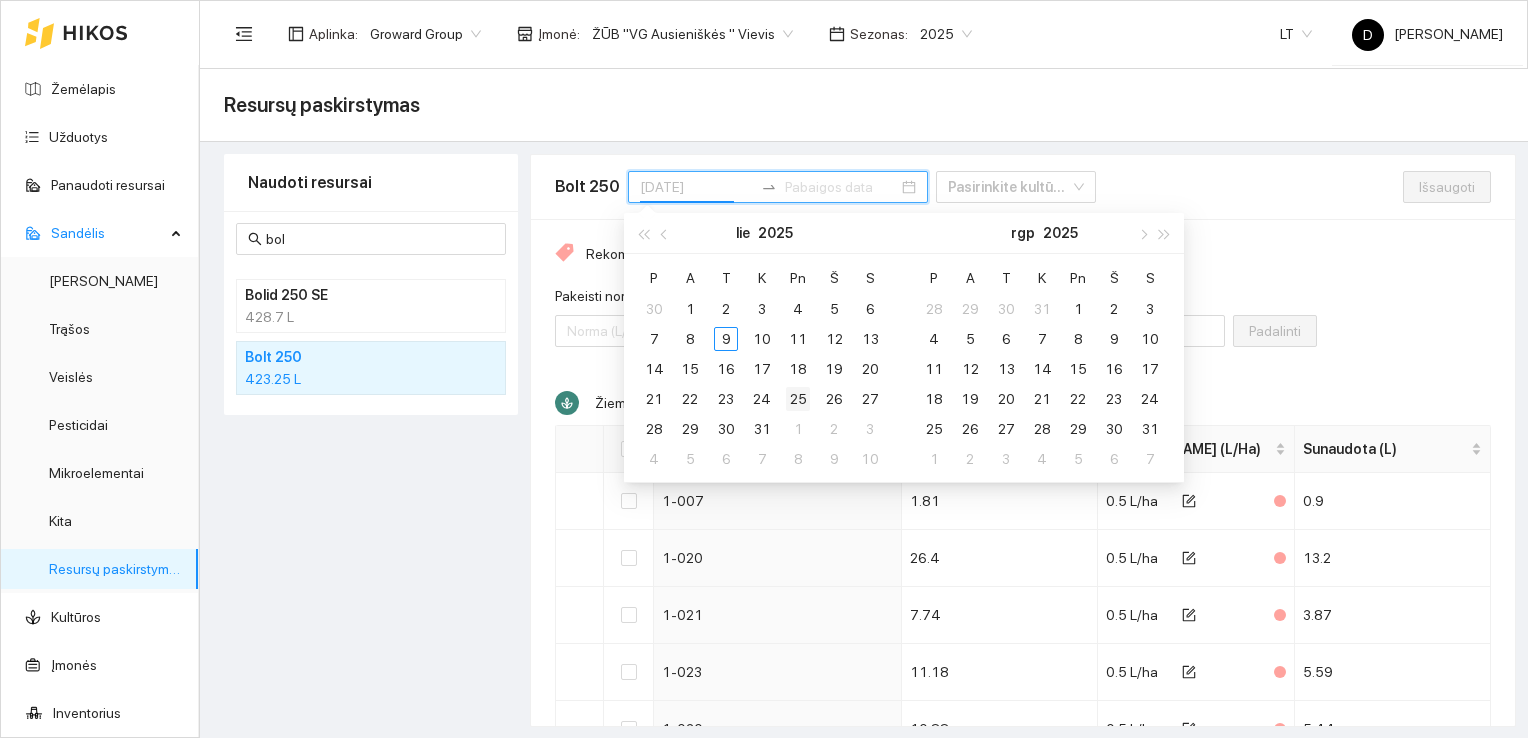 click on "25" at bounding box center [798, 399] 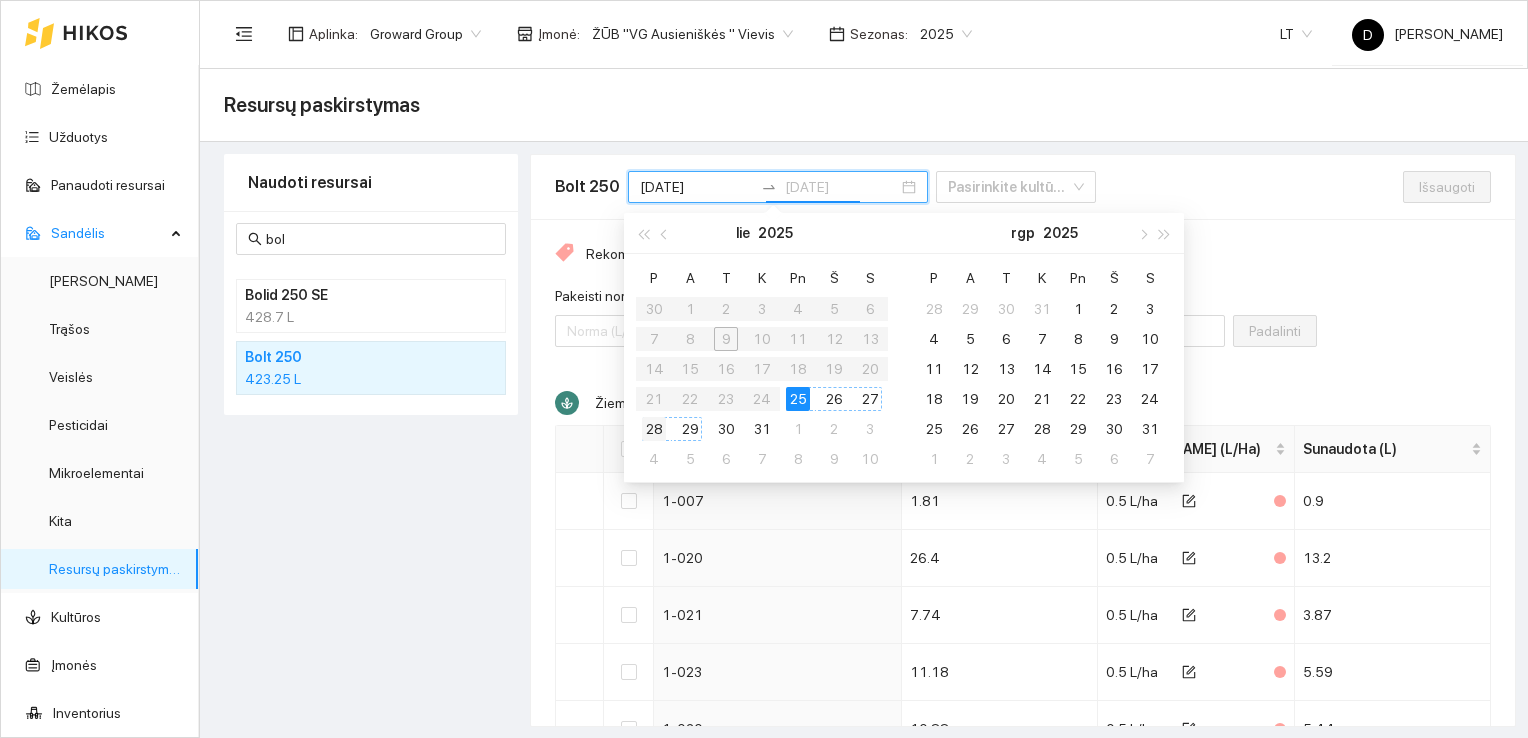 type on "2025-07-28" 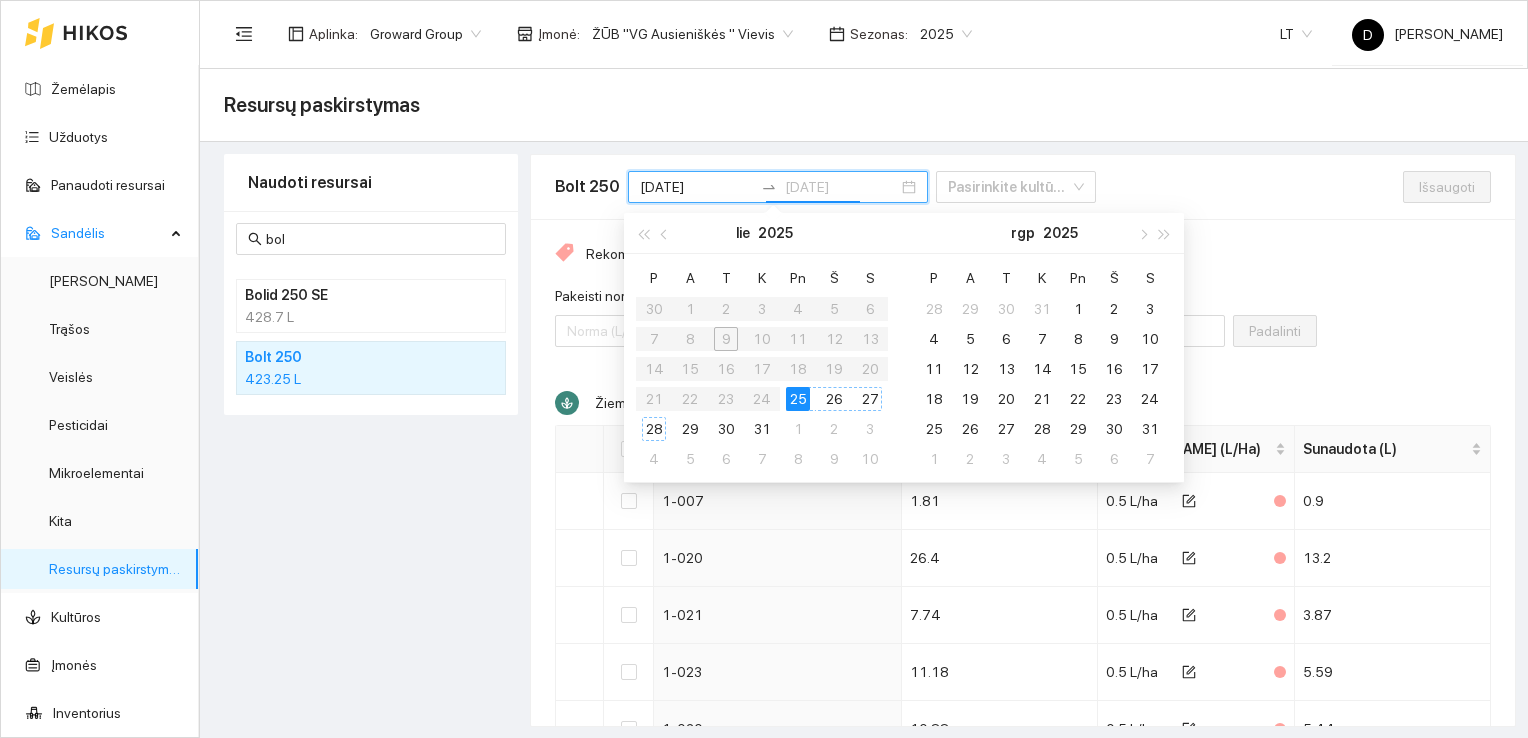 click on "28" at bounding box center [654, 429] 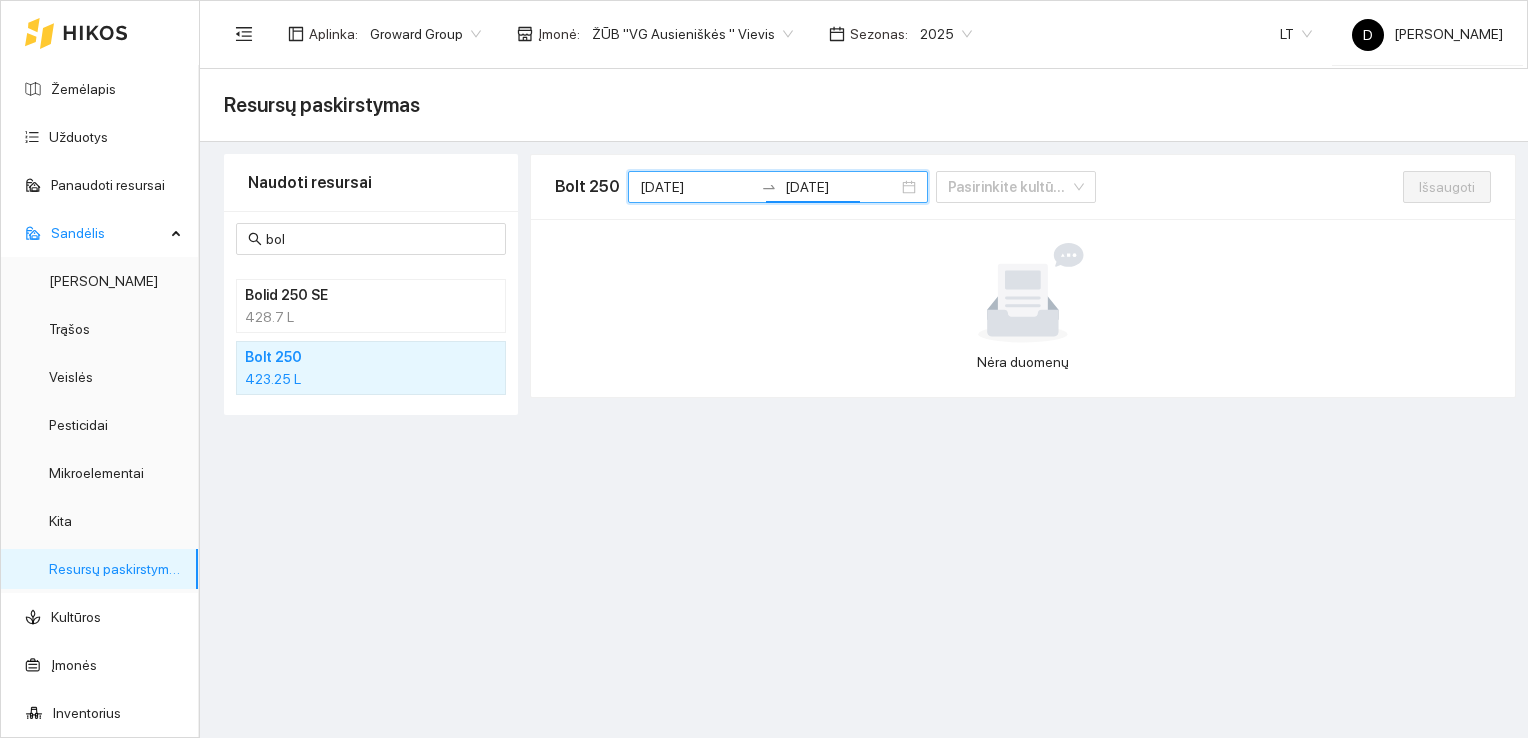 scroll, scrollTop: 0, scrollLeft: 0, axis: both 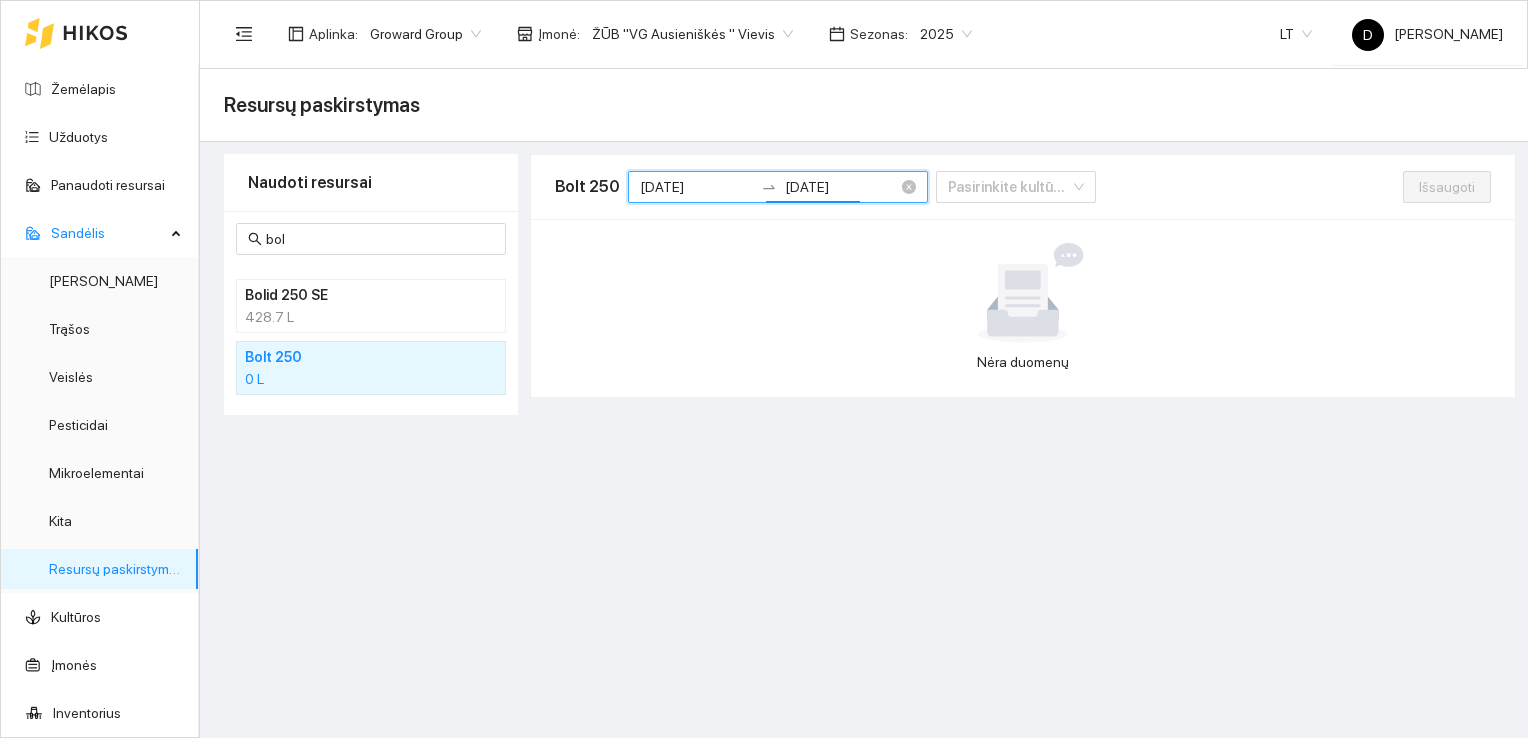 type 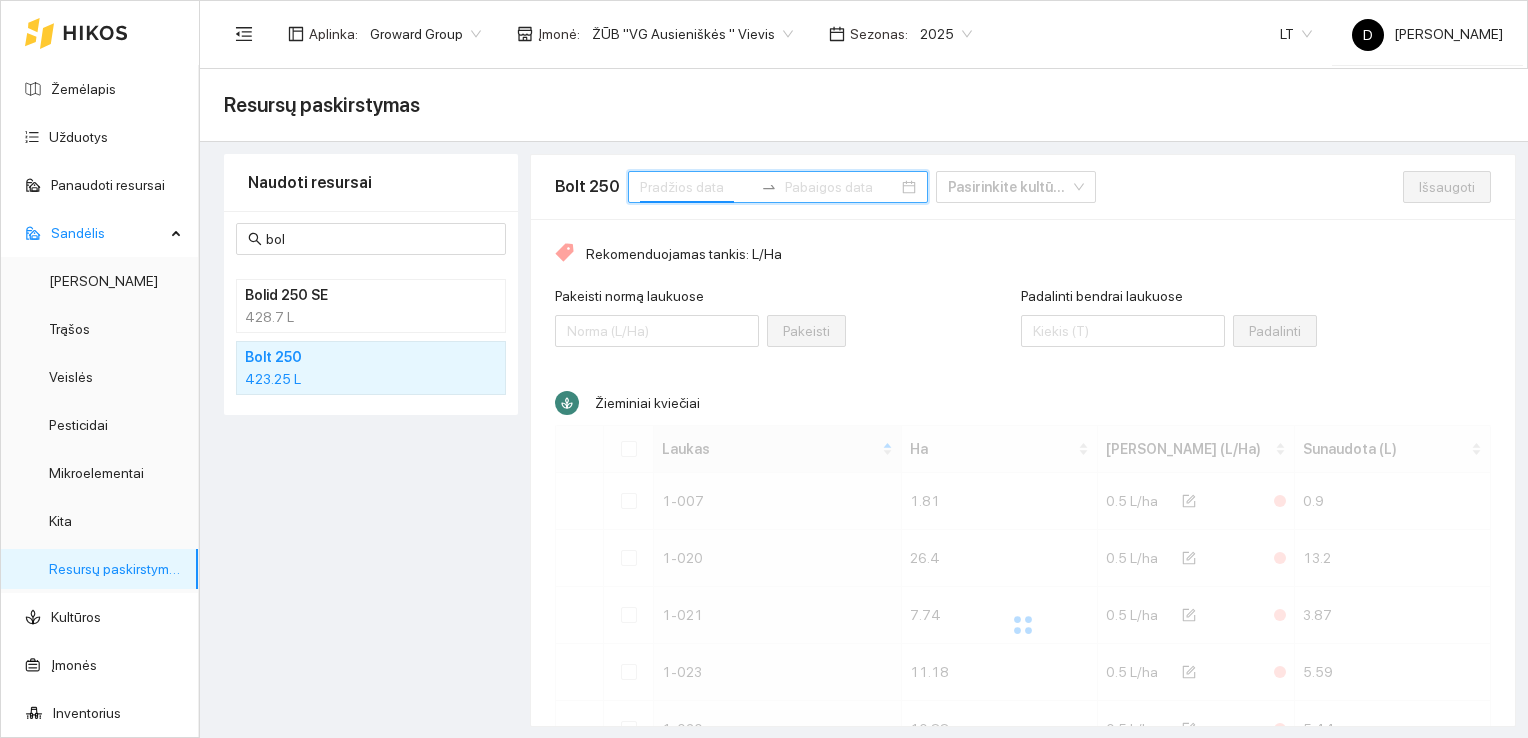 click at bounding box center [696, 187] 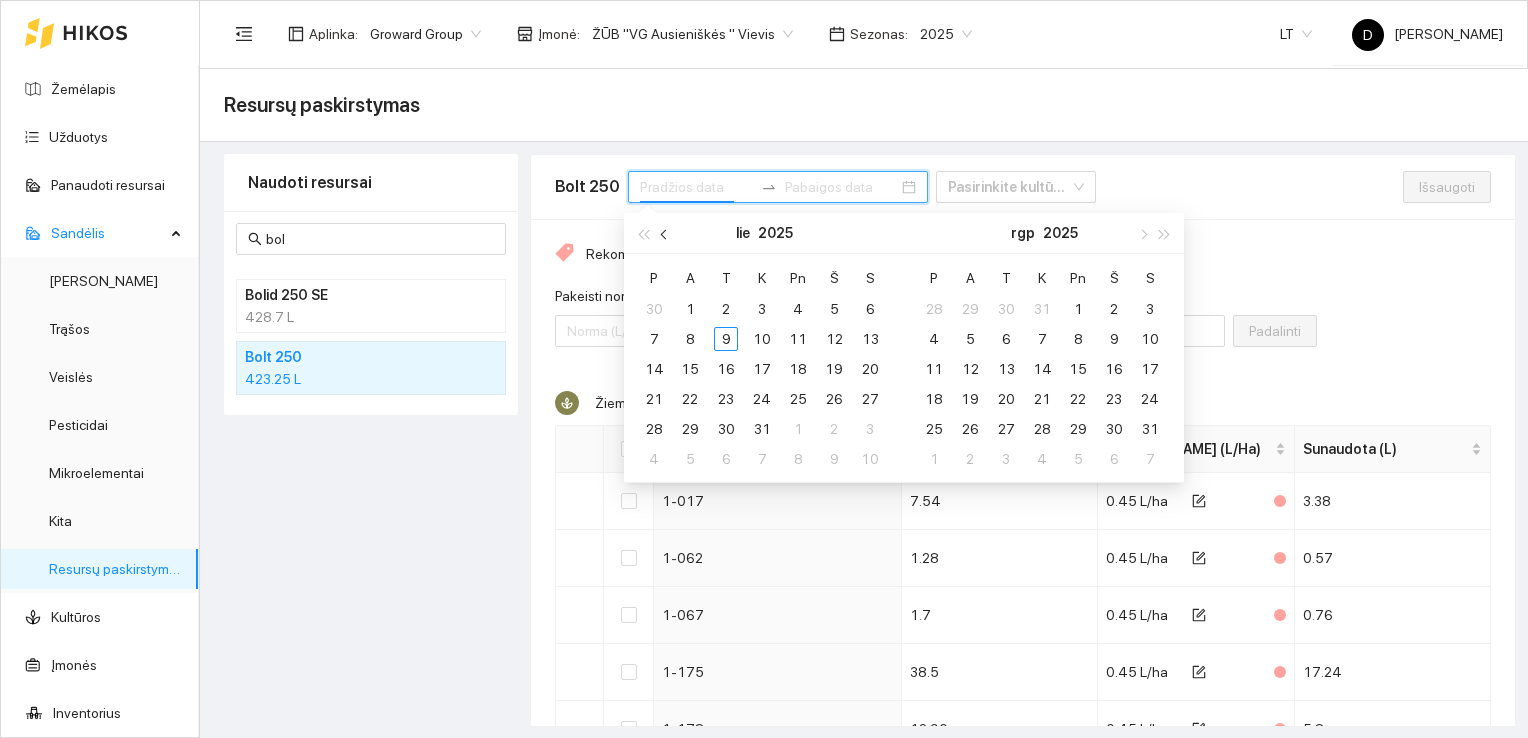 click at bounding box center (666, 234) 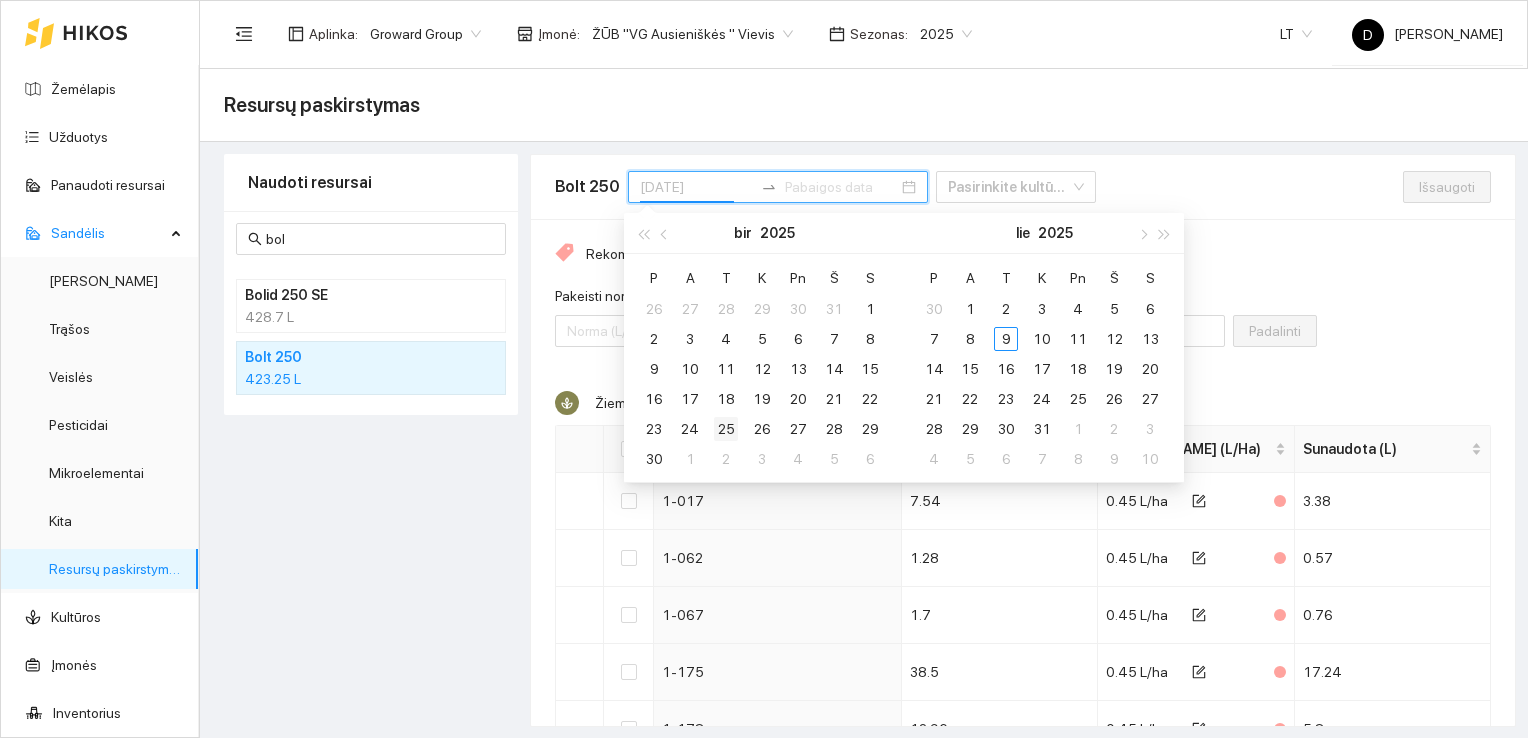 type on "2025-06-25" 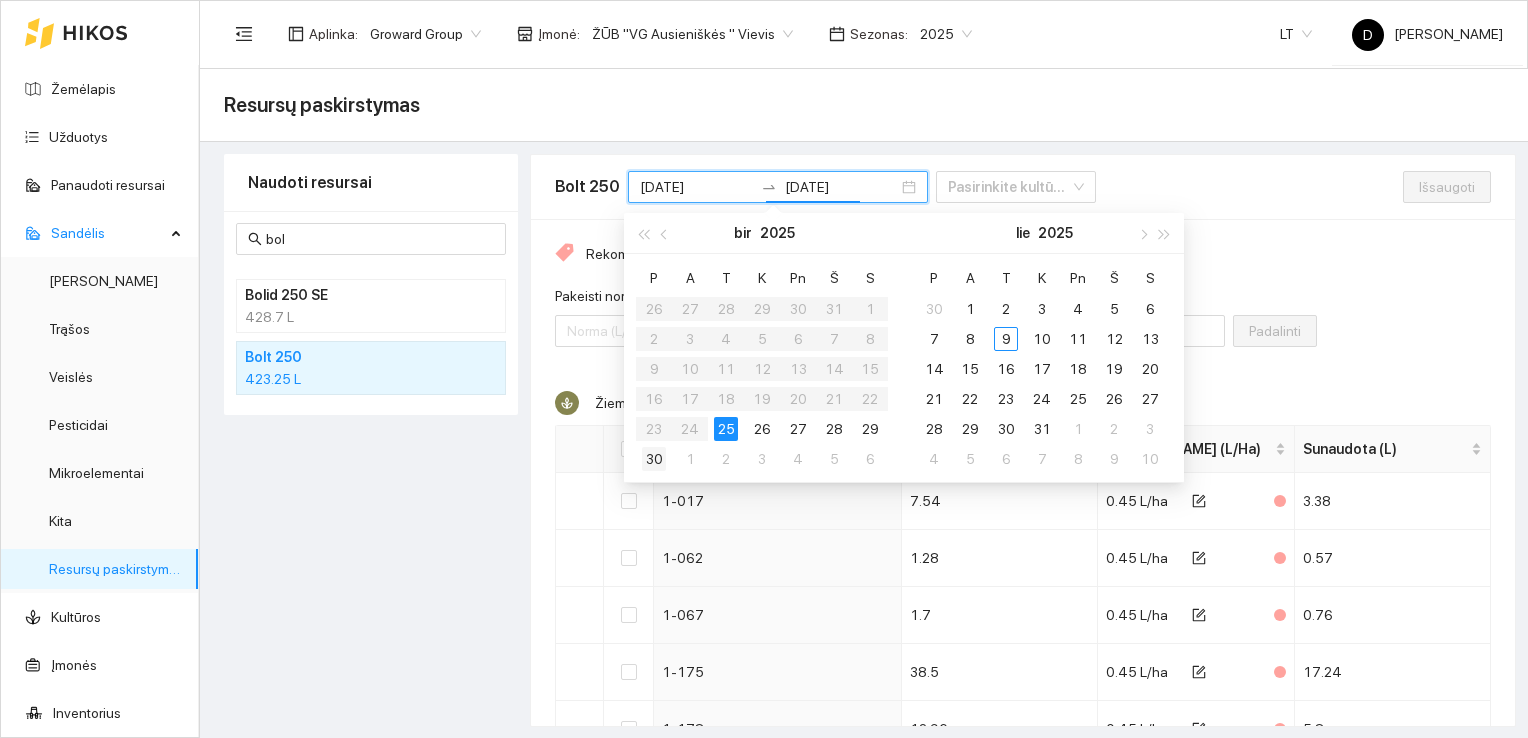 type on "2025-06-30" 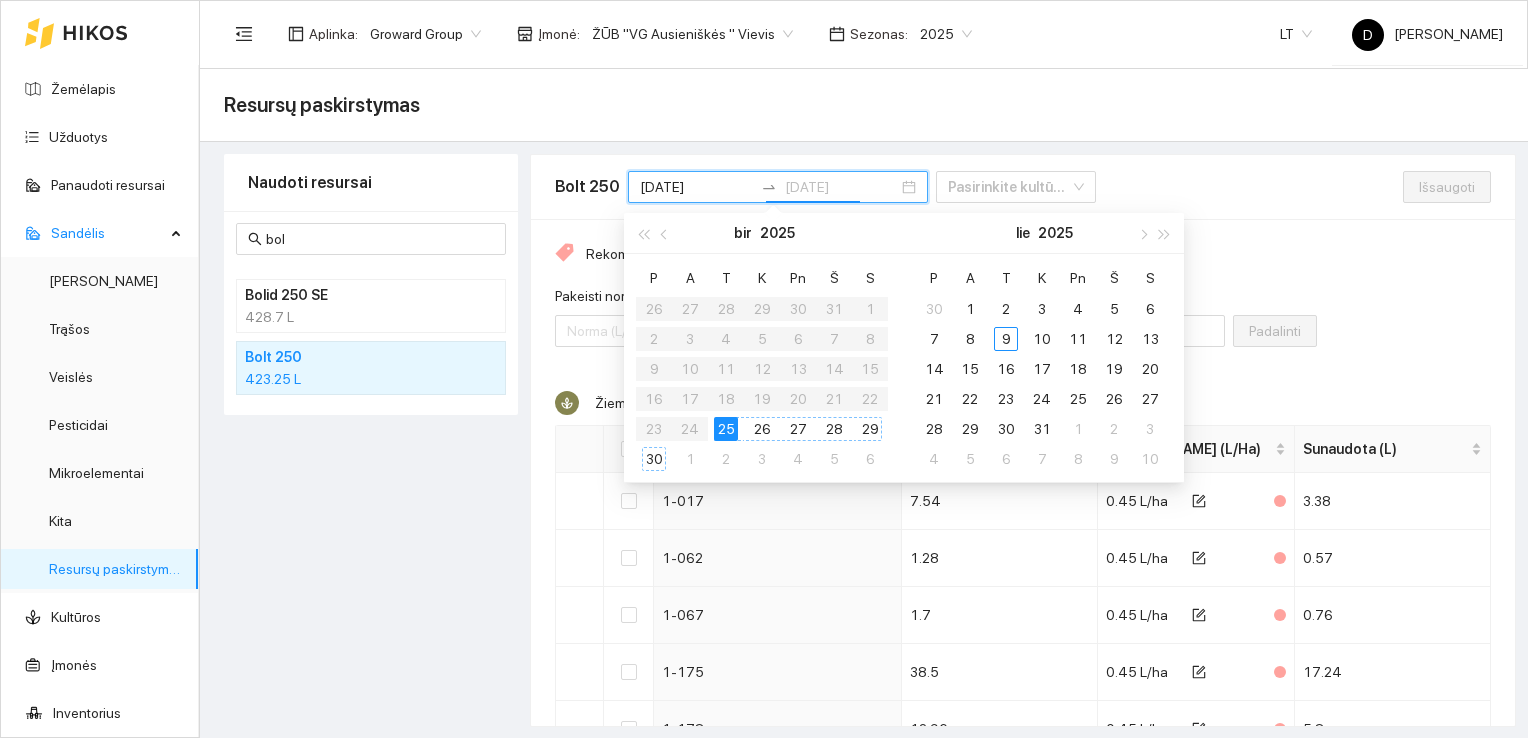 click on "30" at bounding box center (654, 459) 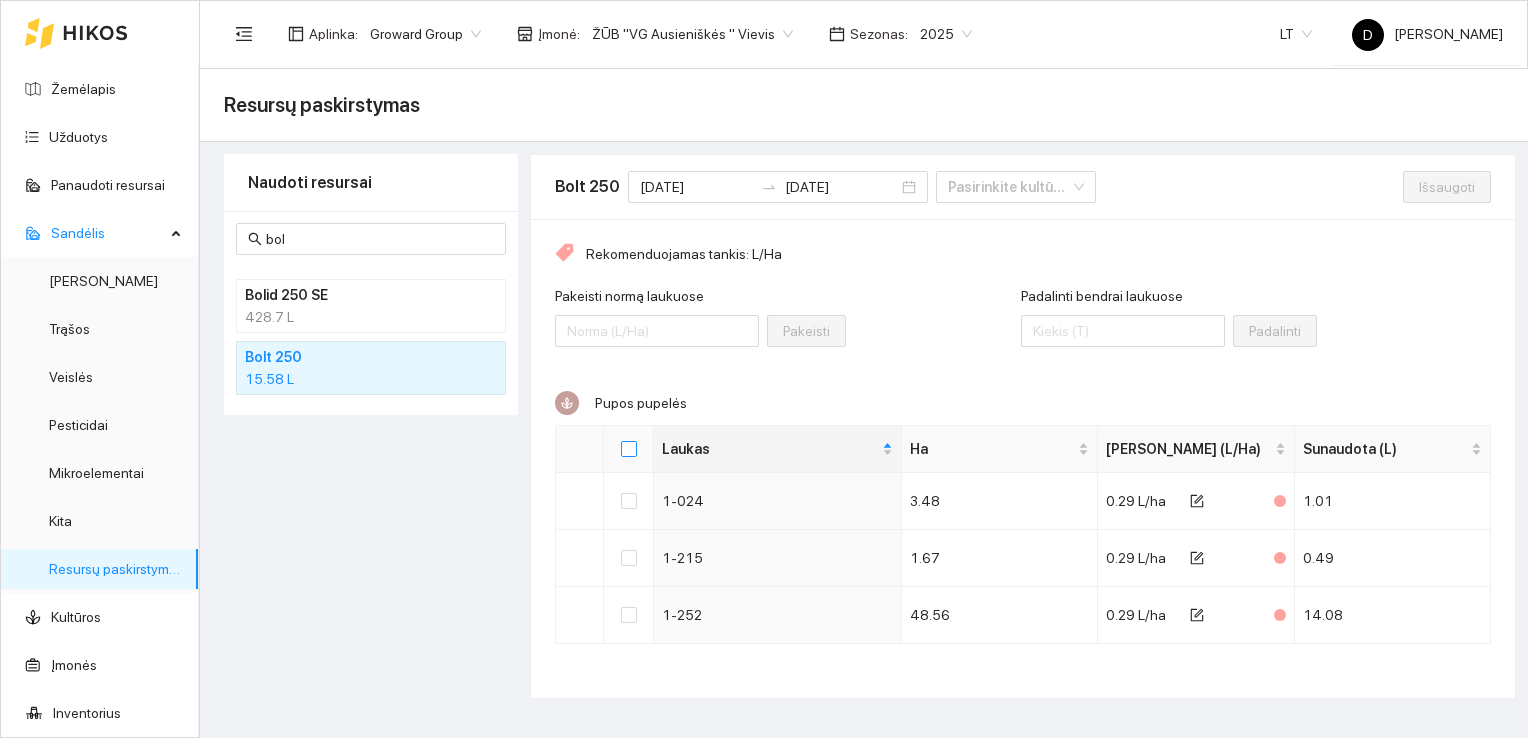 click at bounding box center (629, 449) 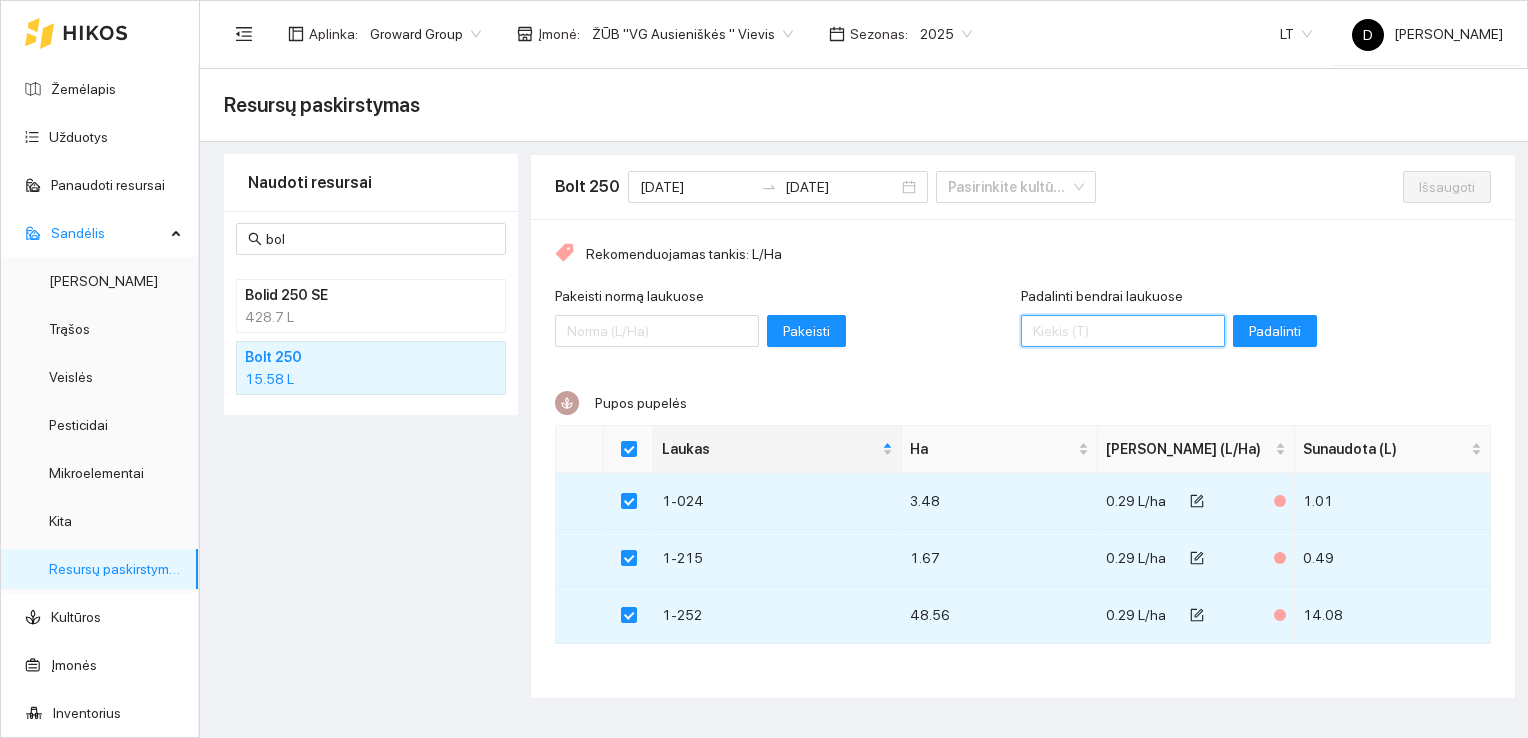 click on "Padalinti bendrai laukuose" at bounding box center [1123, 331] 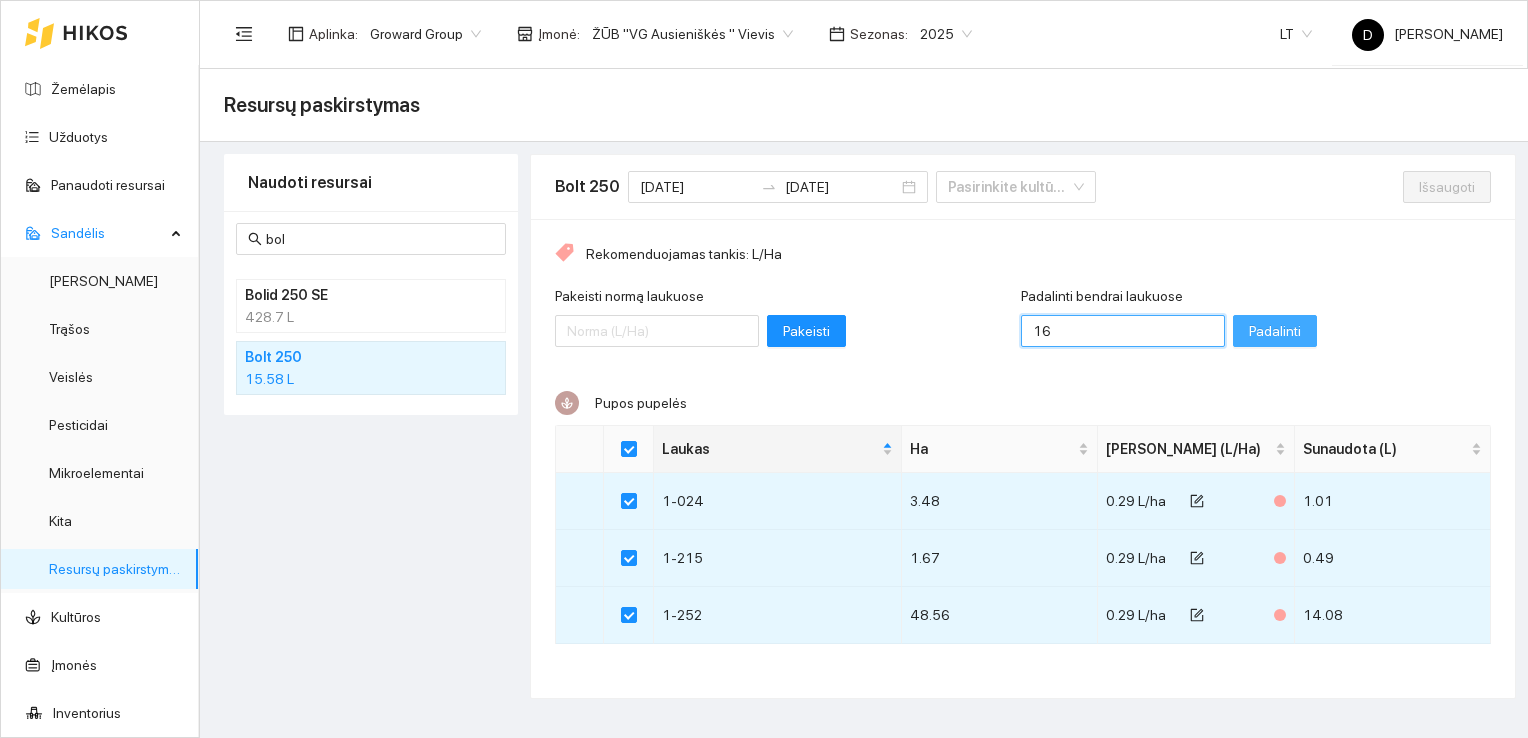 type on "16" 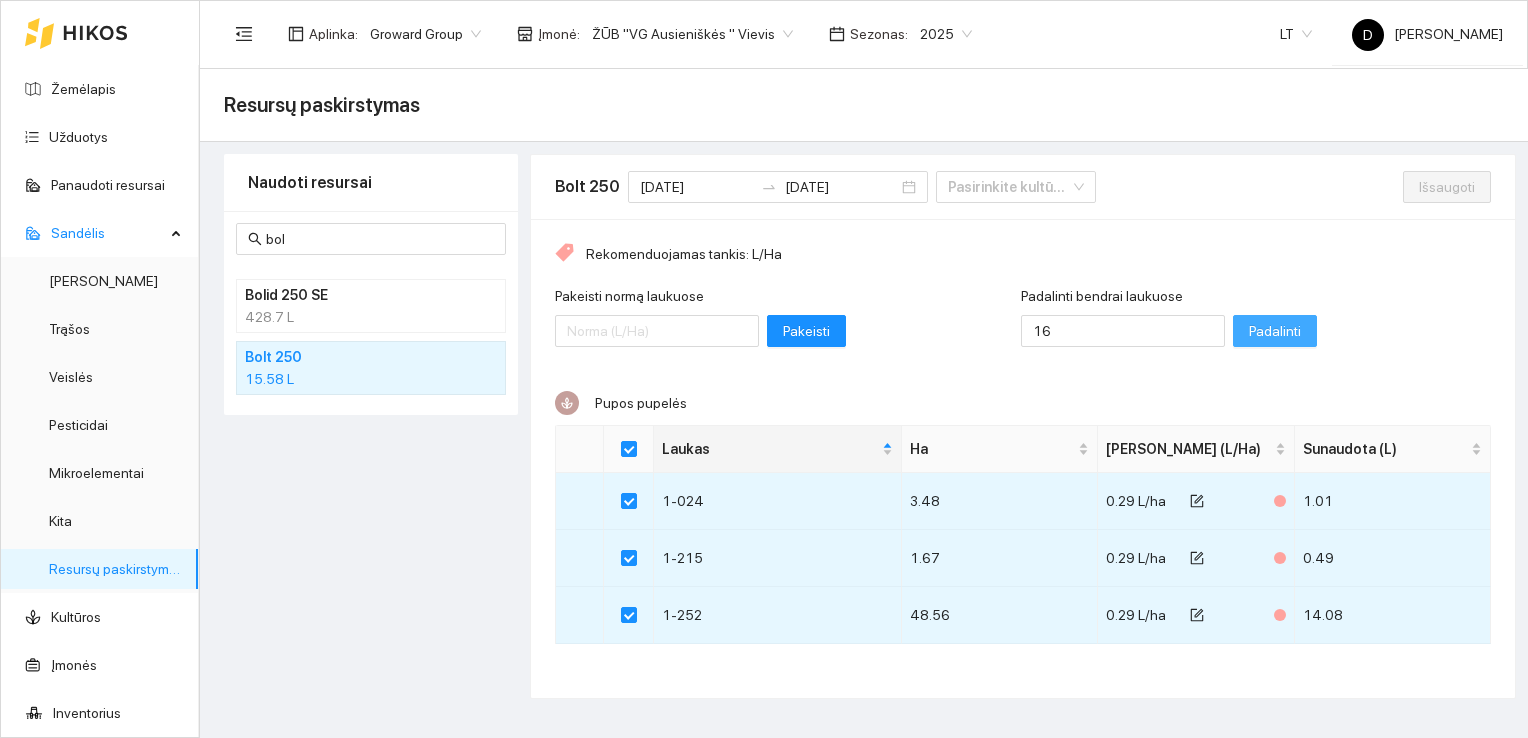 click on "Padalinti" at bounding box center [1275, 331] 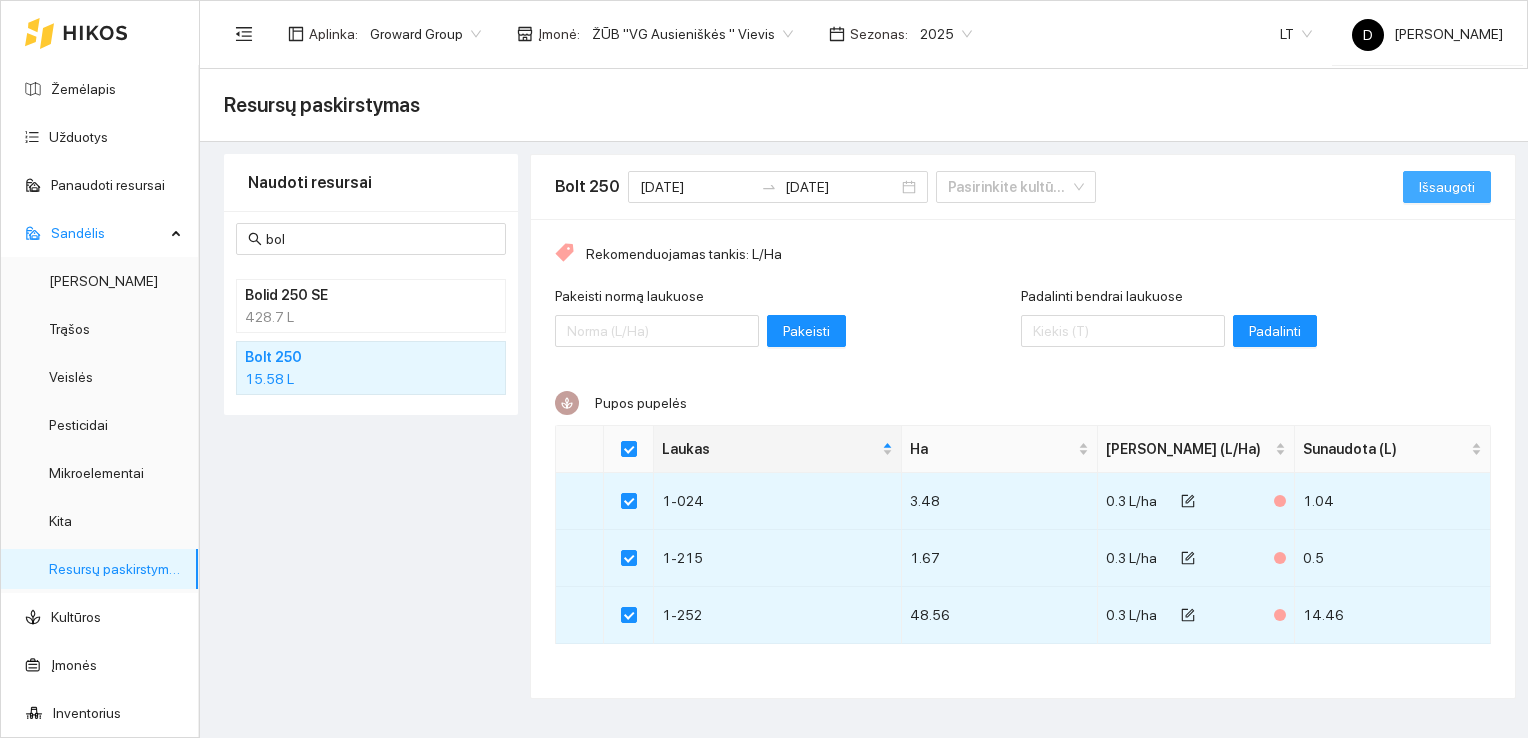 click on "Išsaugoti" at bounding box center [1447, 187] 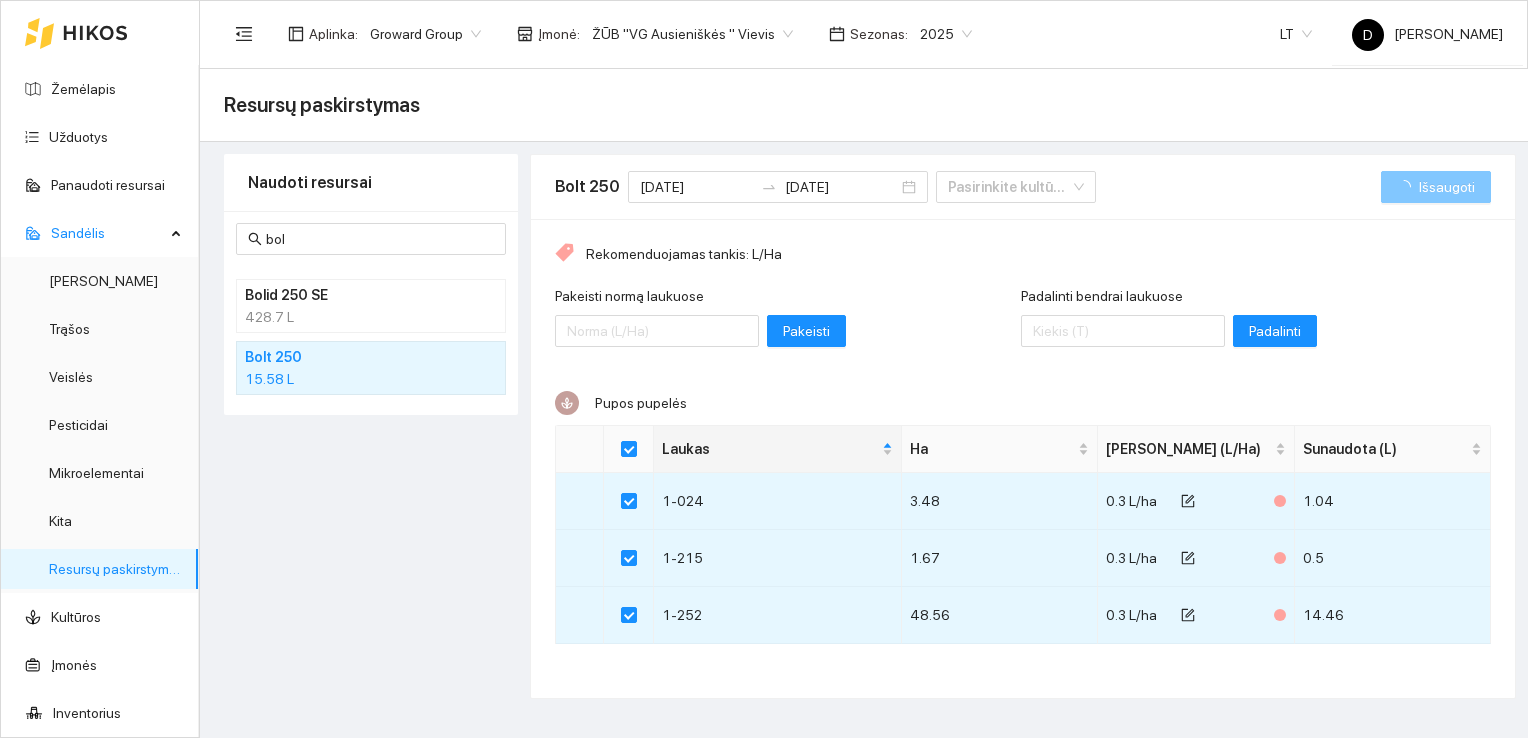 checkbox on "false" 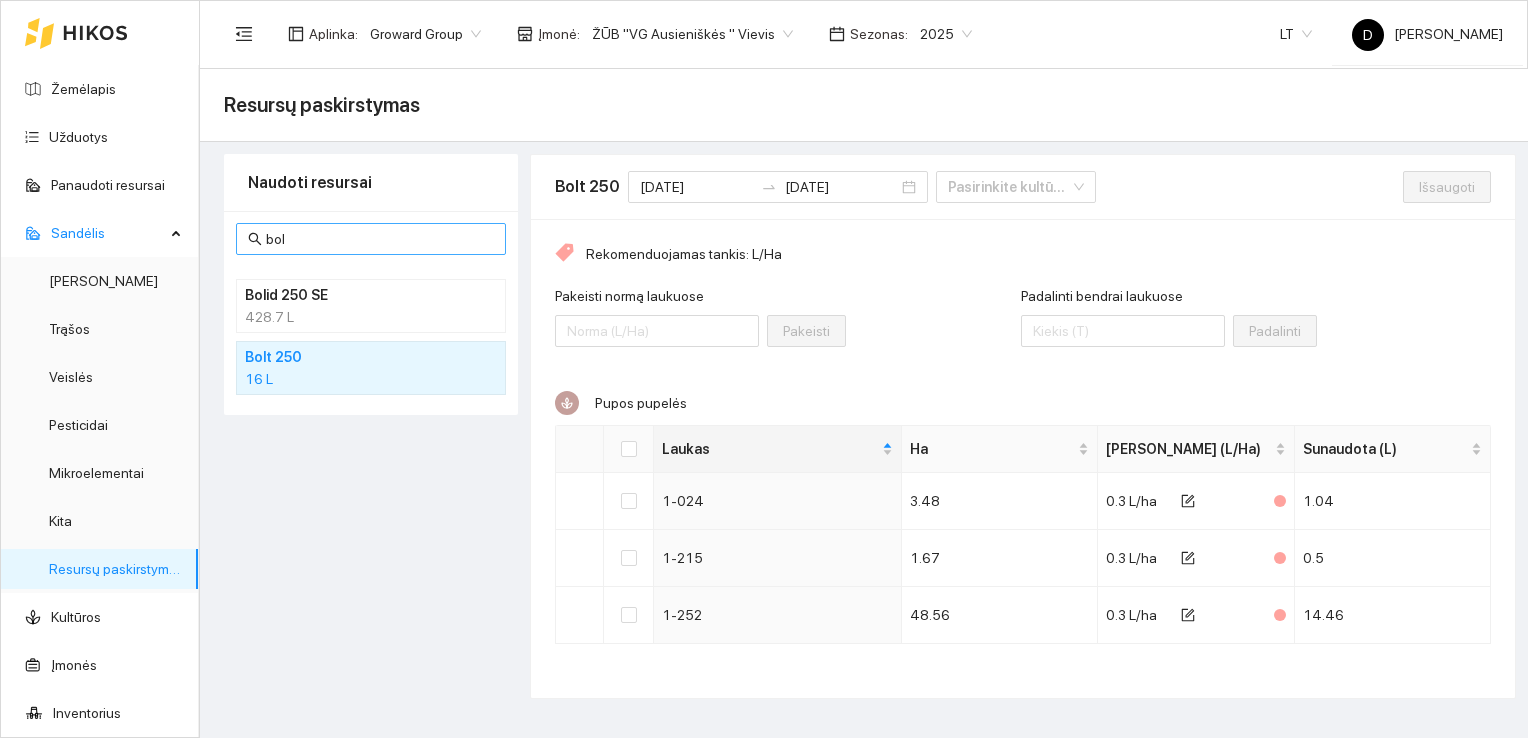 click on "bol" at bounding box center [380, 239] 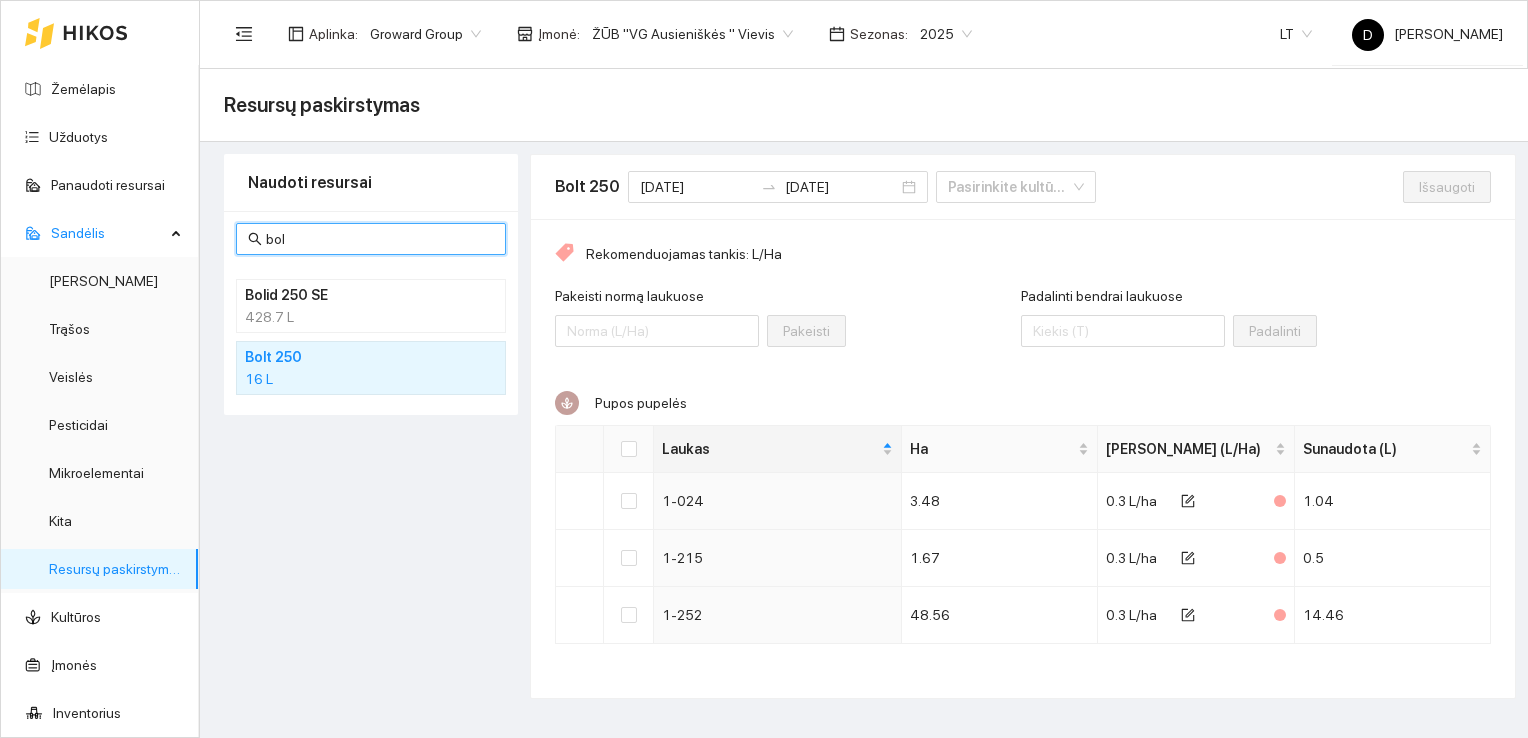 click on "Bolid 250 SE" at bounding box center (345, 295) 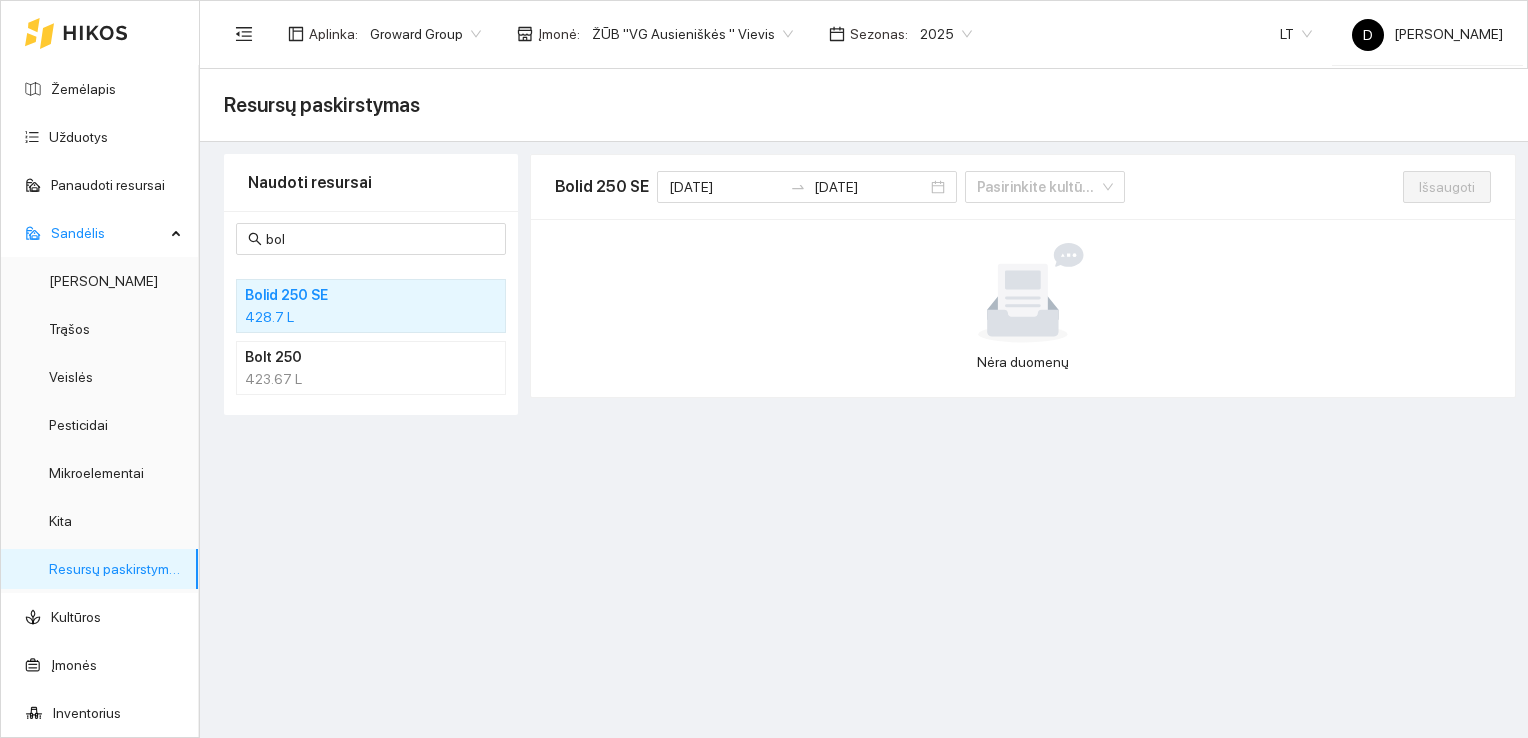 type 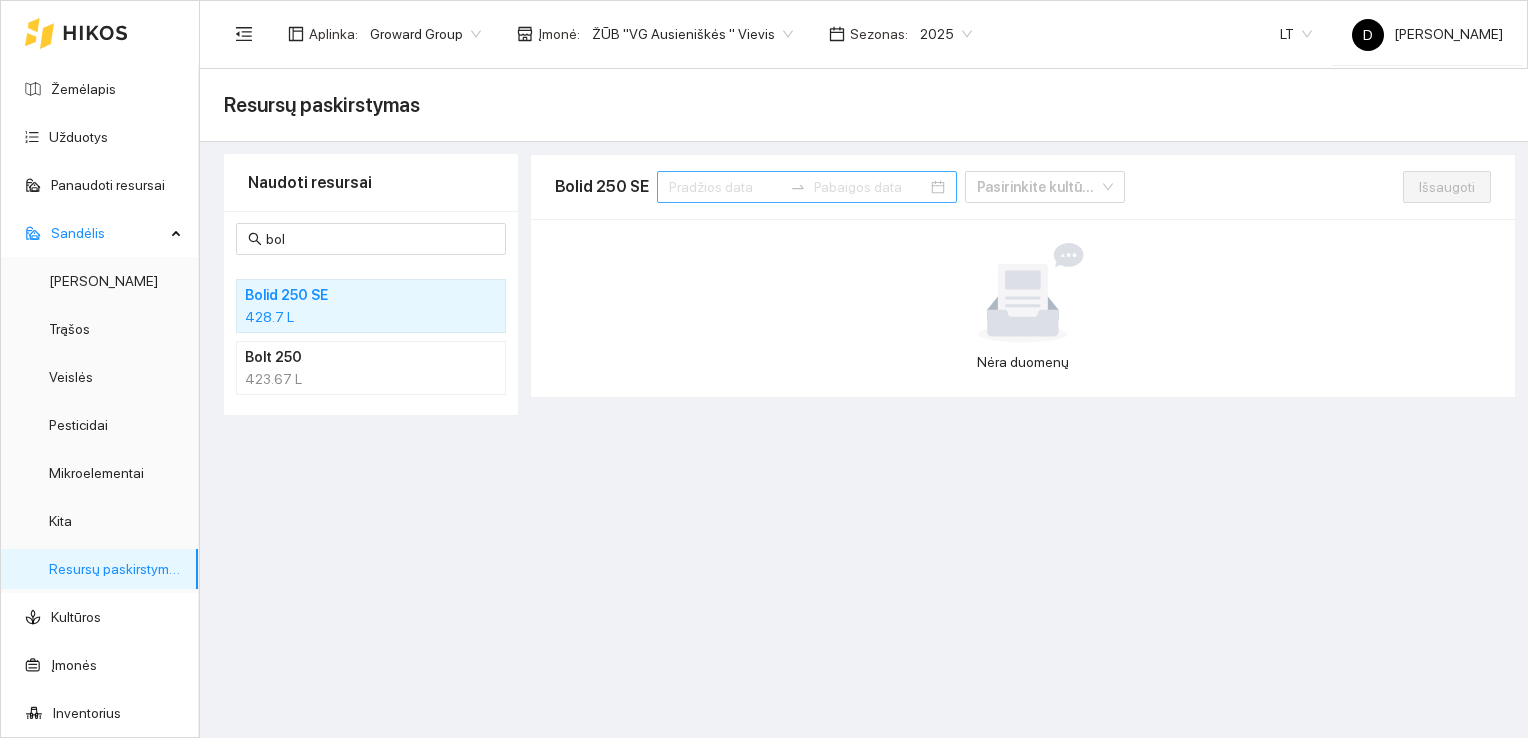 click at bounding box center [725, 187] 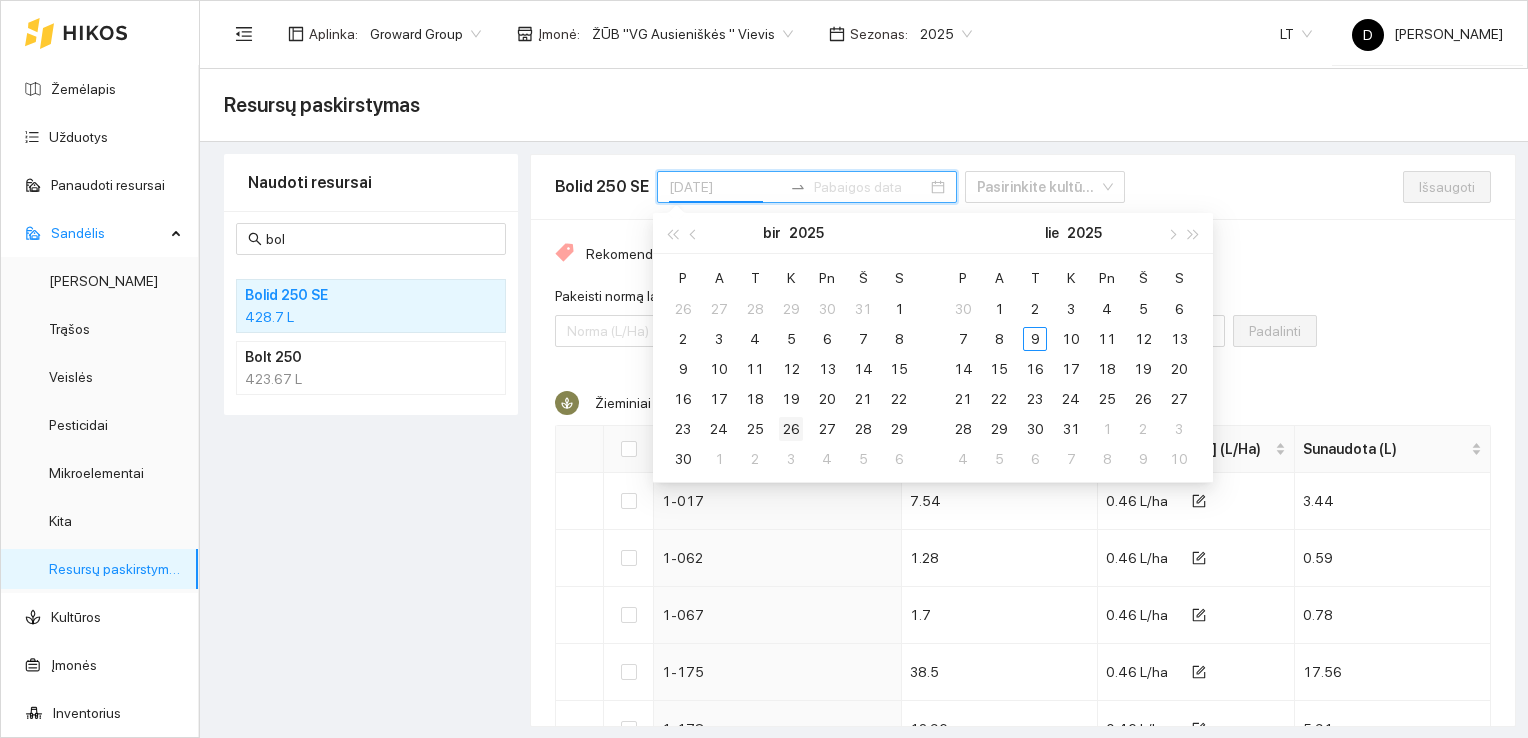 type on "2025-06-26" 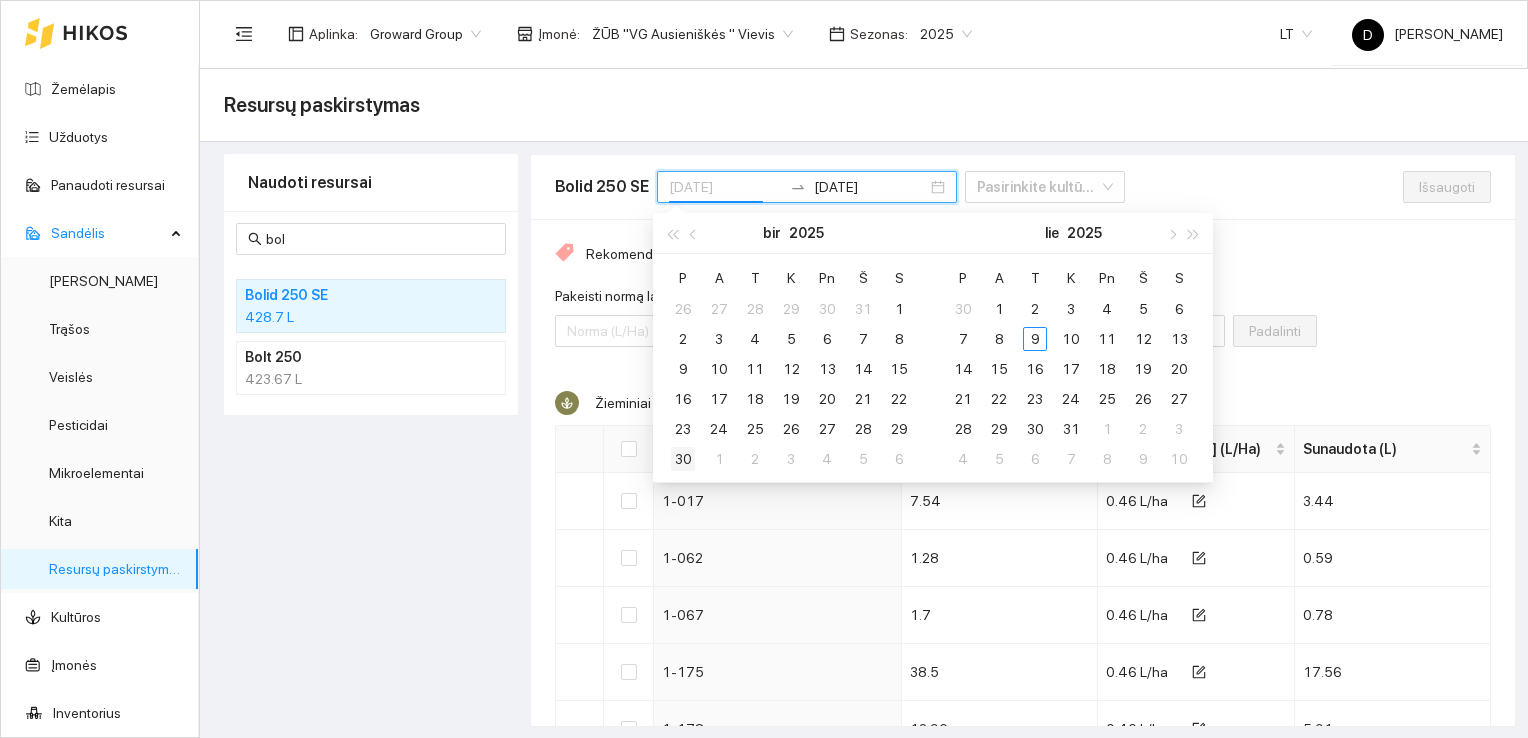 type on "2025-06-30" 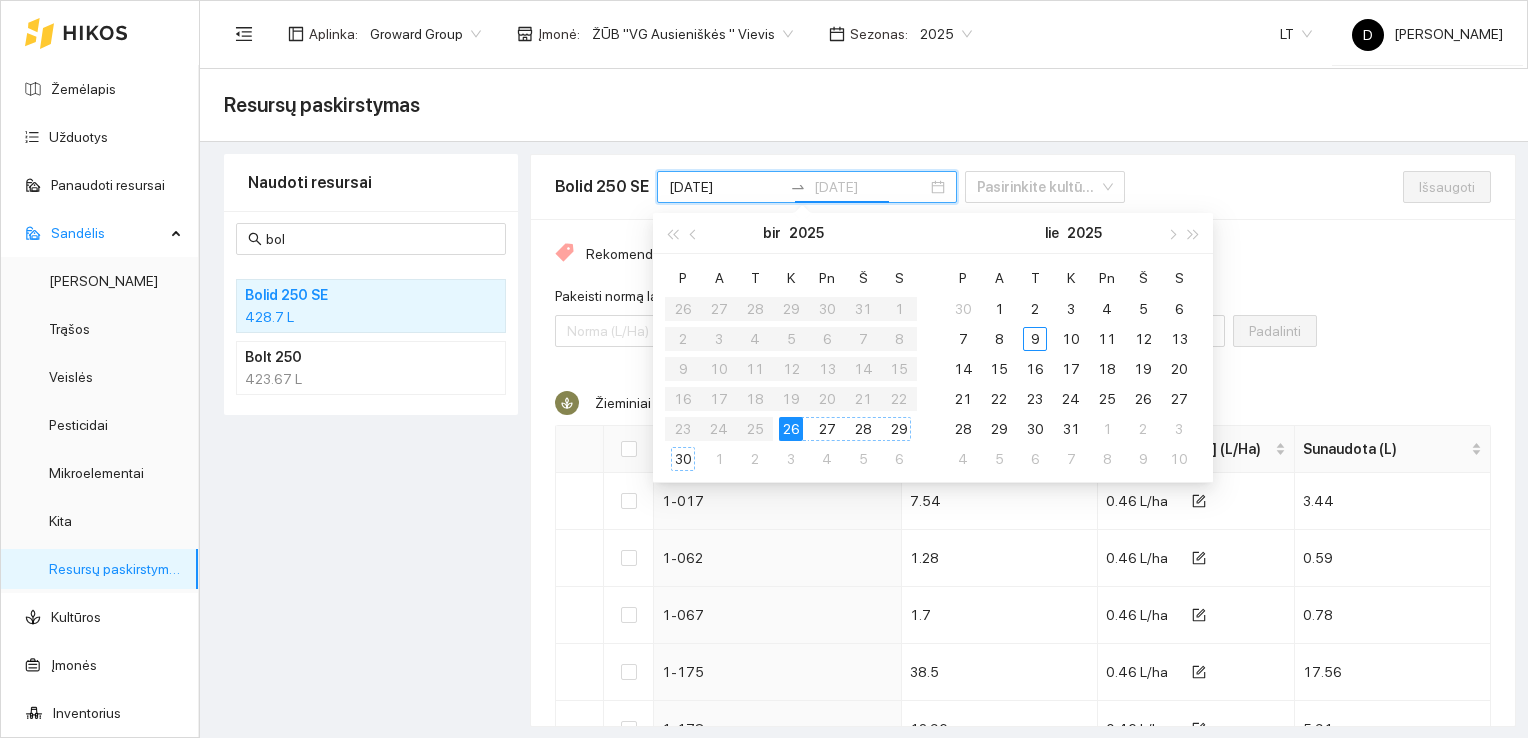 click on "30" at bounding box center (683, 459) 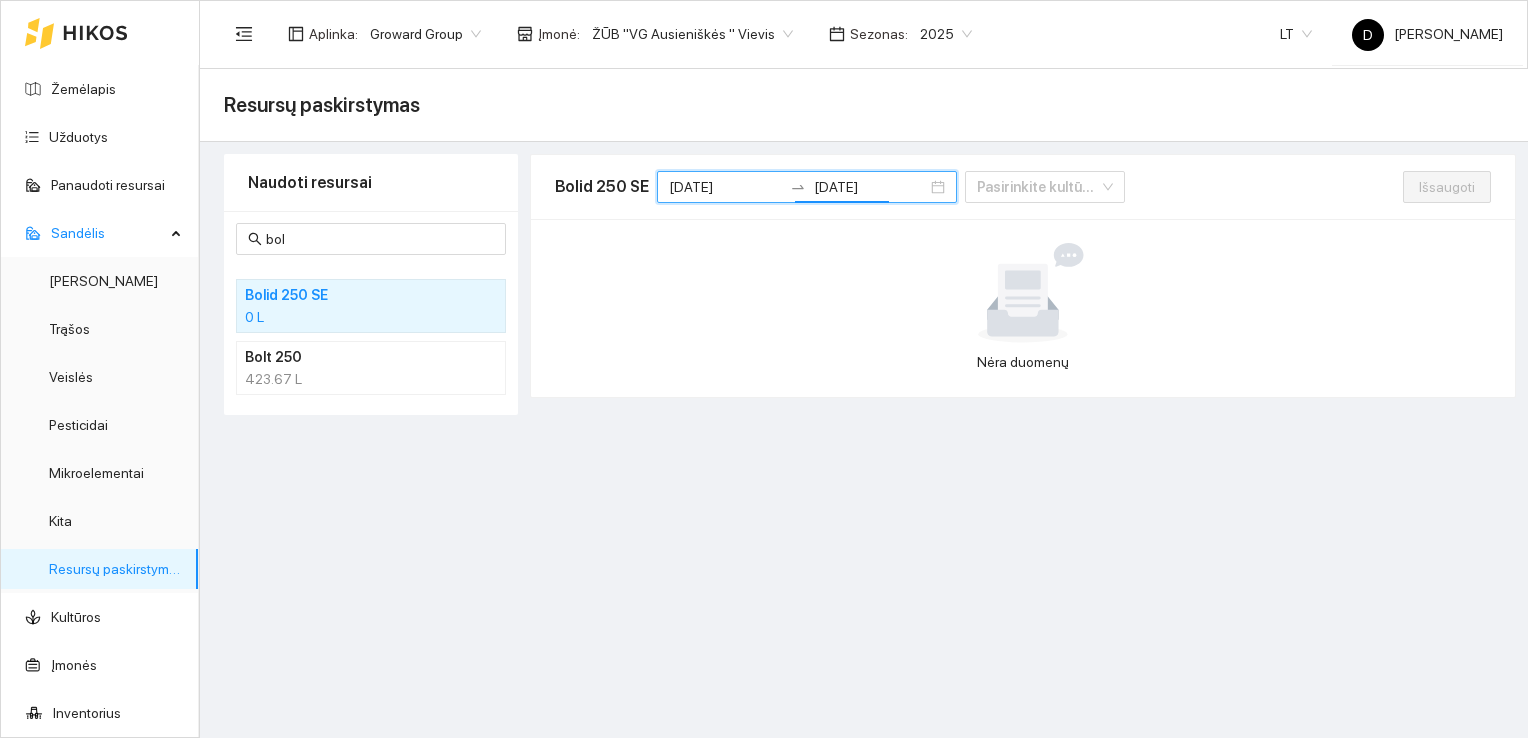 click at bounding box center [1023, 293] 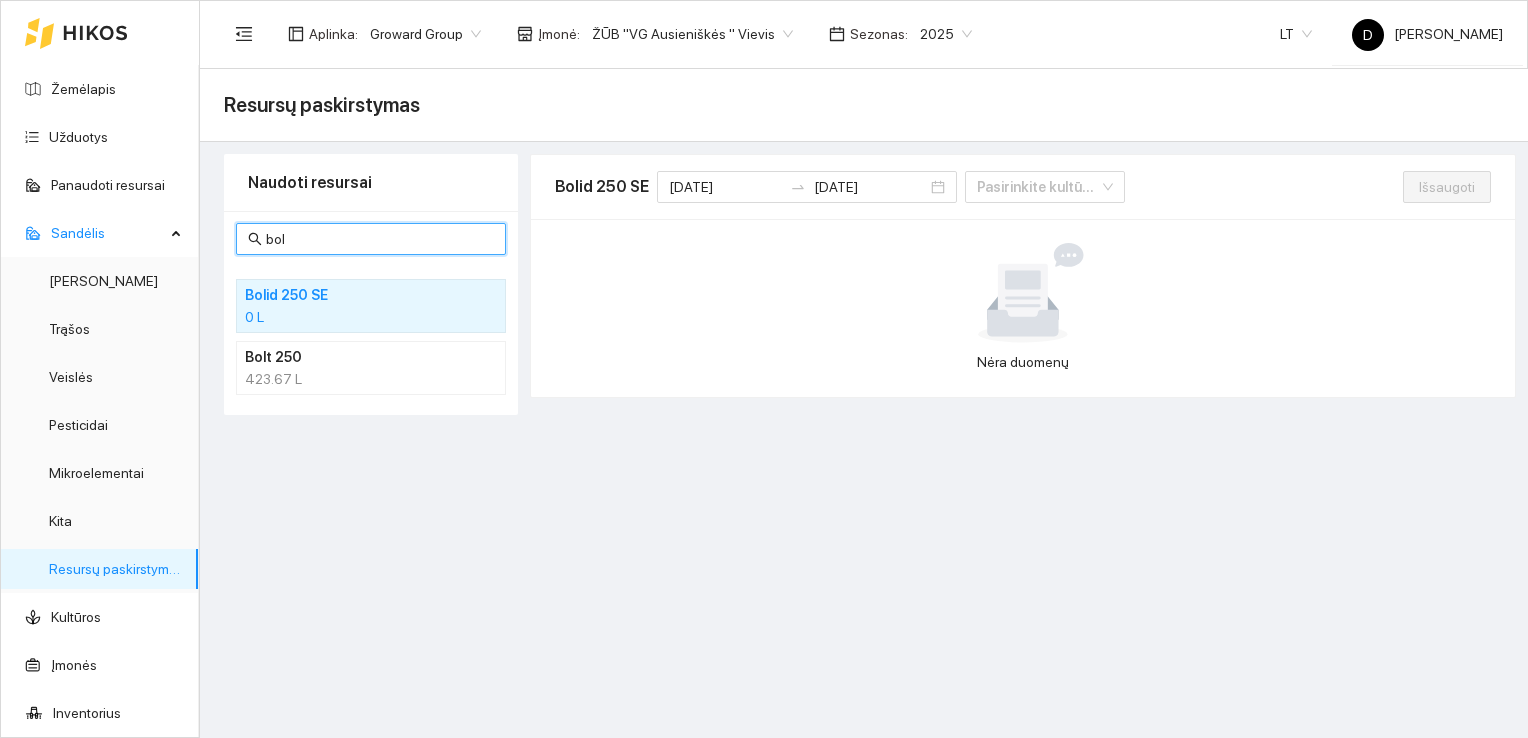 click on "bol" at bounding box center (380, 239) 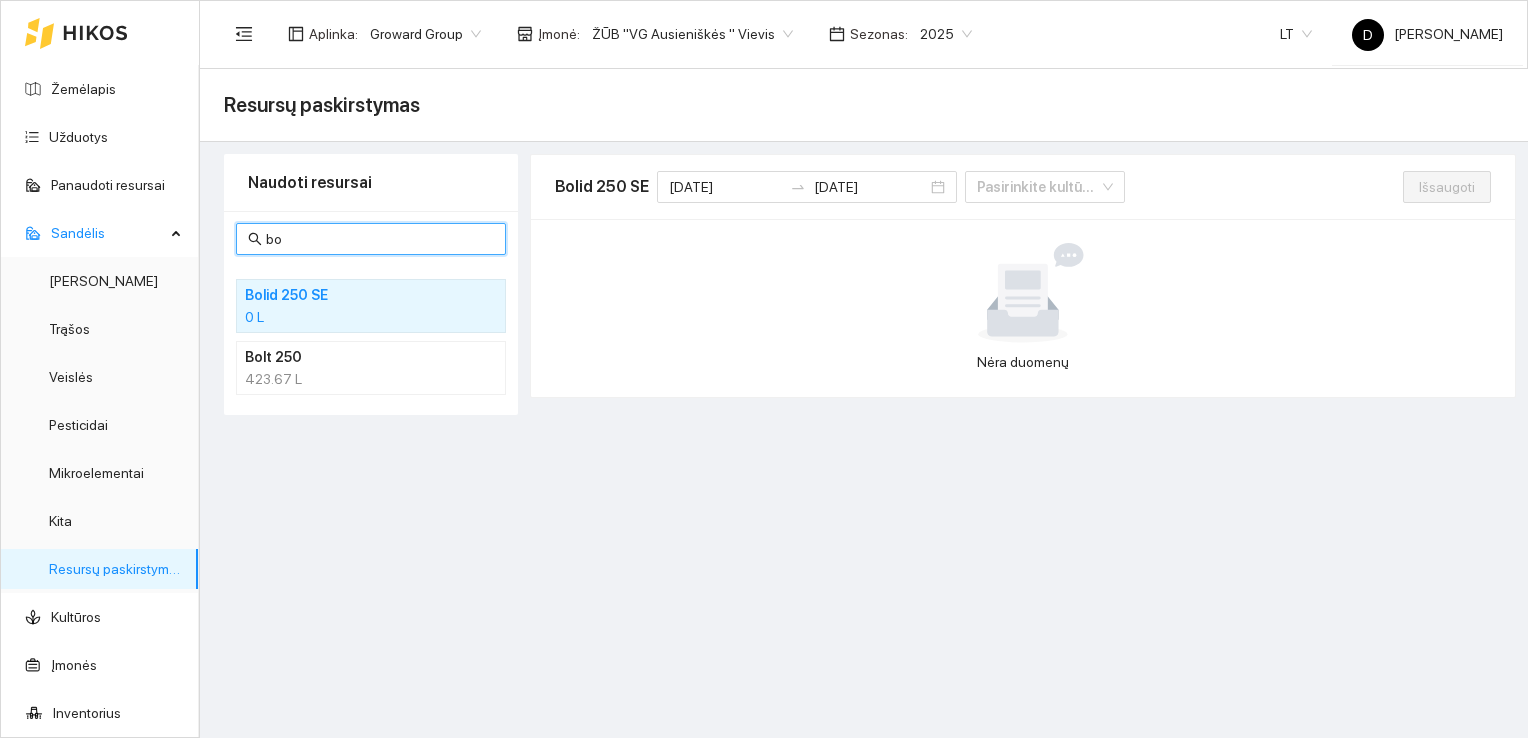 type on "b" 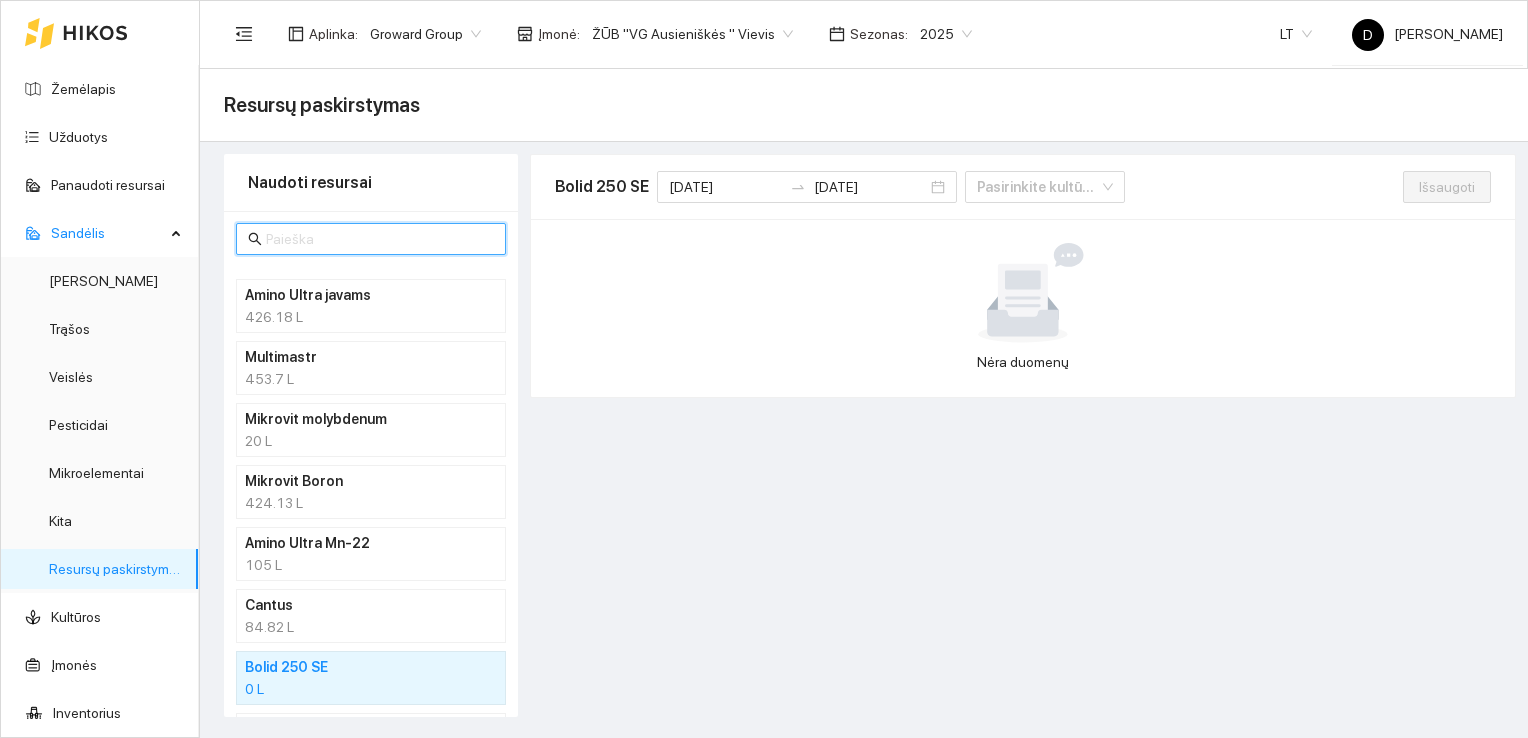 type 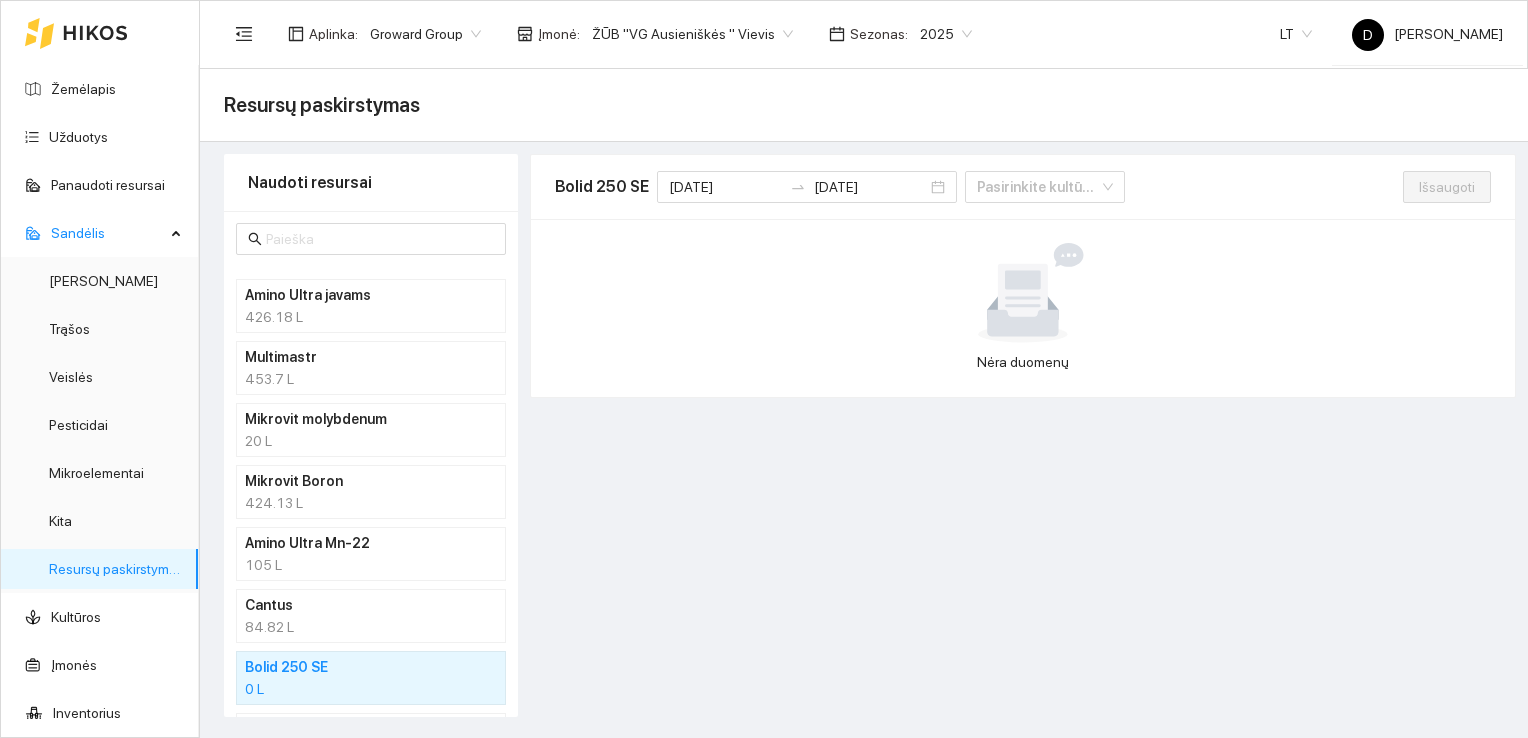 click on "Amino Ultra Mn-22 105 L" at bounding box center (371, 554) 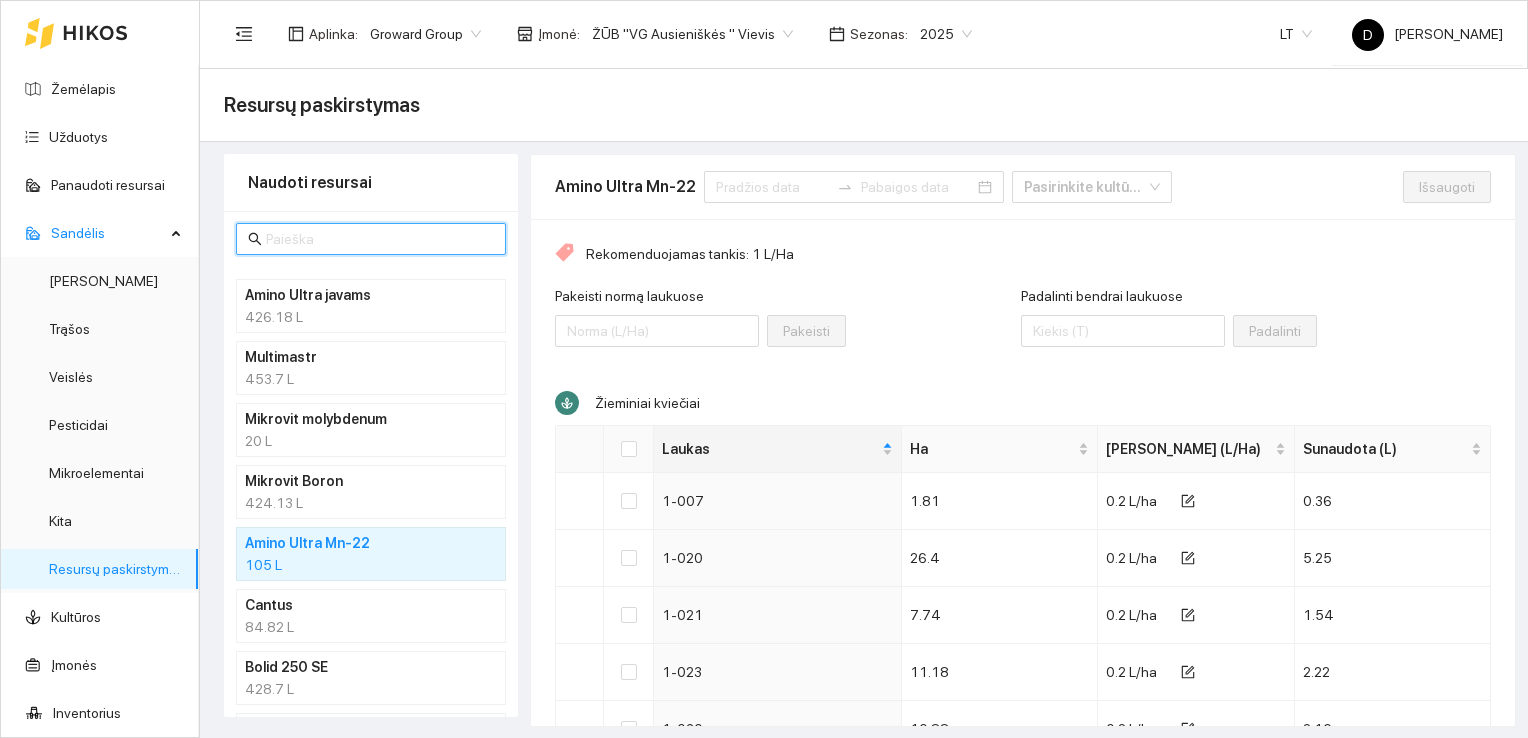 click at bounding box center [380, 239] 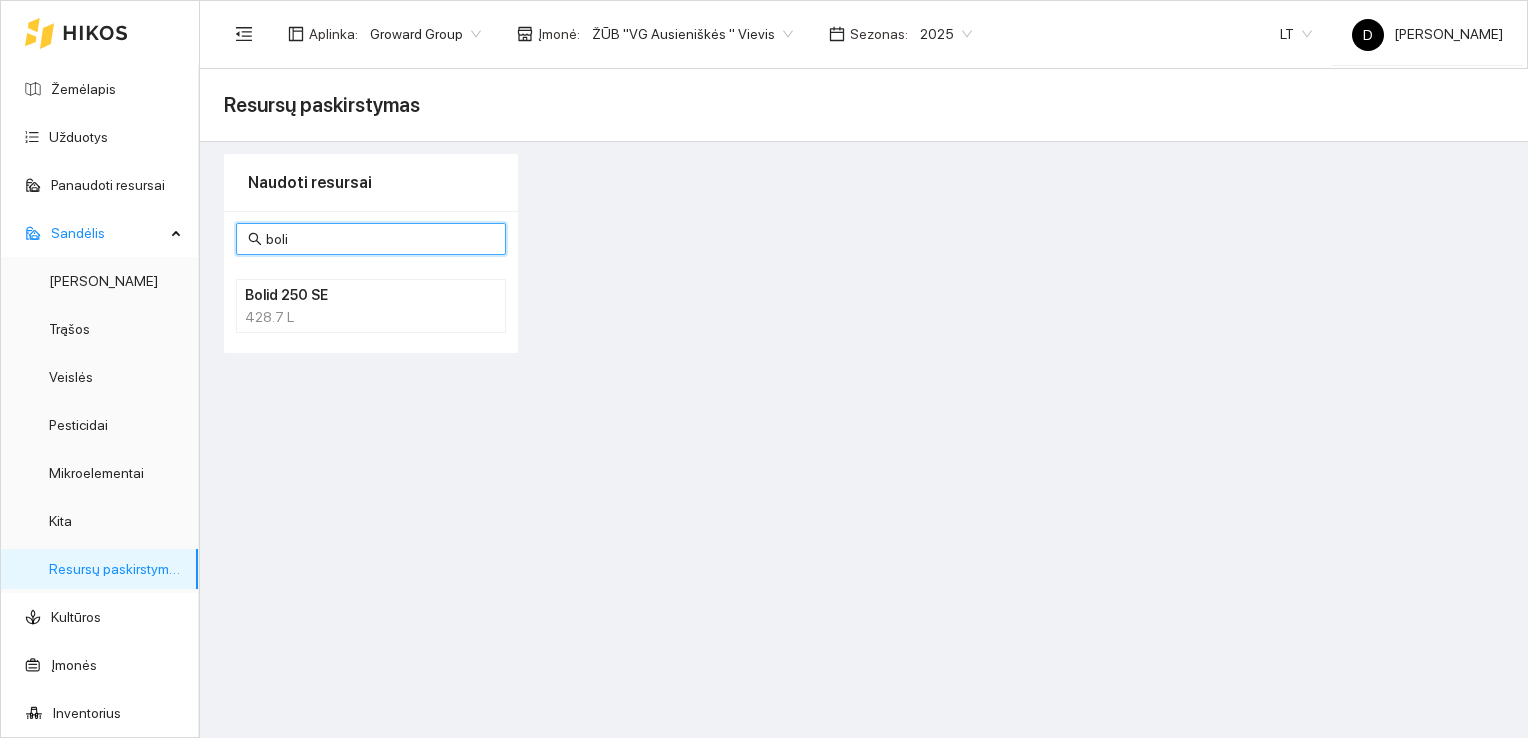 type on "boli" 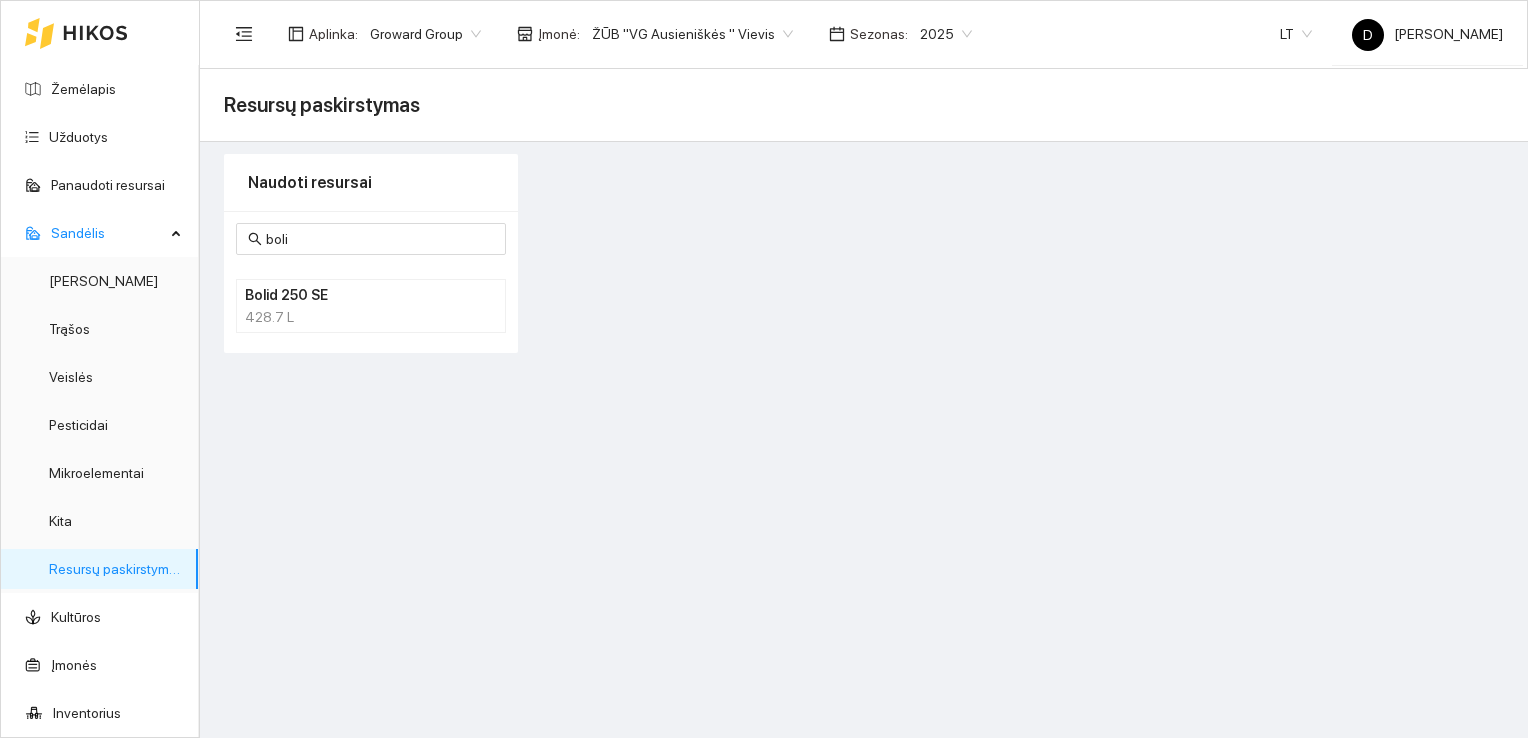 click on "Bolid 250 SE" at bounding box center [345, 295] 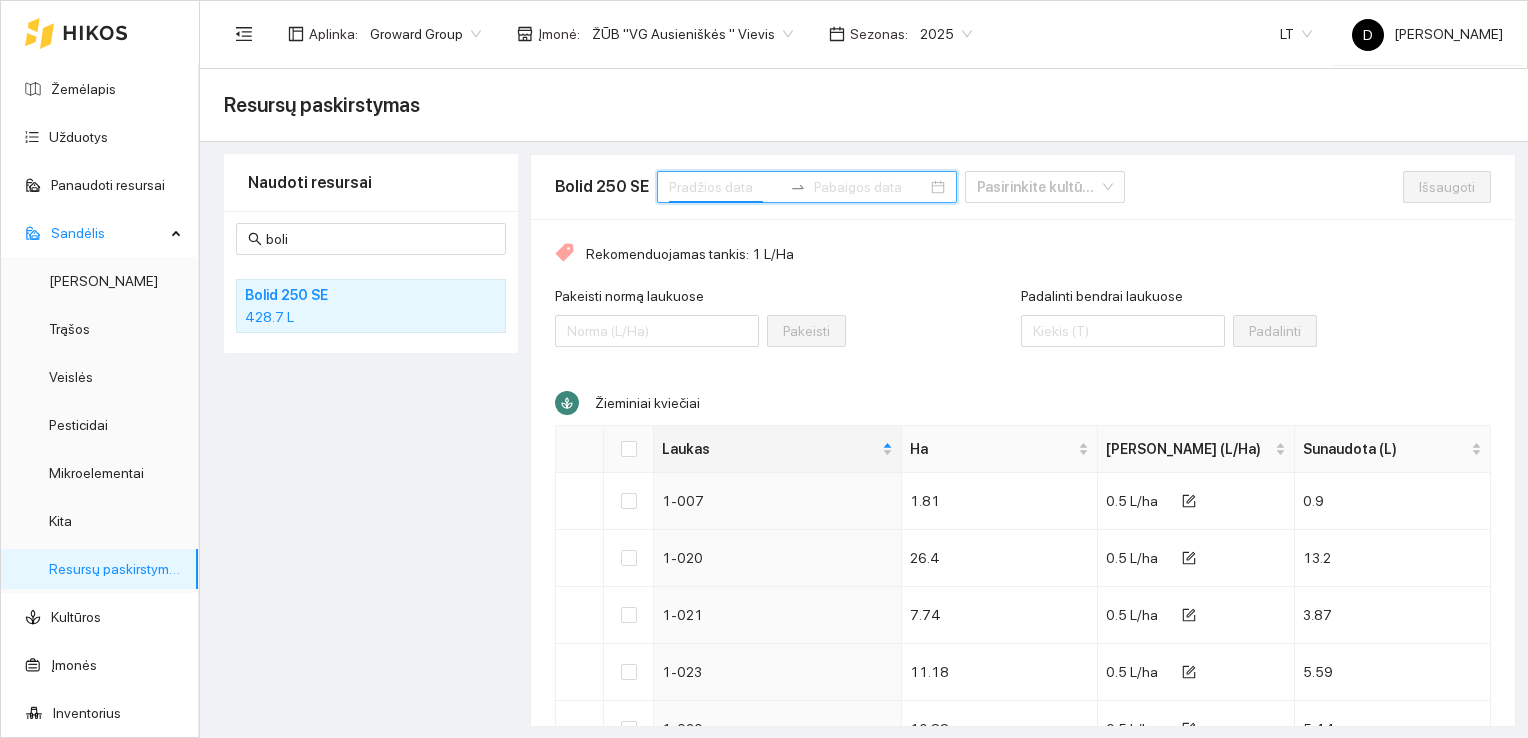 click at bounding box center [725, 187] 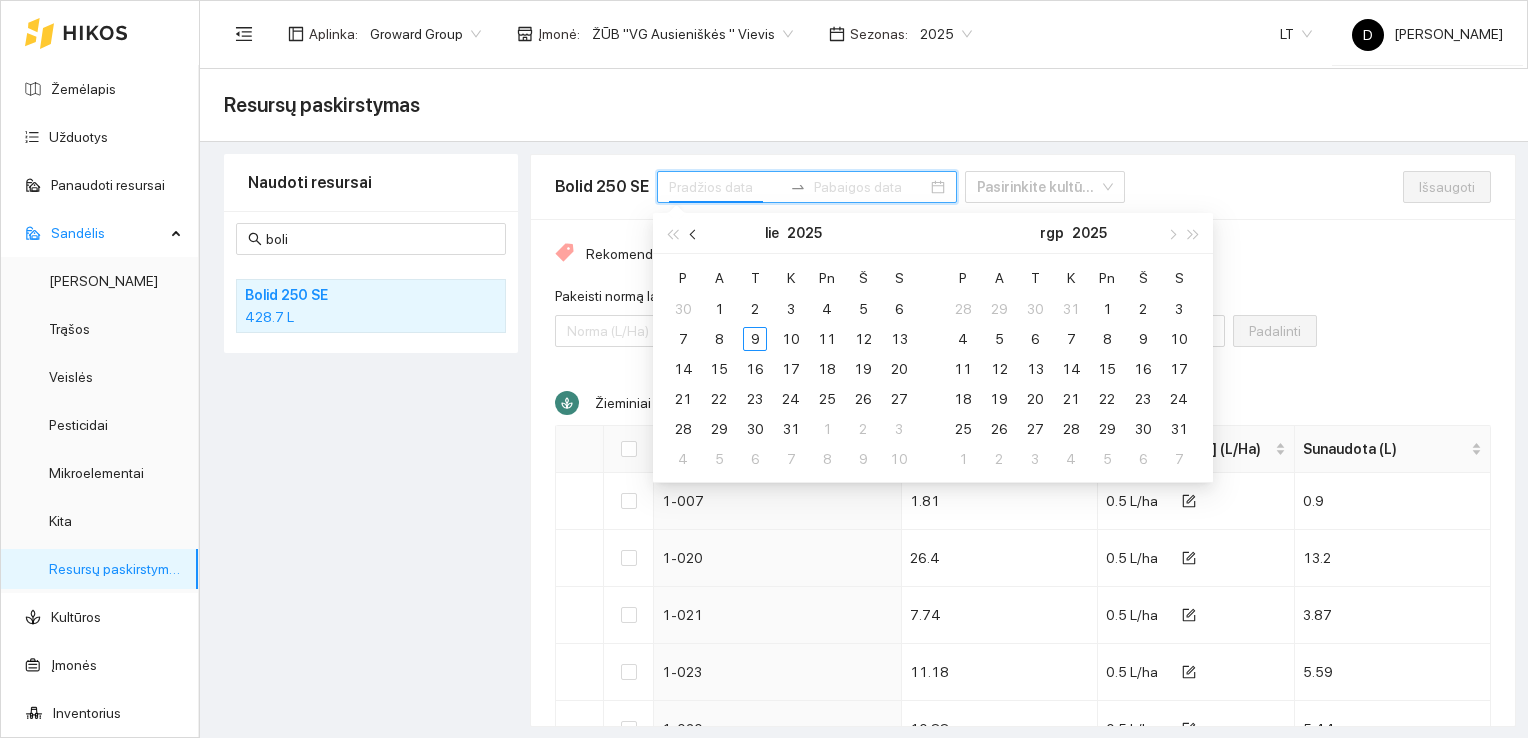 click at bounding box center (695, 234) 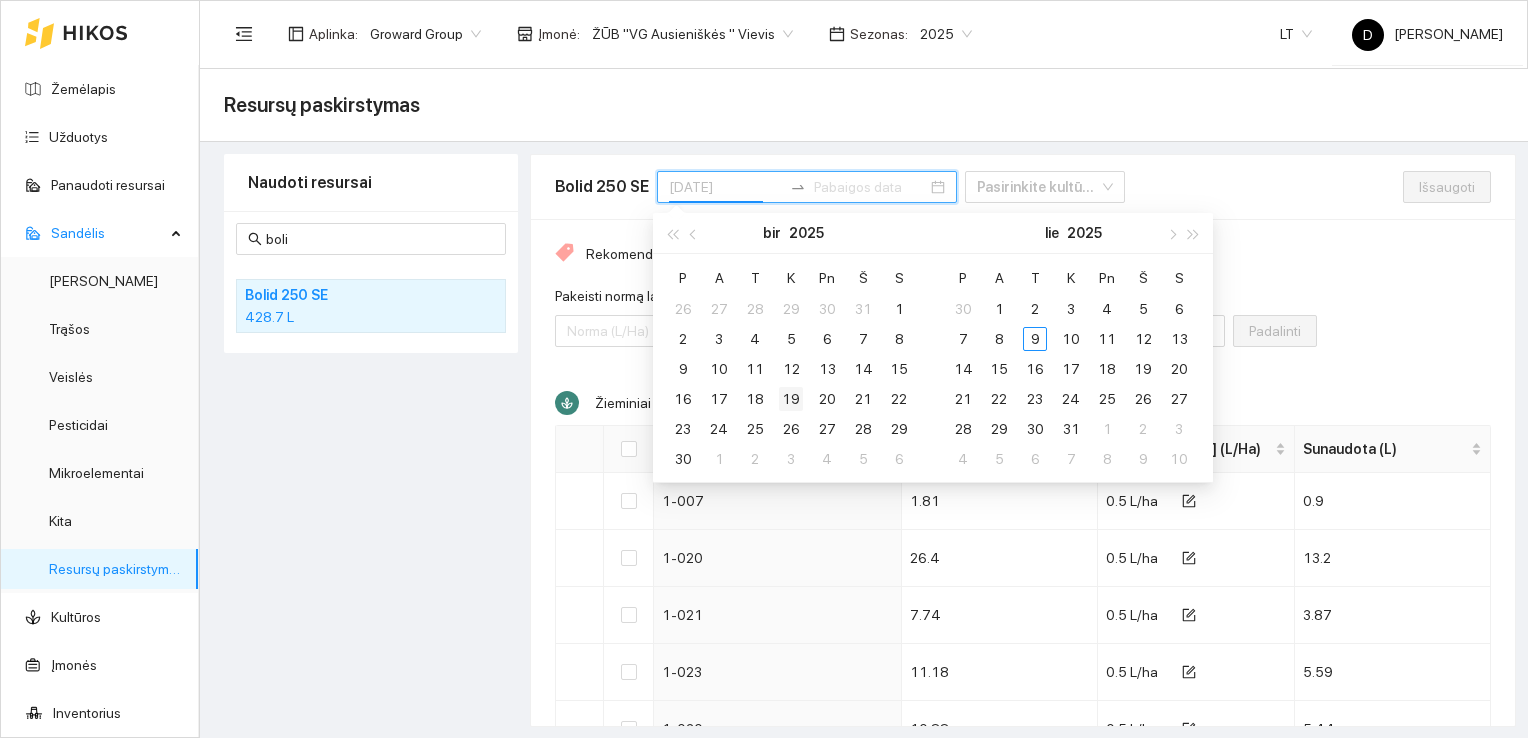 type on "2025-06-19" 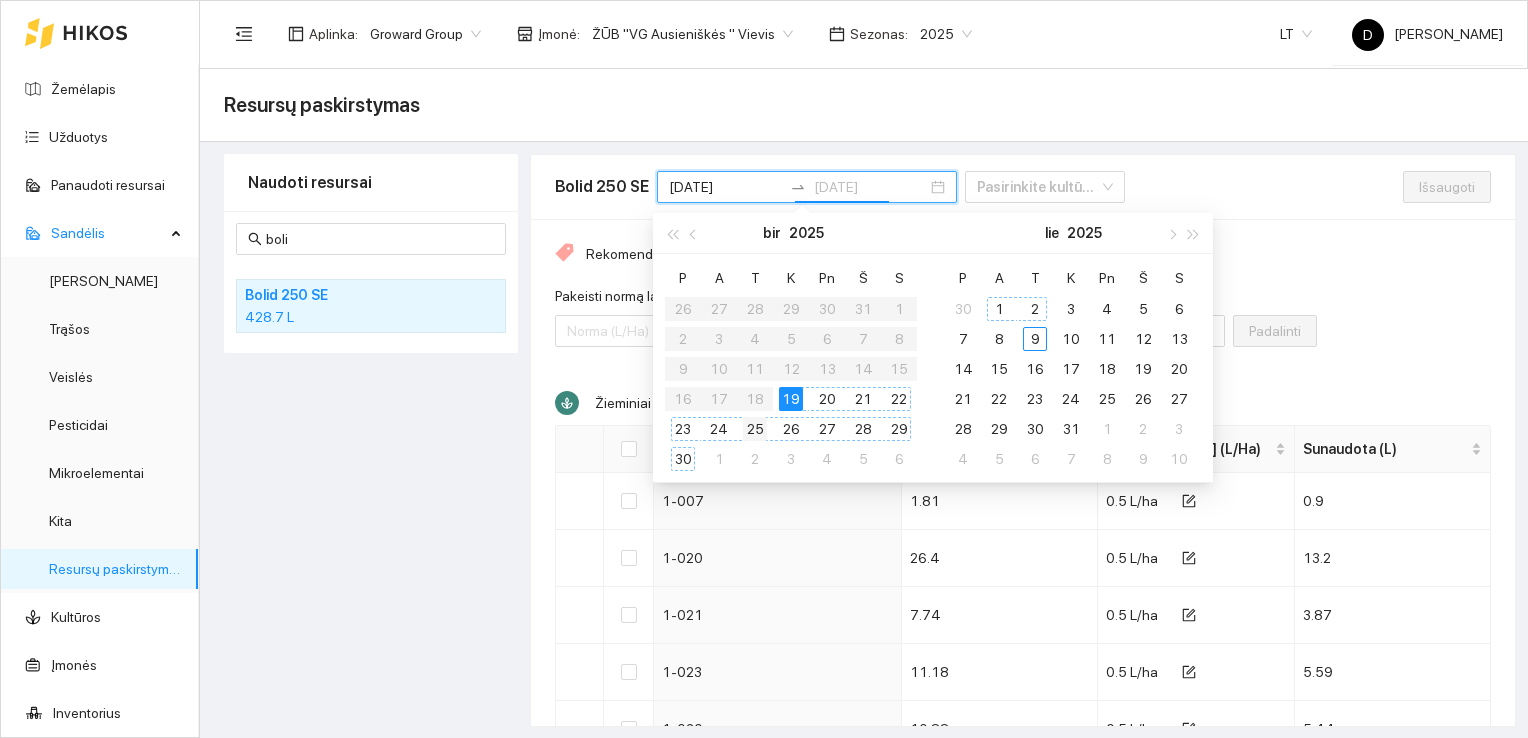 type on "2025-06-25" 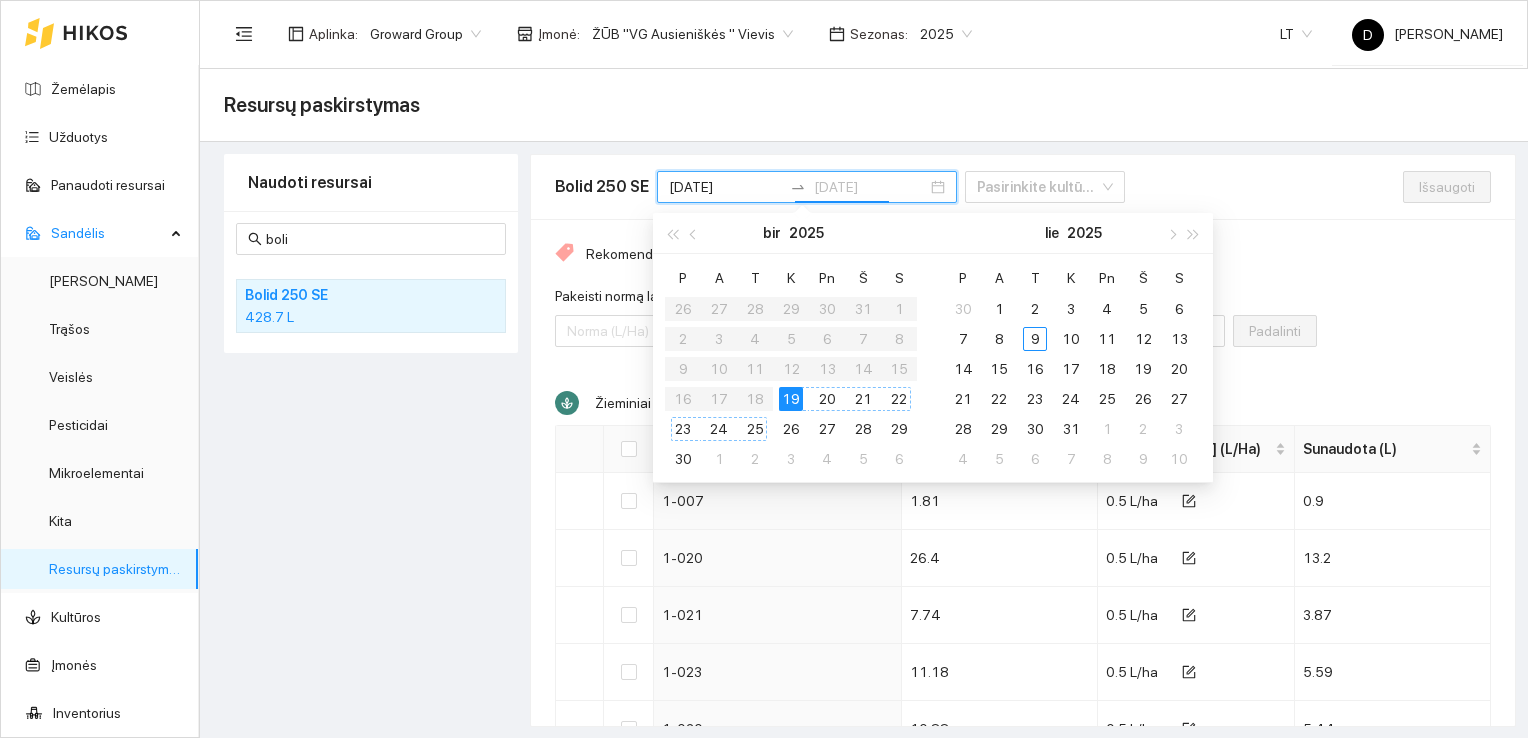 type 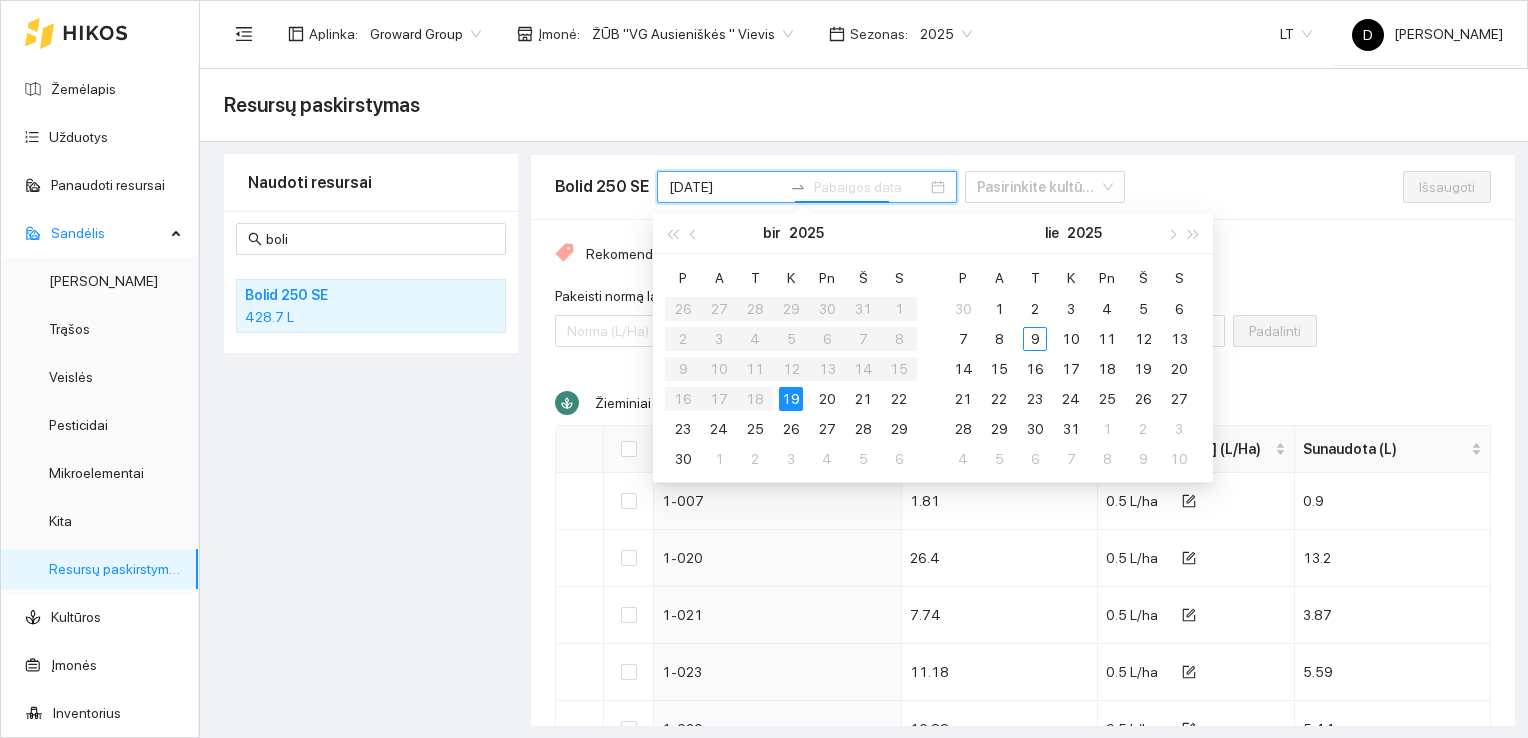 click on "2025-06-19" at bounding box center (725, 187) 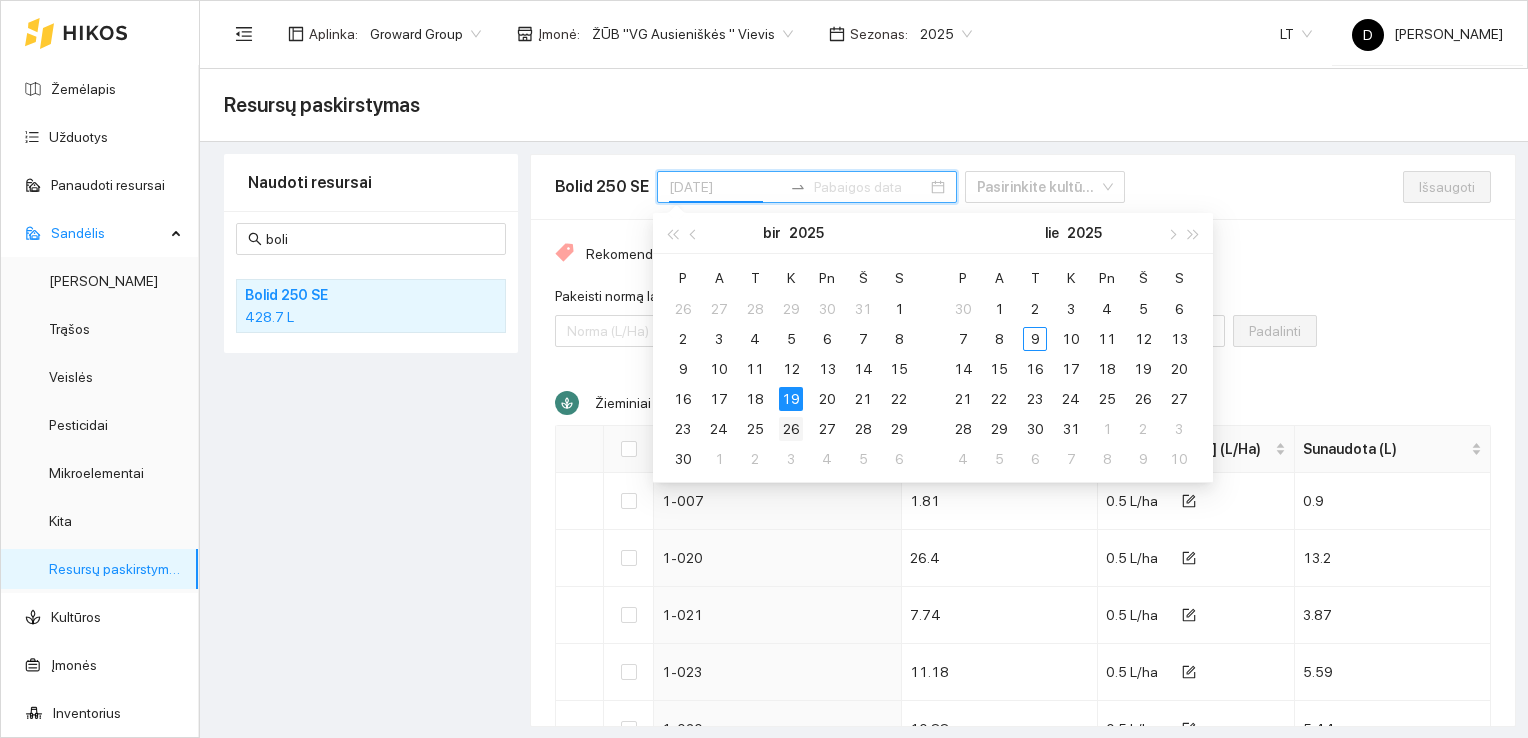 type on "2025-06-26" 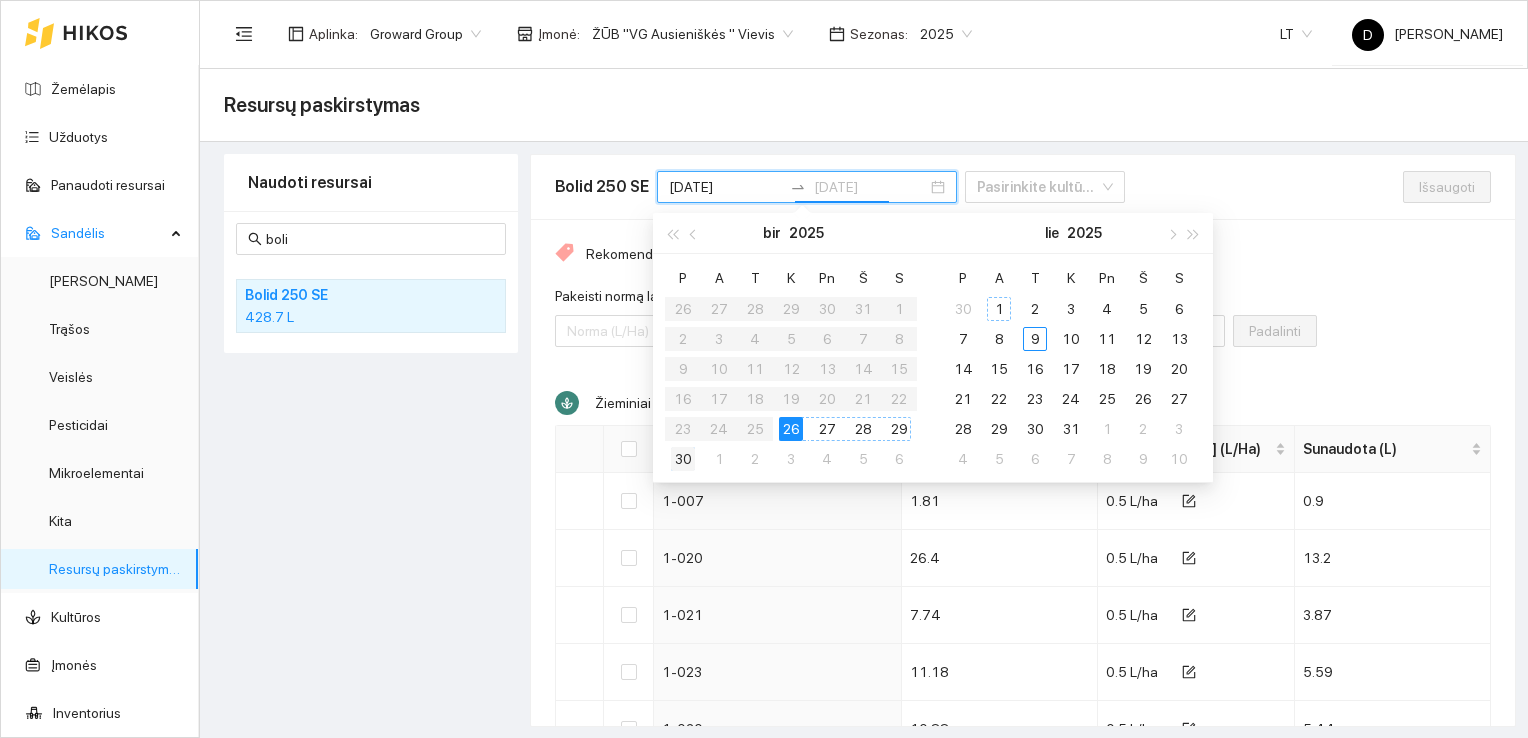 type on "2025-06-30" 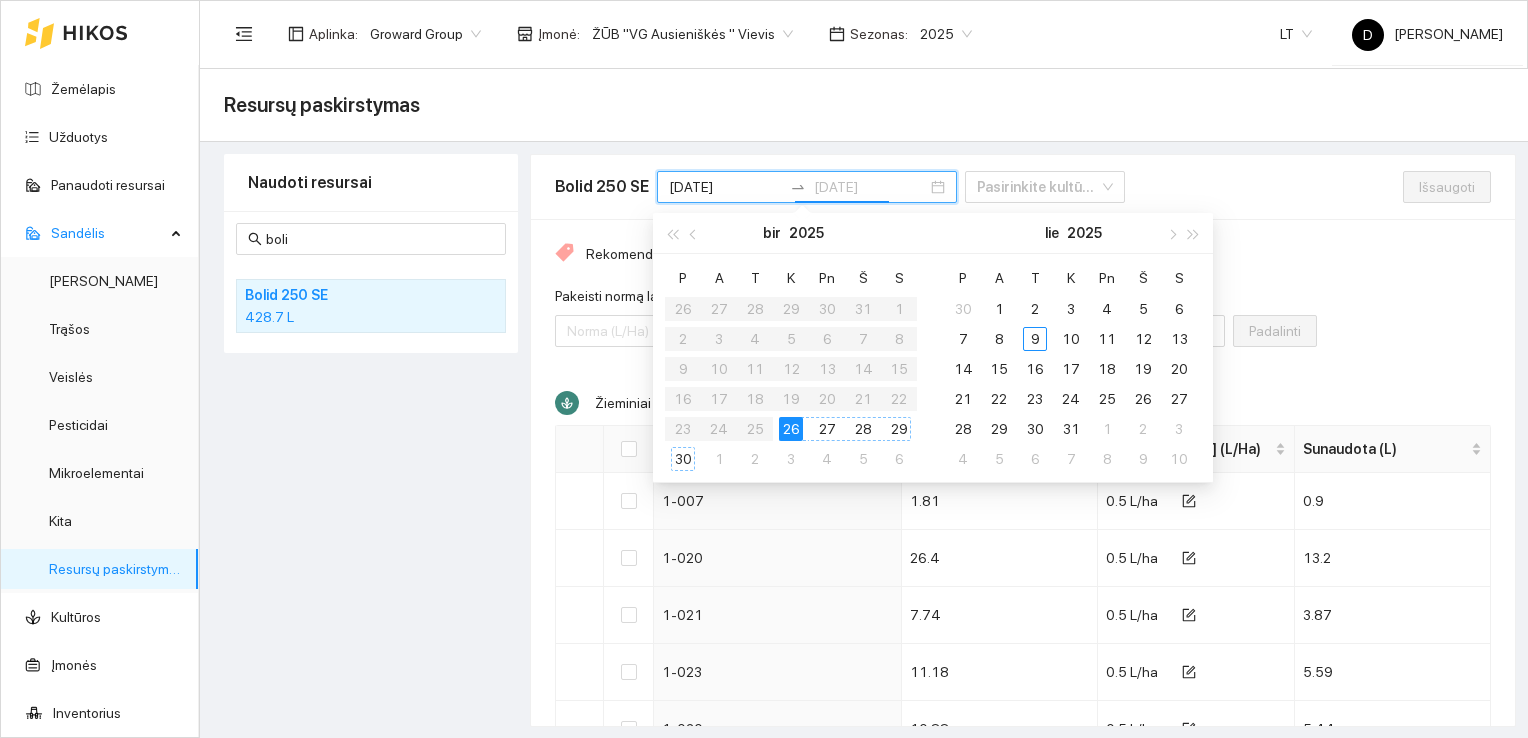click on "30" at bounding box center (683, 459) 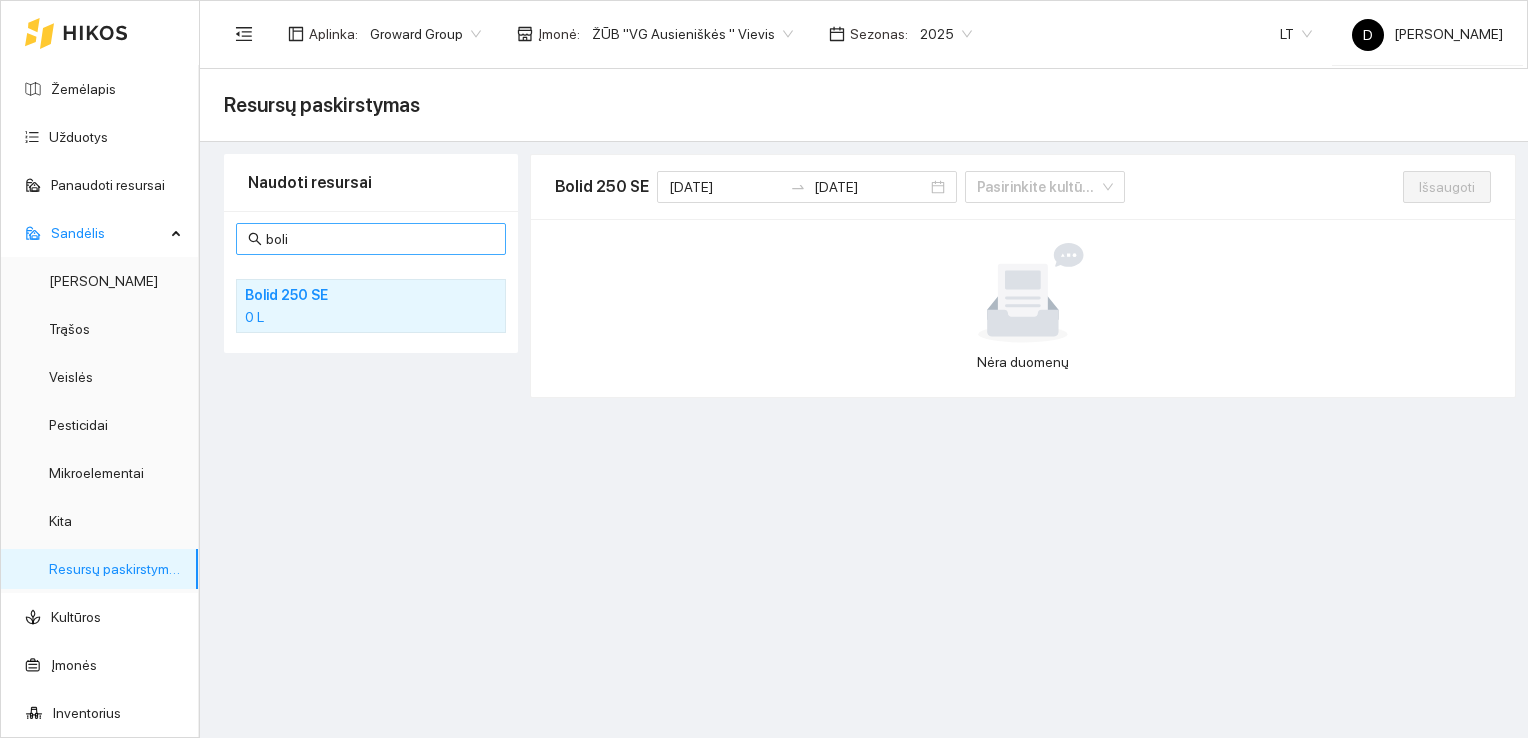 click on "boli" at bounding box center (371, 239) 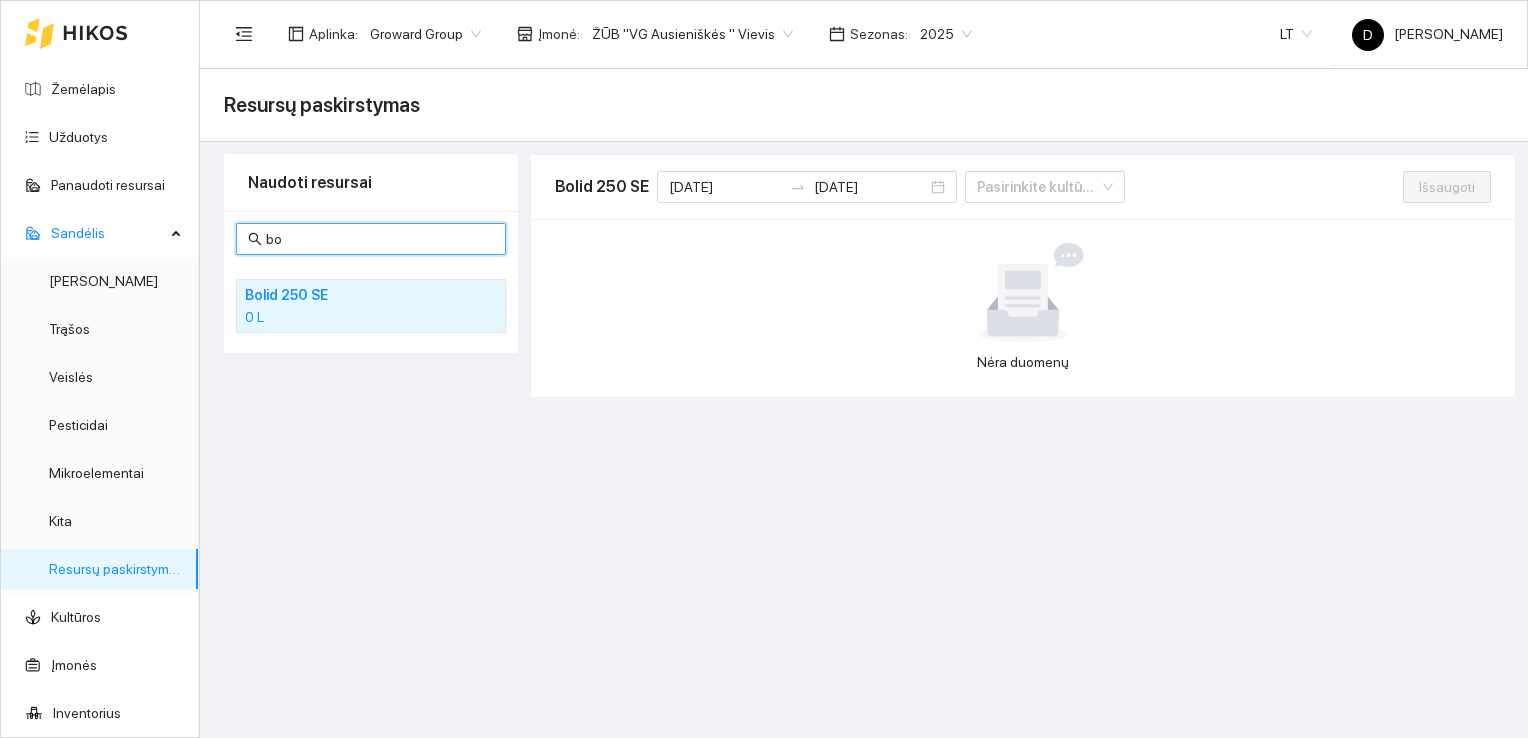 type on "b" 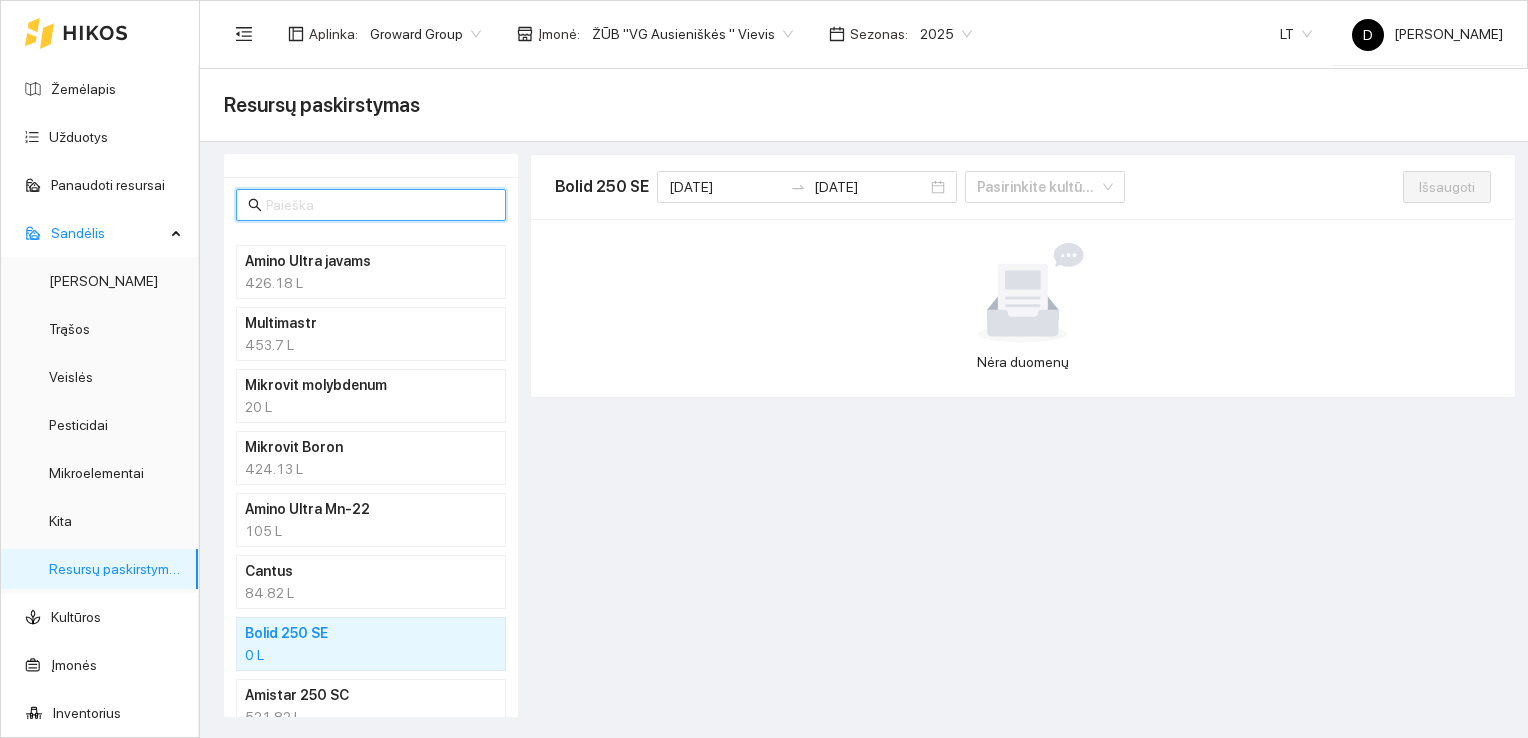 scroll, scrollTop: 0, scrollLeft: 0, axis: both 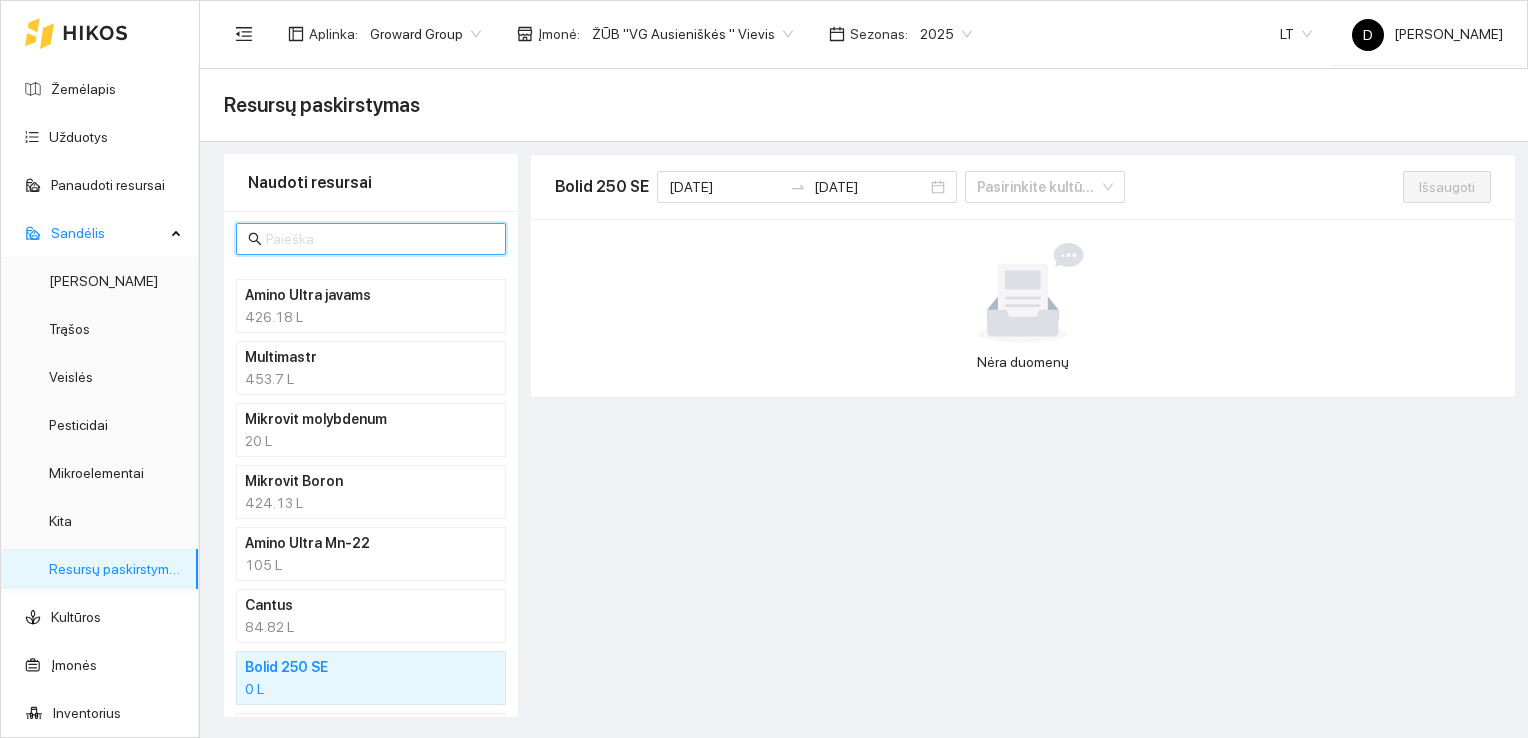 click at bounding box center (380, 239) 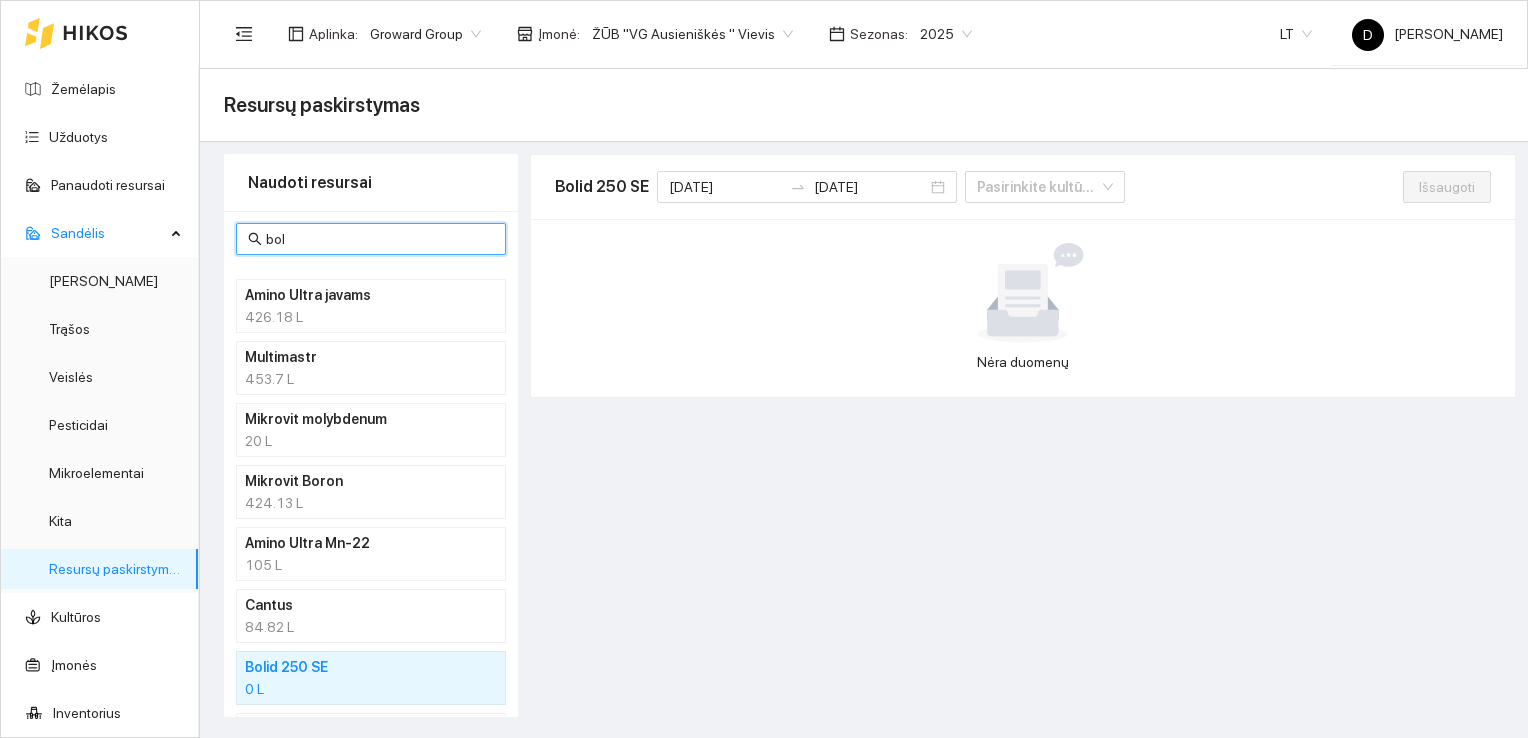 type on "boli" 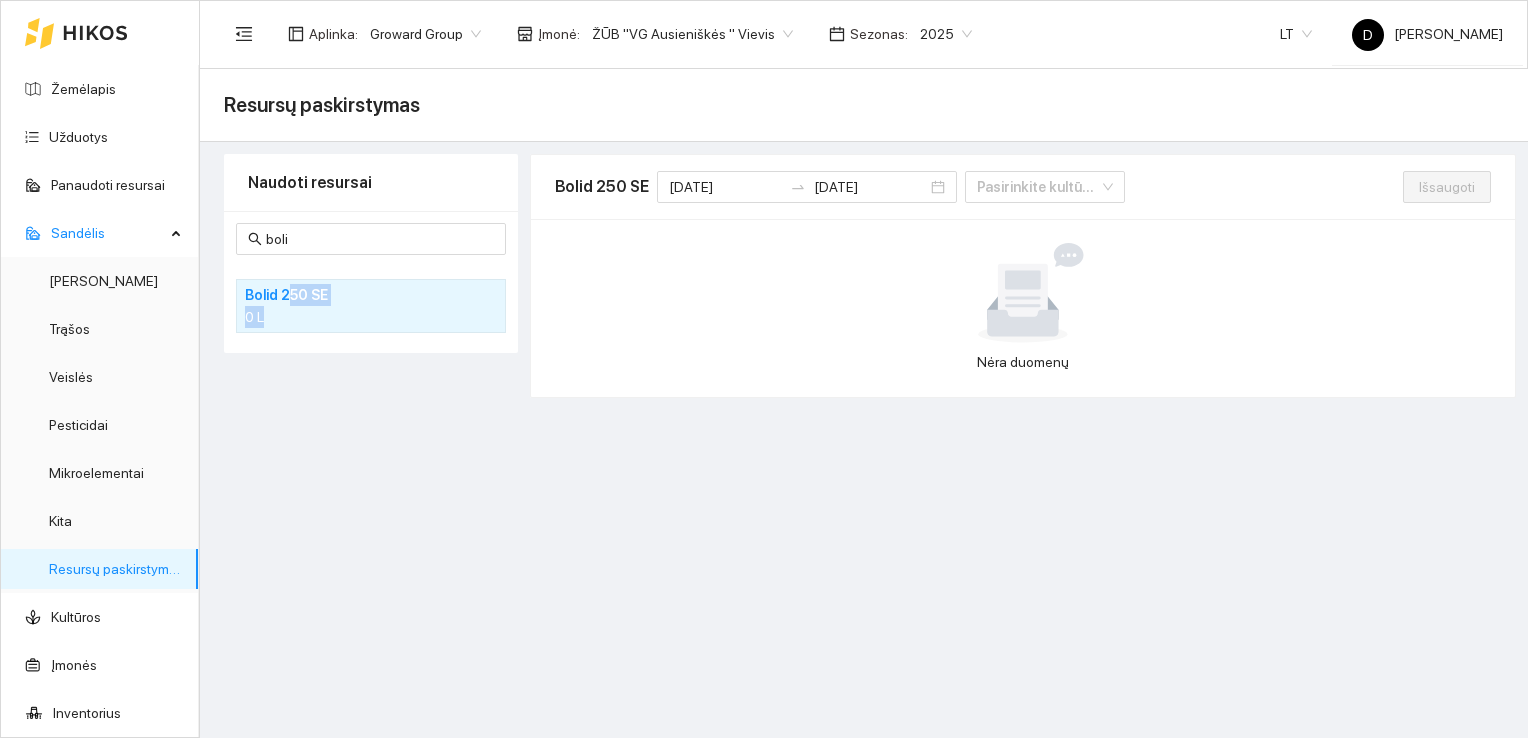 drag, startPoint x: 285, startPoint y: 301, endPoint x: 276, endPoint y: 306, distance: 10.29563 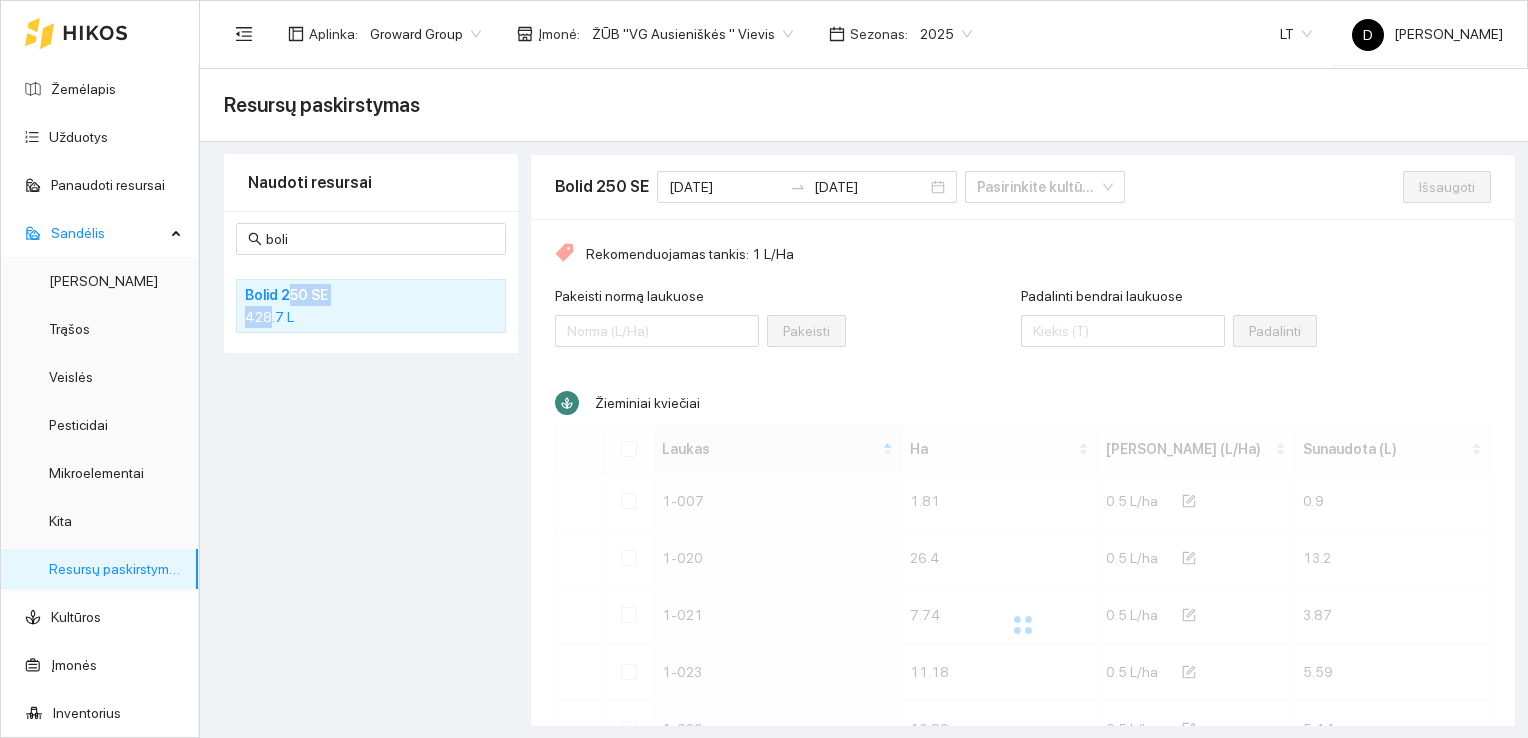 type 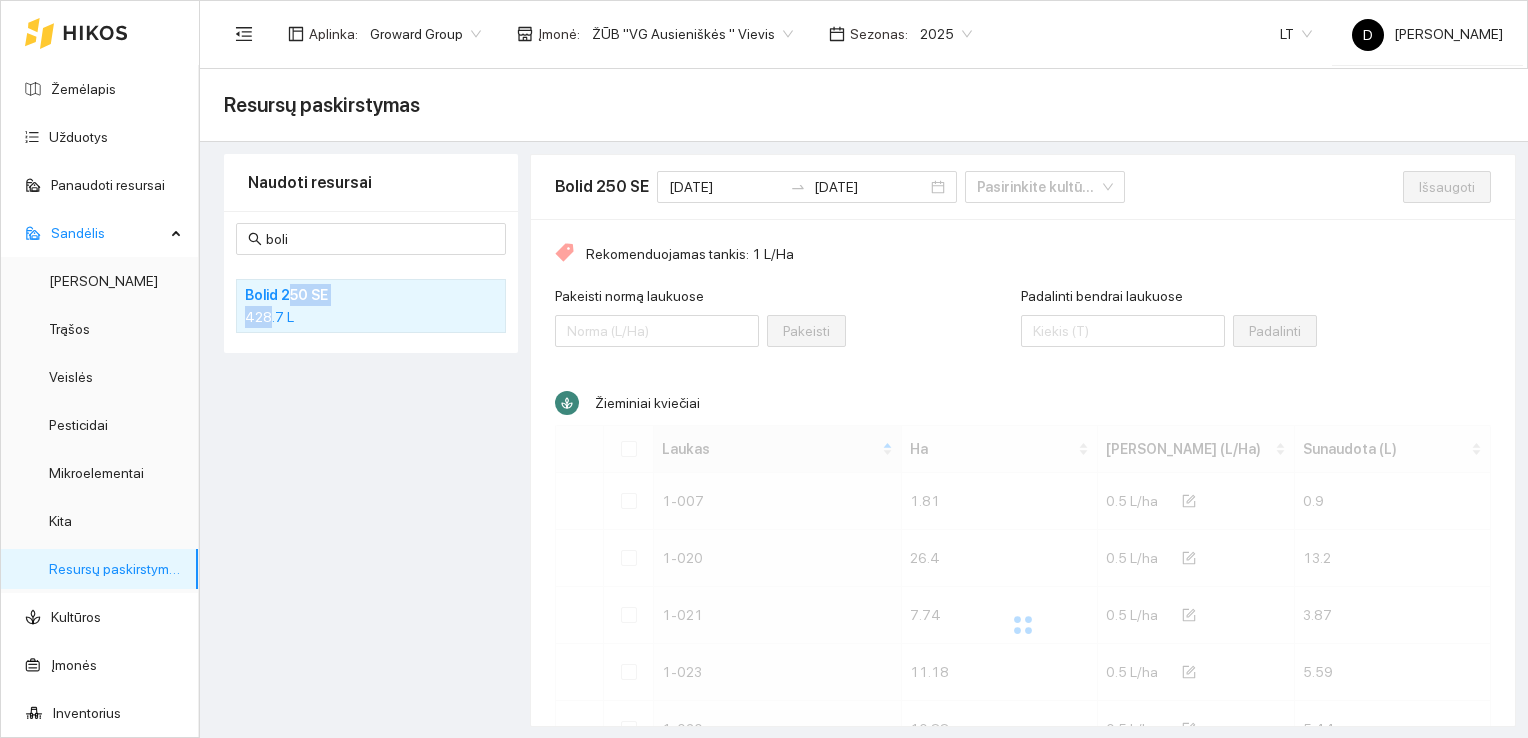 type 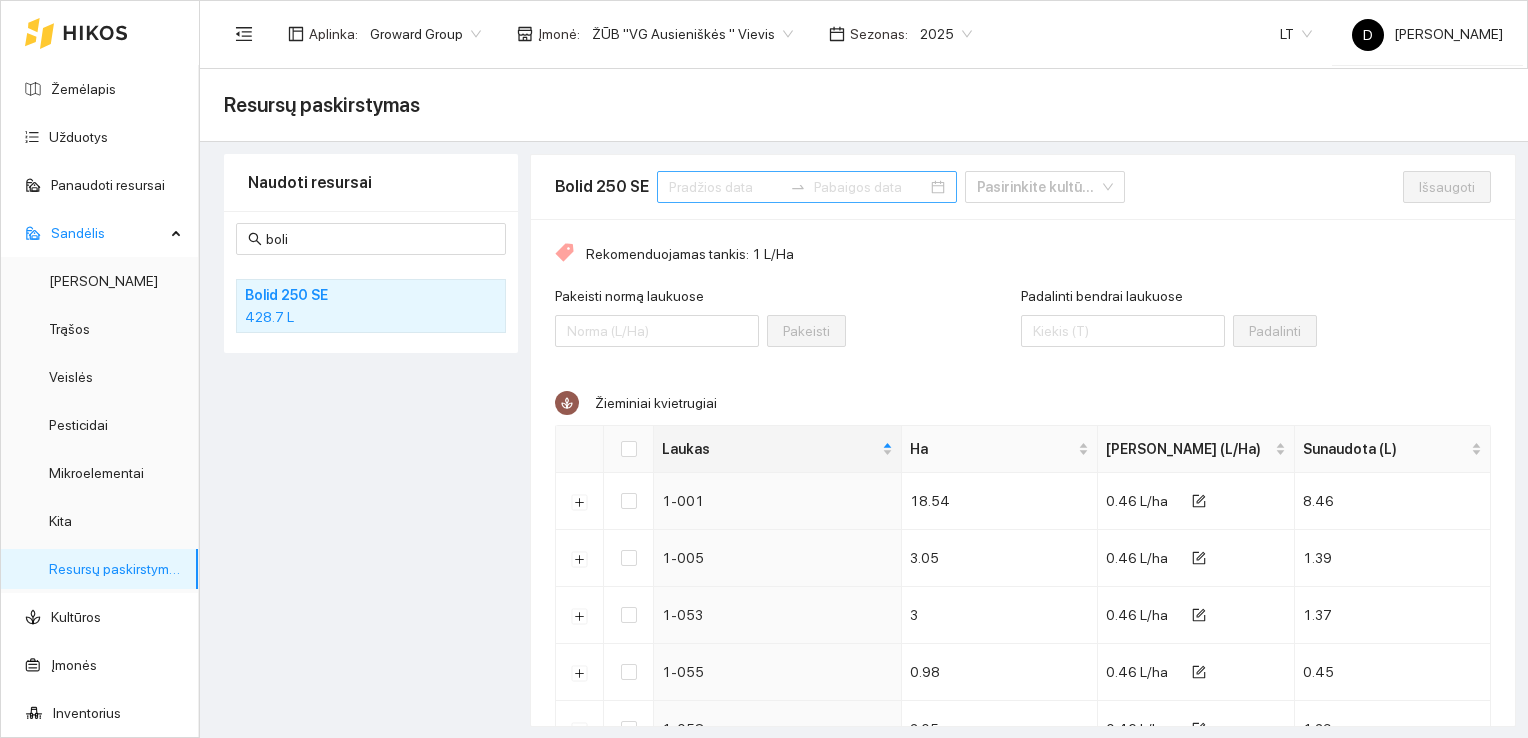 click at bounding box center [798, 187] 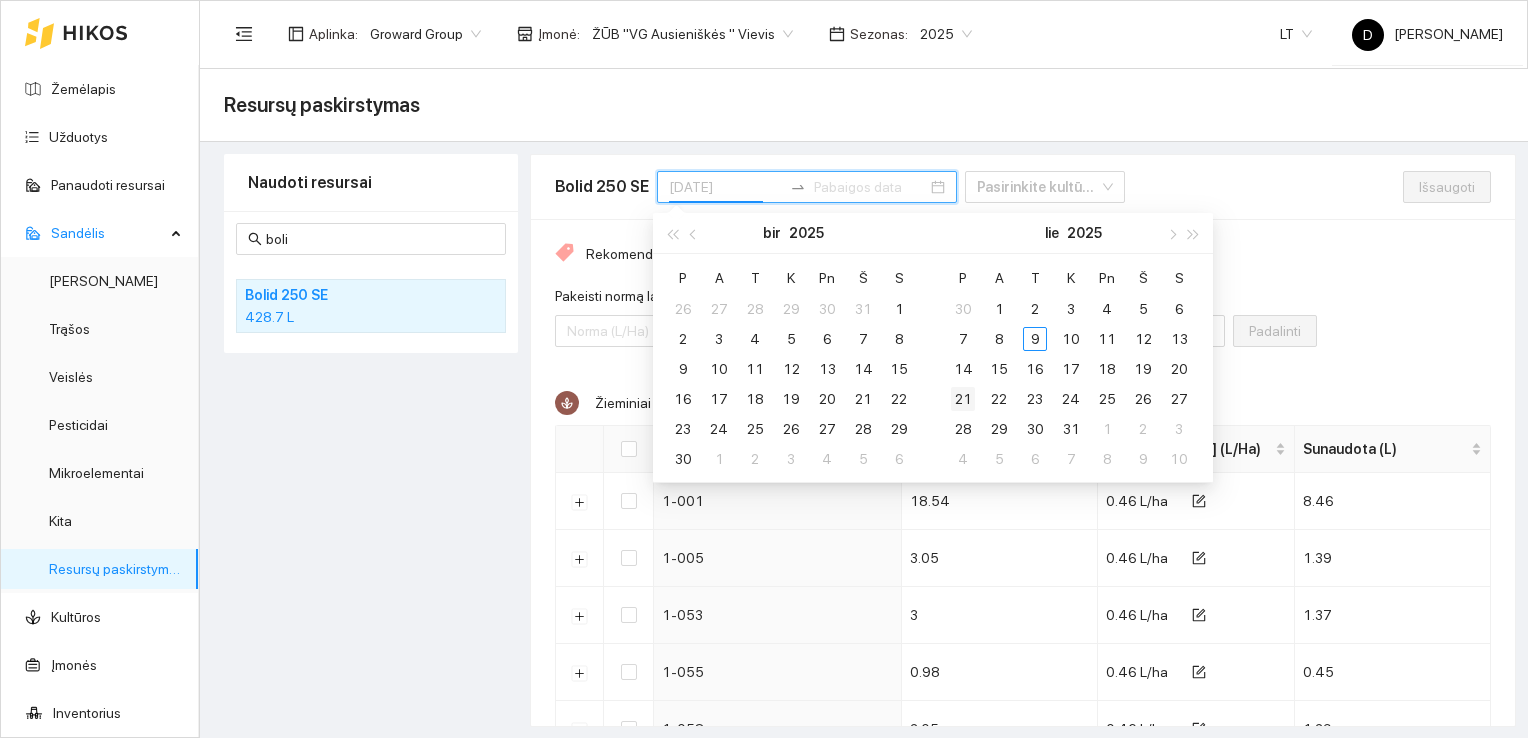 type on "2025-07-21" 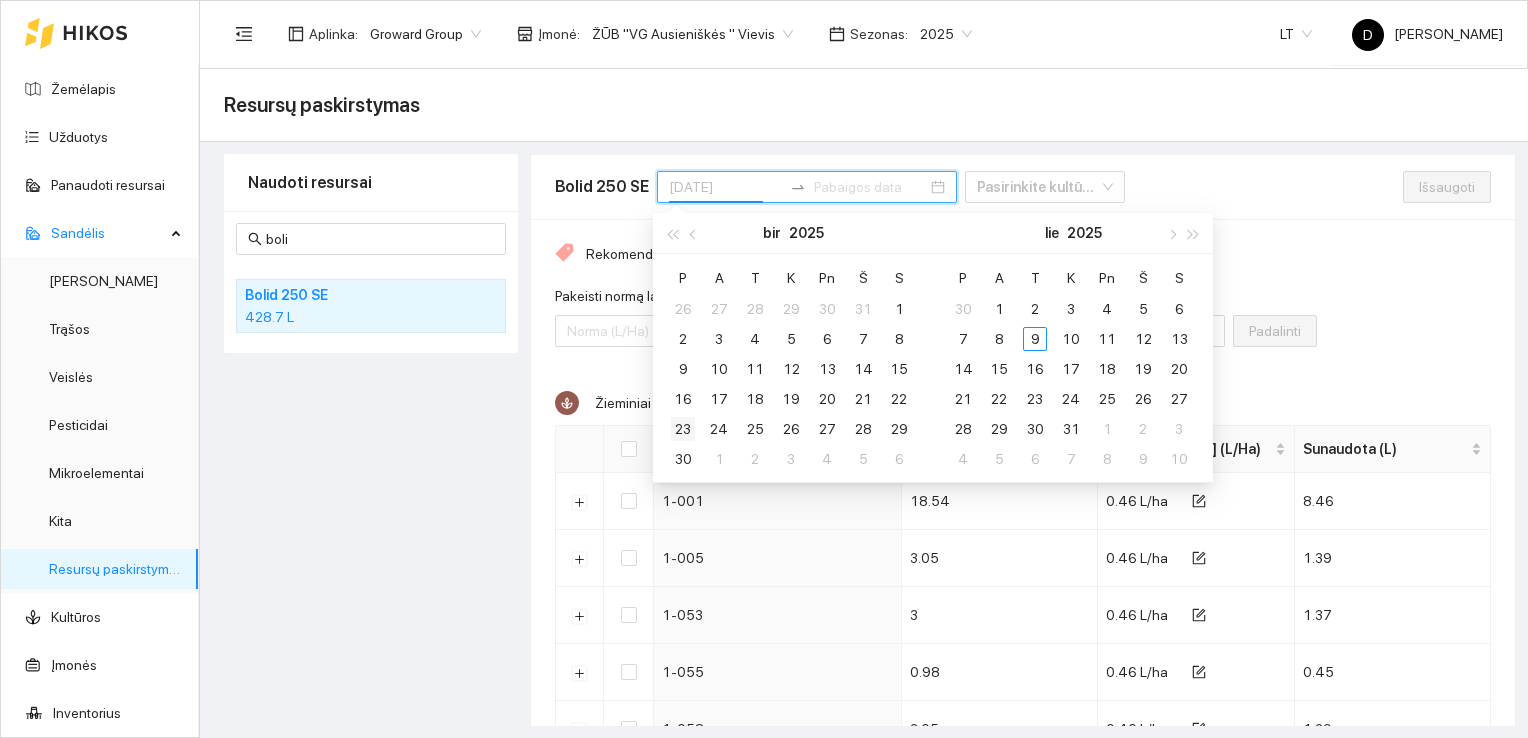 type on "2025-06-23" 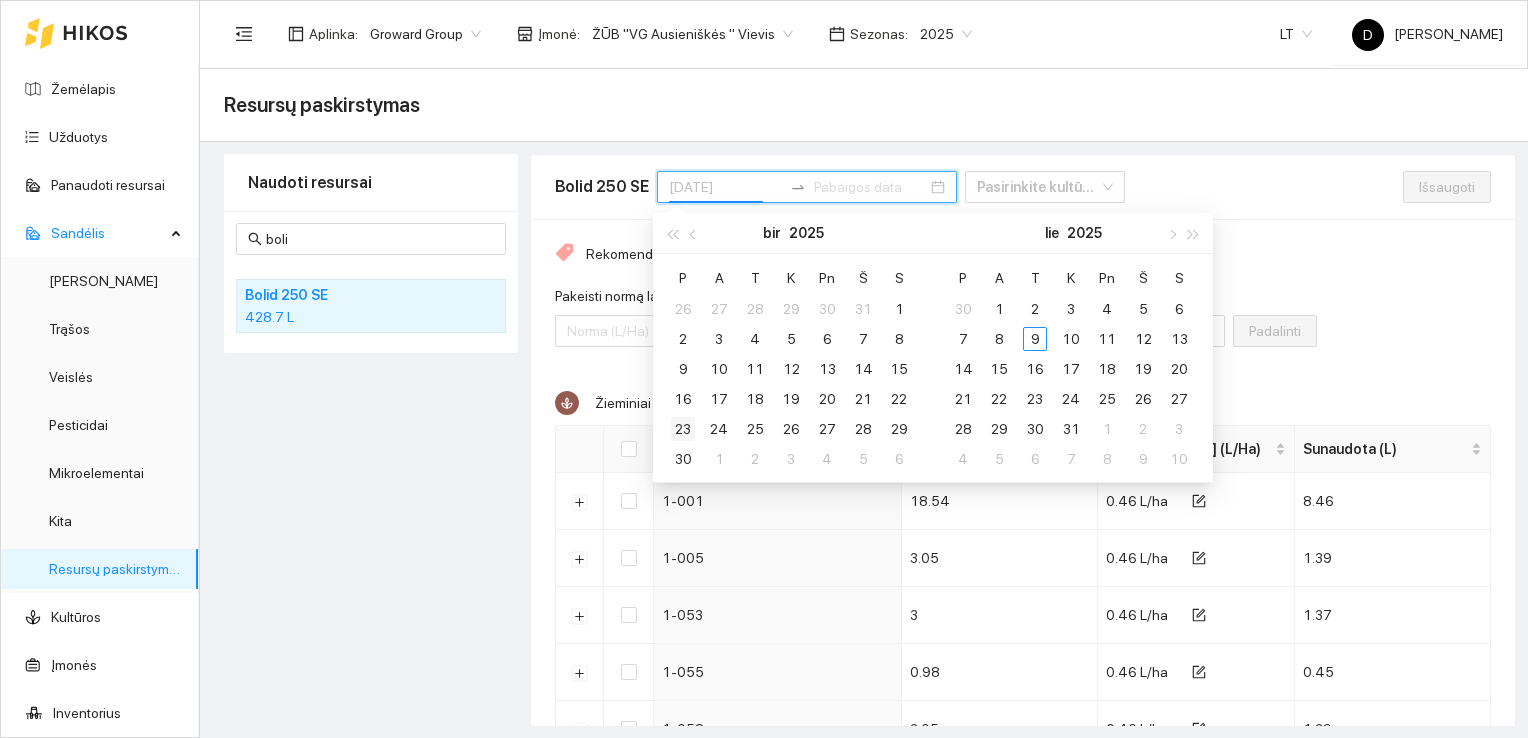 click on "23" at bounding box center (683, 429) 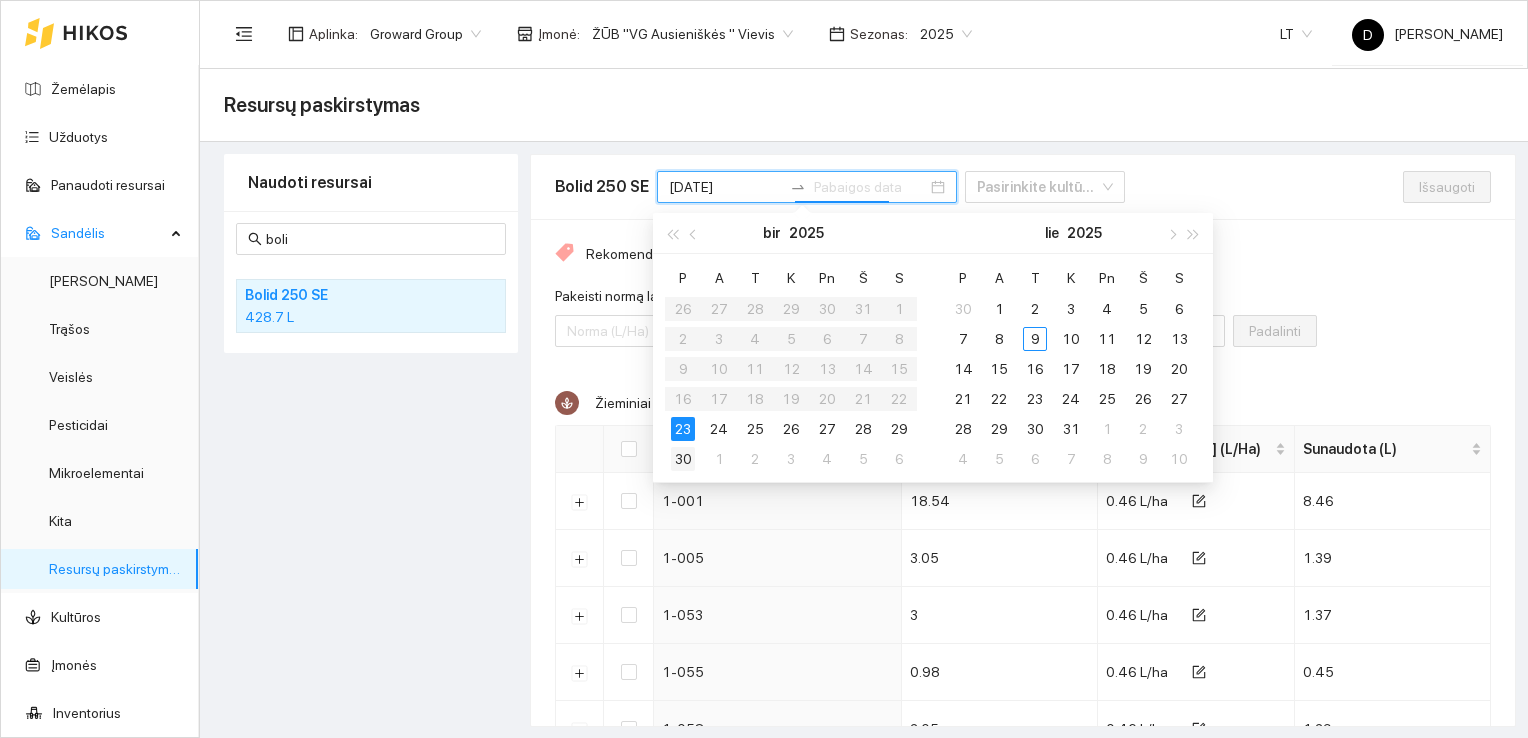 type on "2025-06-30" 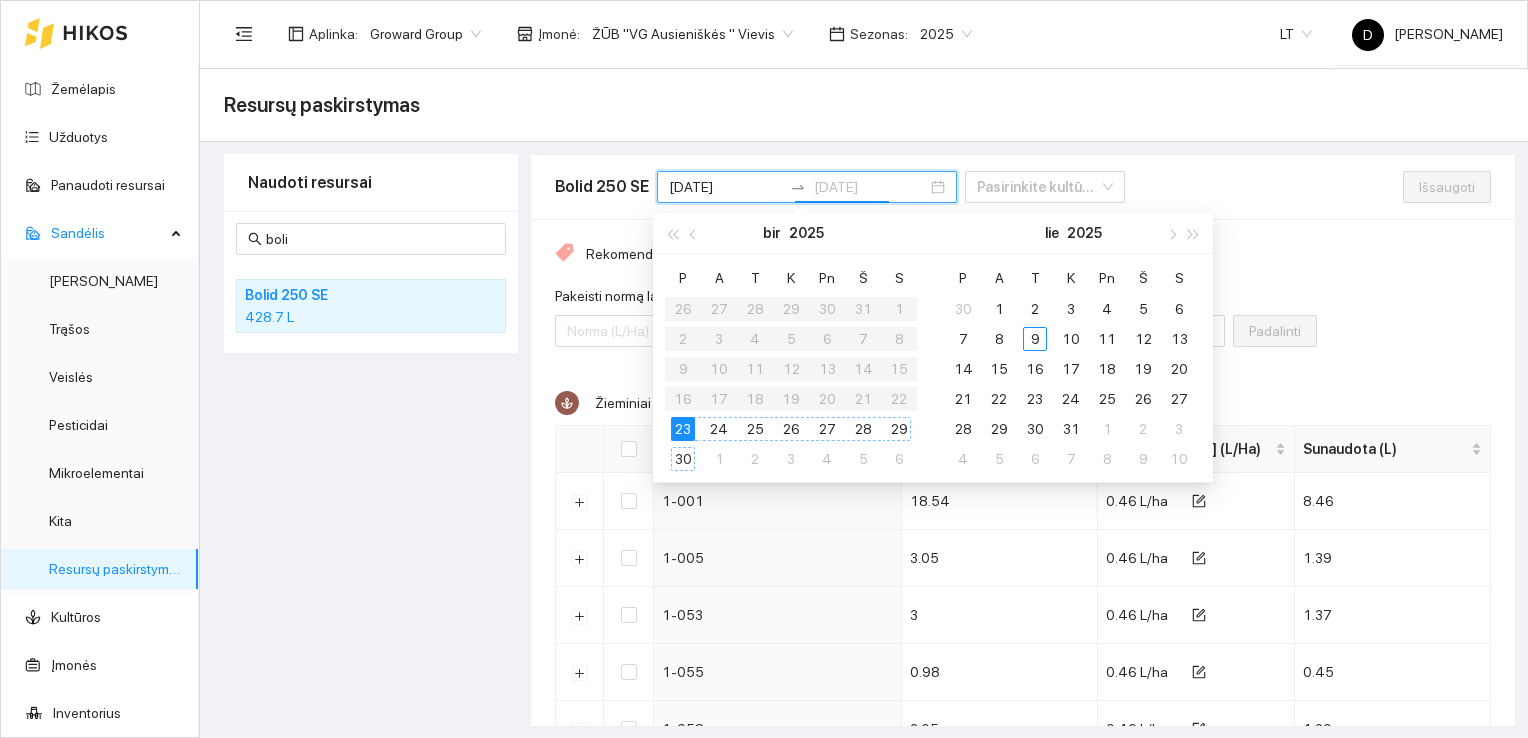 click on "30" at bounding box center [683, 459] 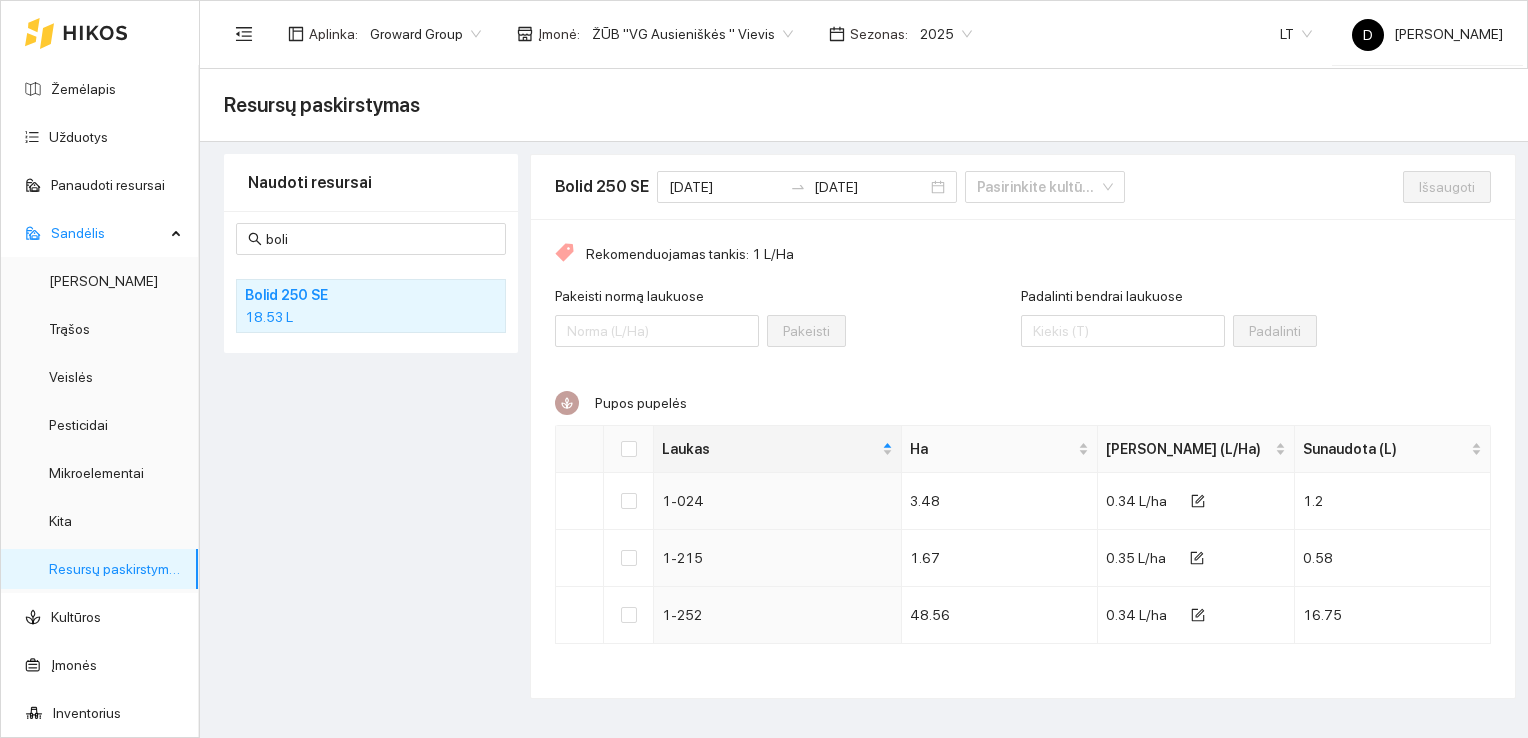 click on "Naudoti resursai boli Bolid 250 SE 18.53 L" at bounding box center [371, 426] 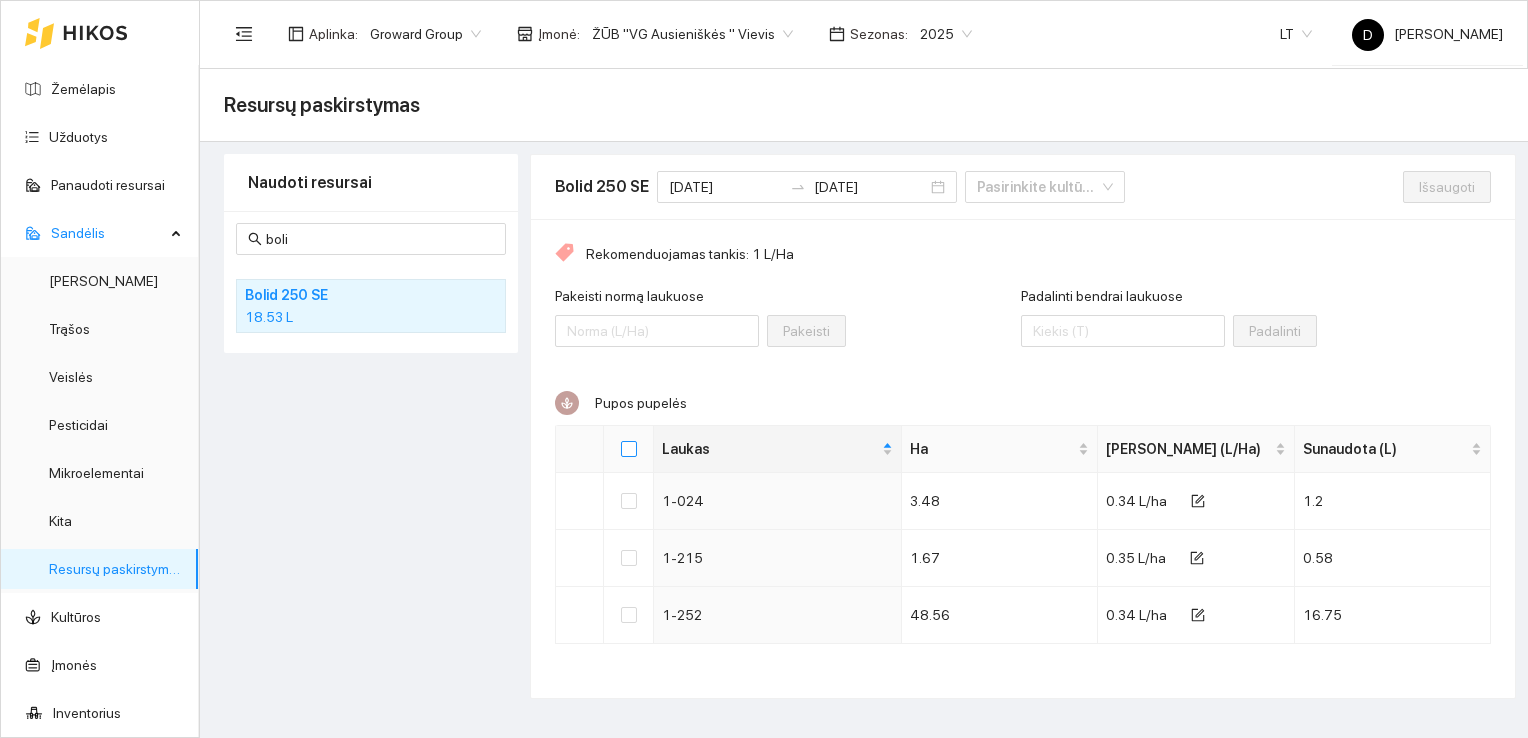 click at bounding box center (629, 449) 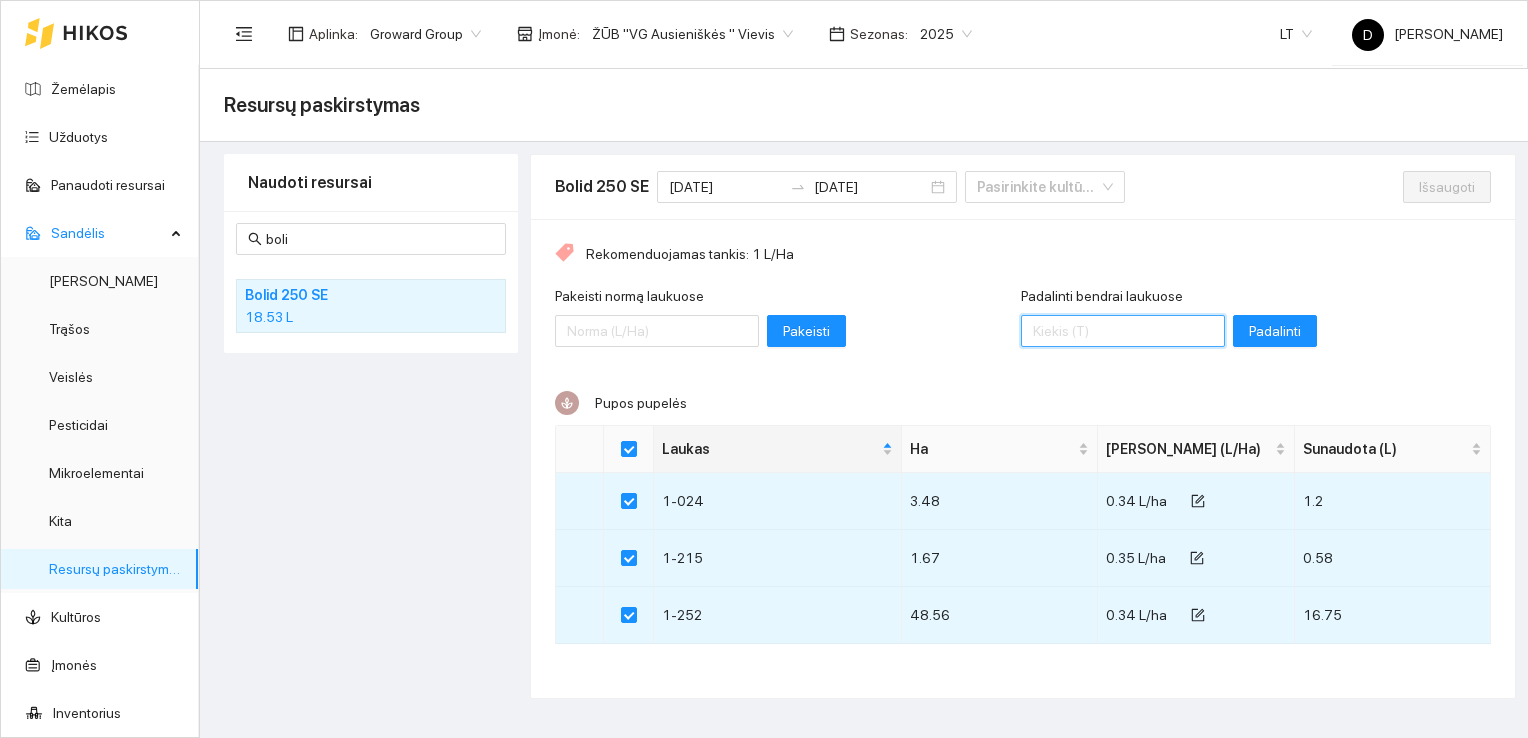 click on "Padalinti bendrai laukuose" at bounding box center [1123, 331] 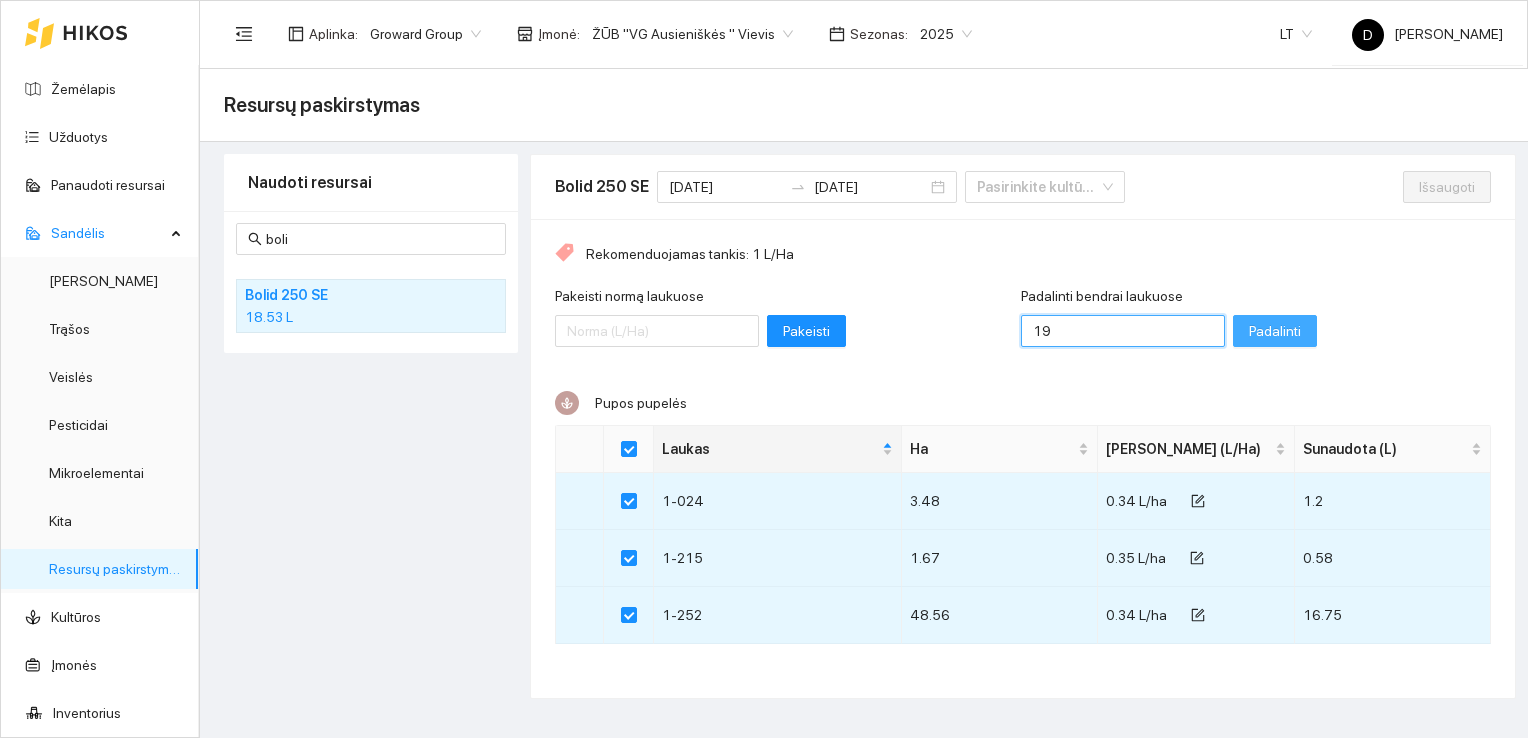 type on "19" 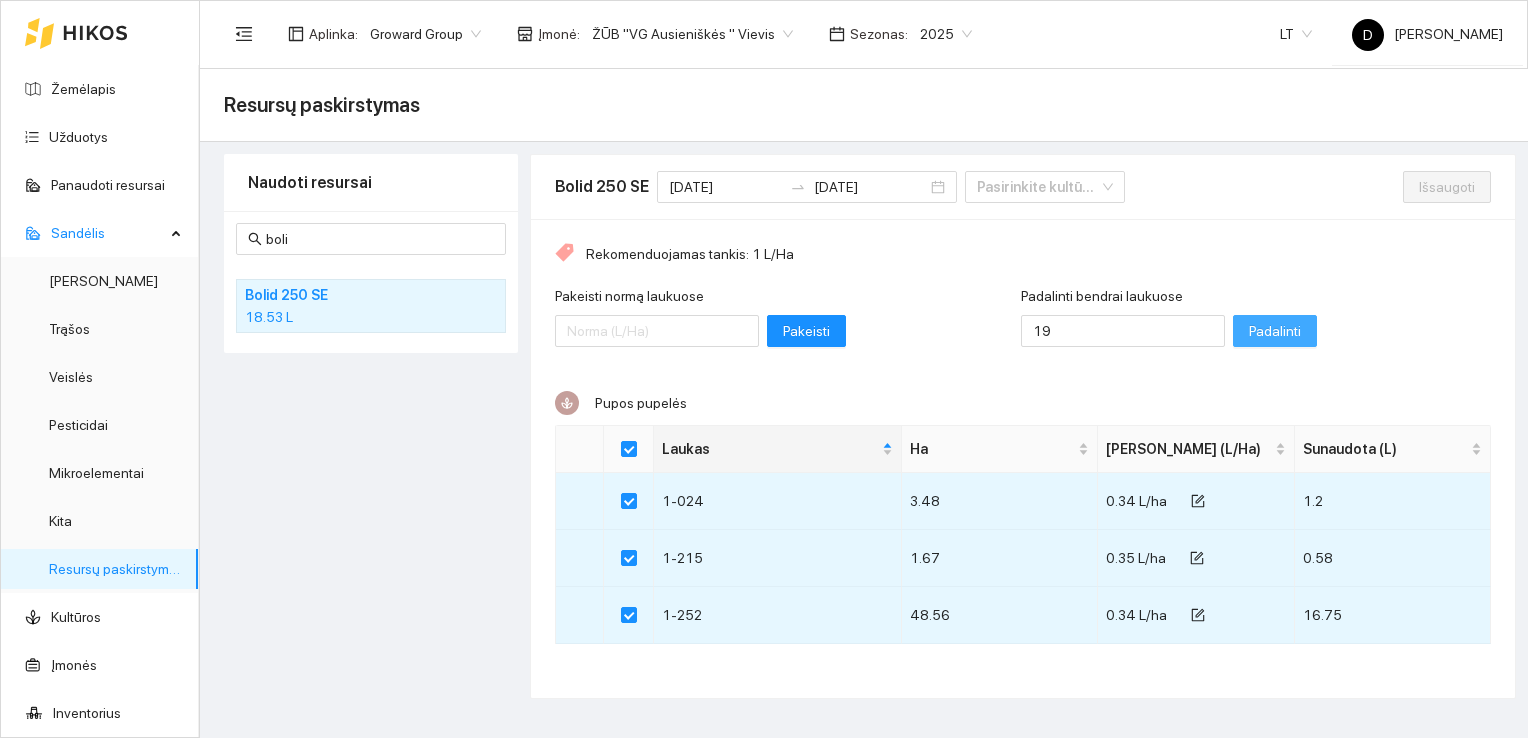 click on "Padalinti" at bounding box center (1275, 331) 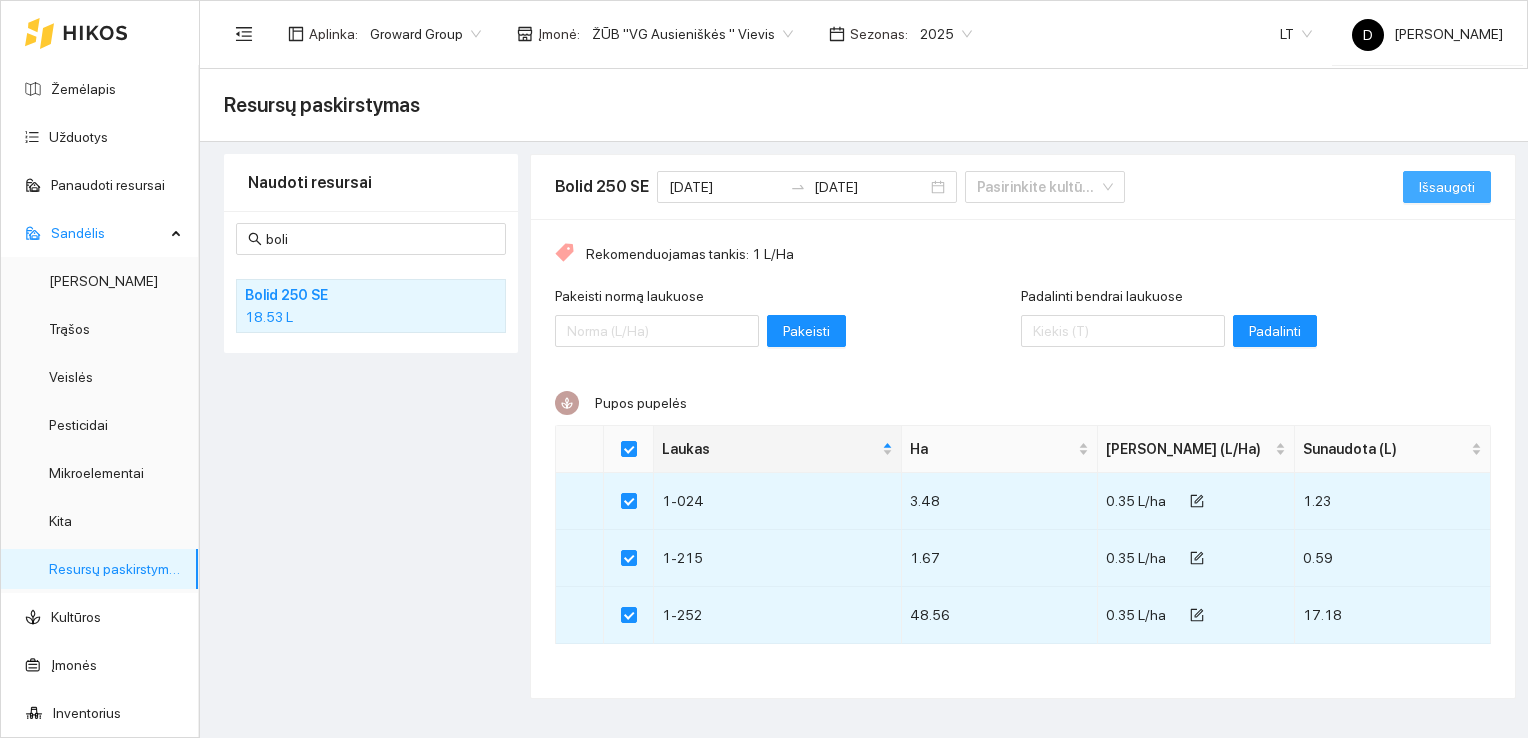 click on "Išsaugoti" at bounding box center [1447, 187] 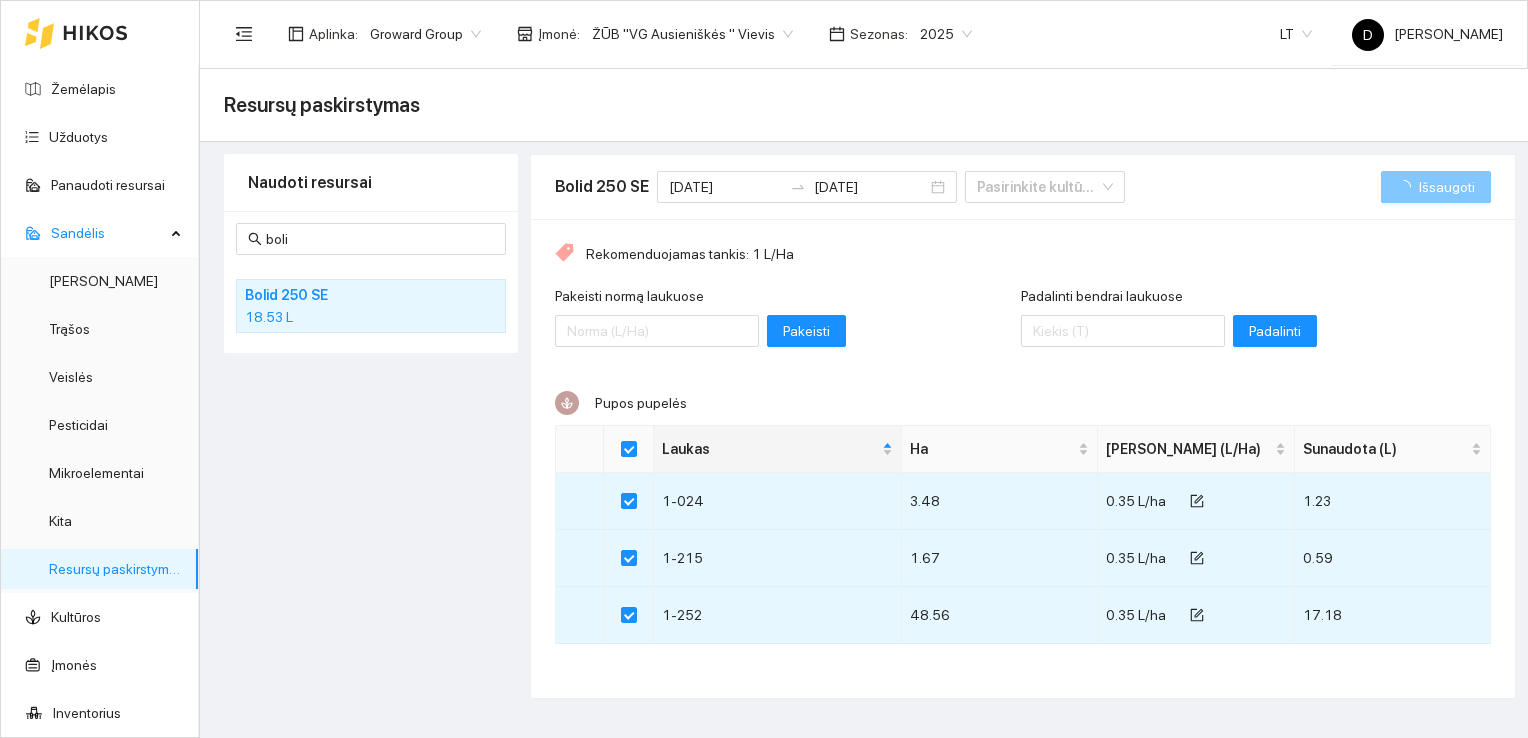 checkbox on "false" 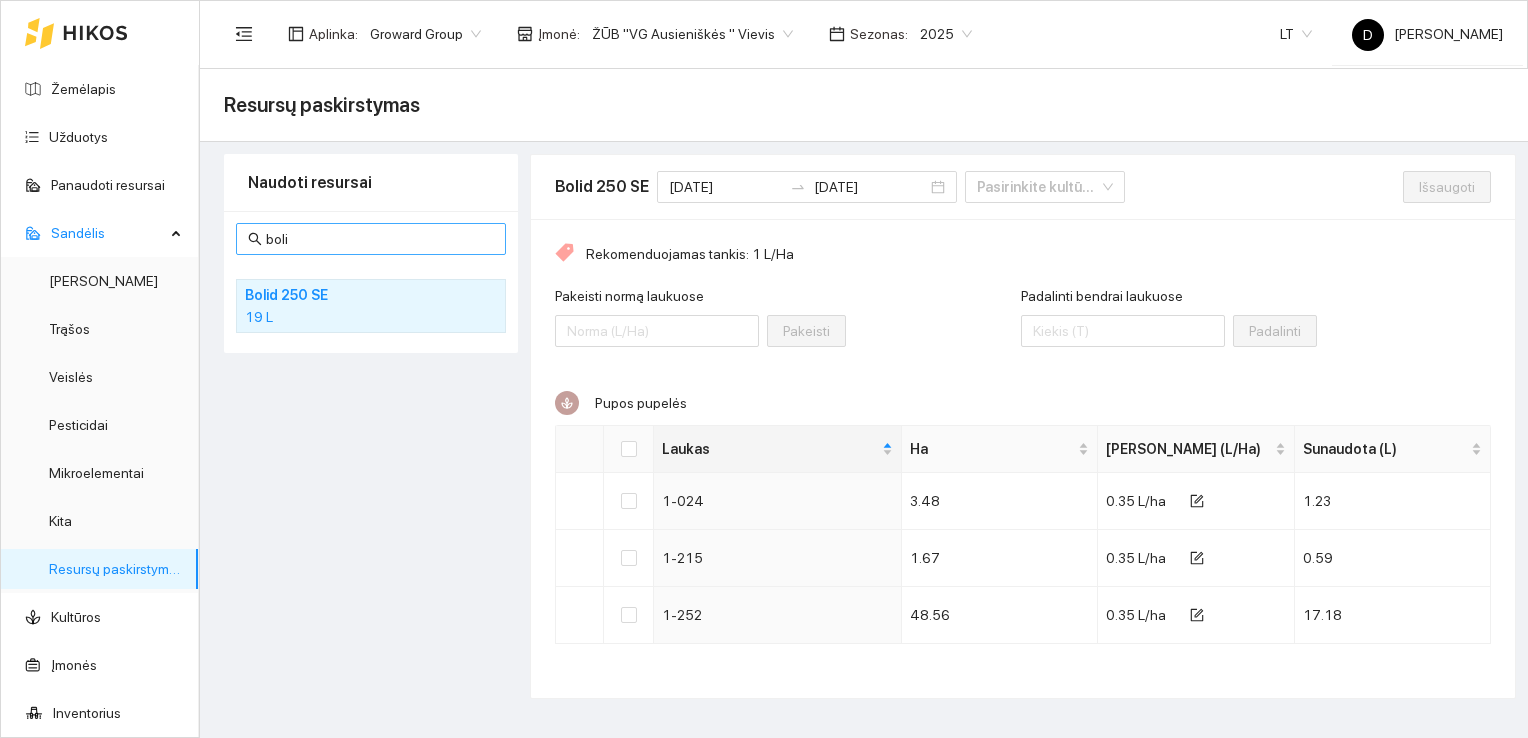 click on "boli" at bounding box center [380, 239] 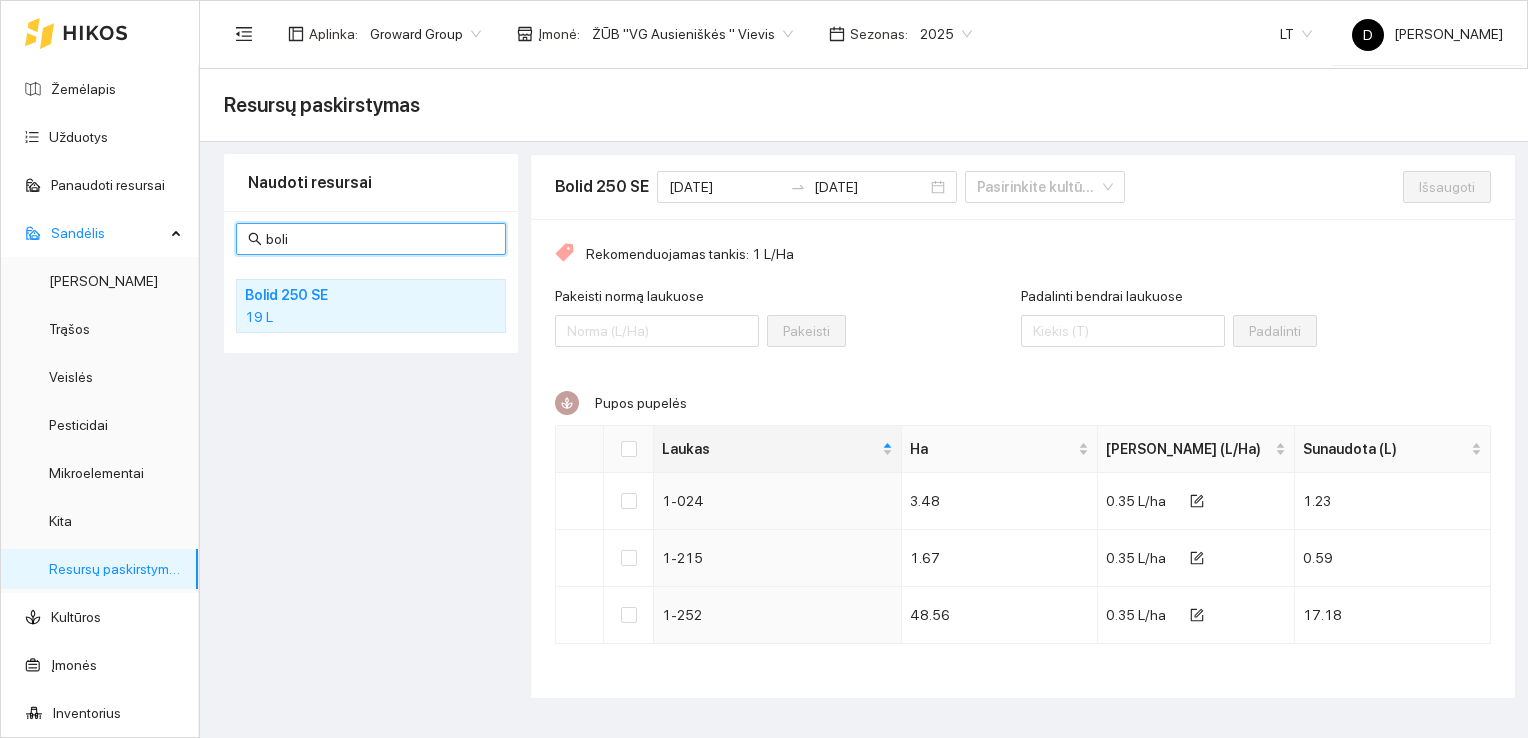 click on "boli" at bounding box center (380, 239) 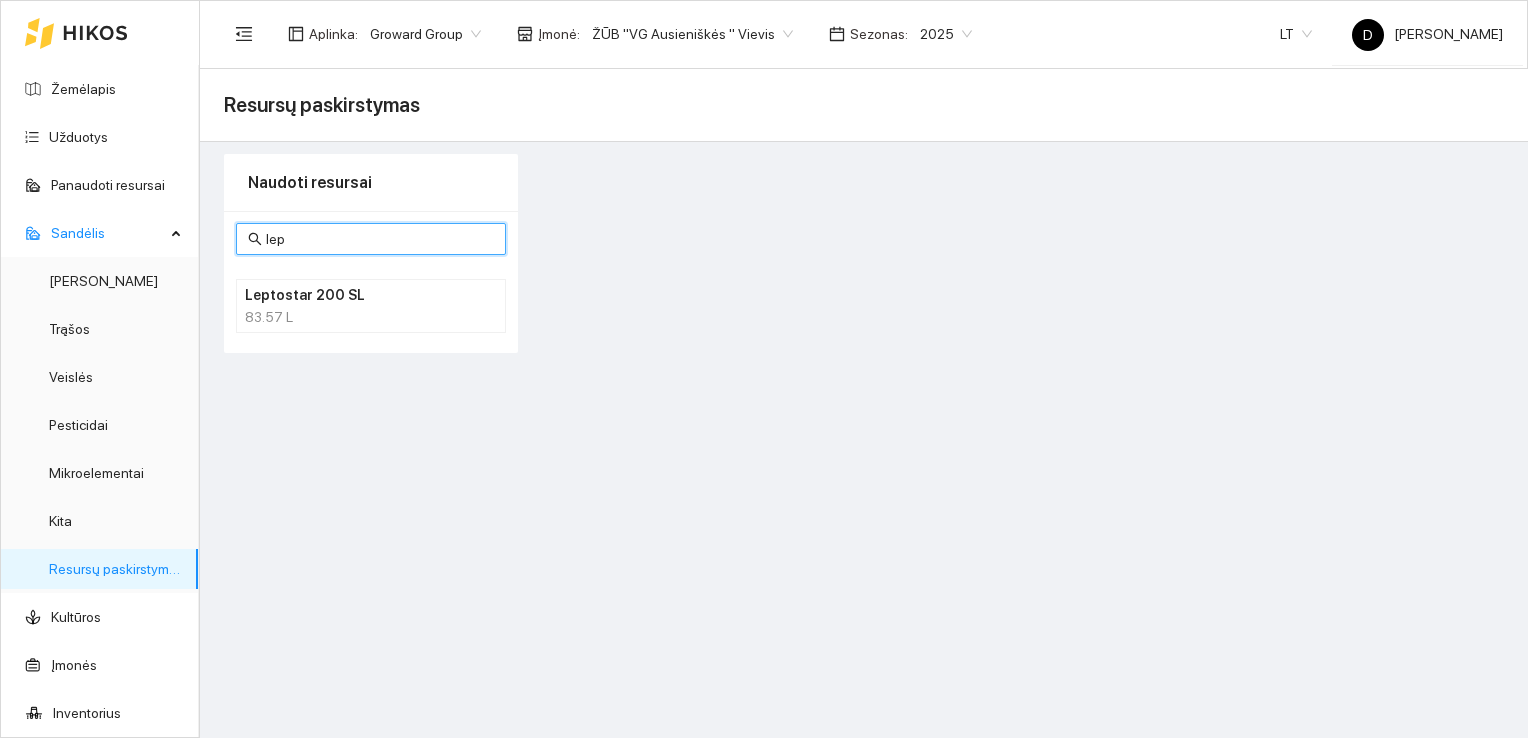 type on "lep" 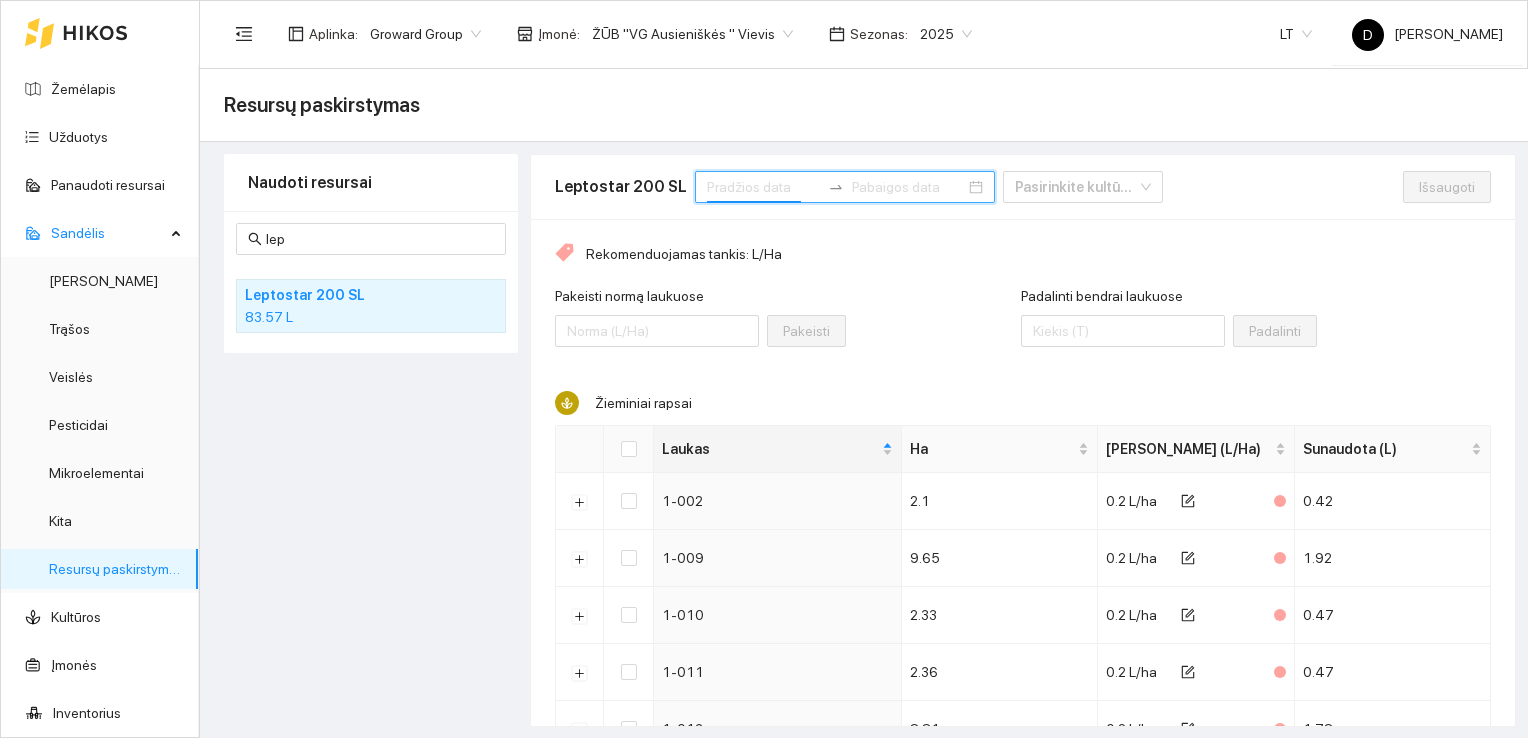 click at bounding box center (763, 187) 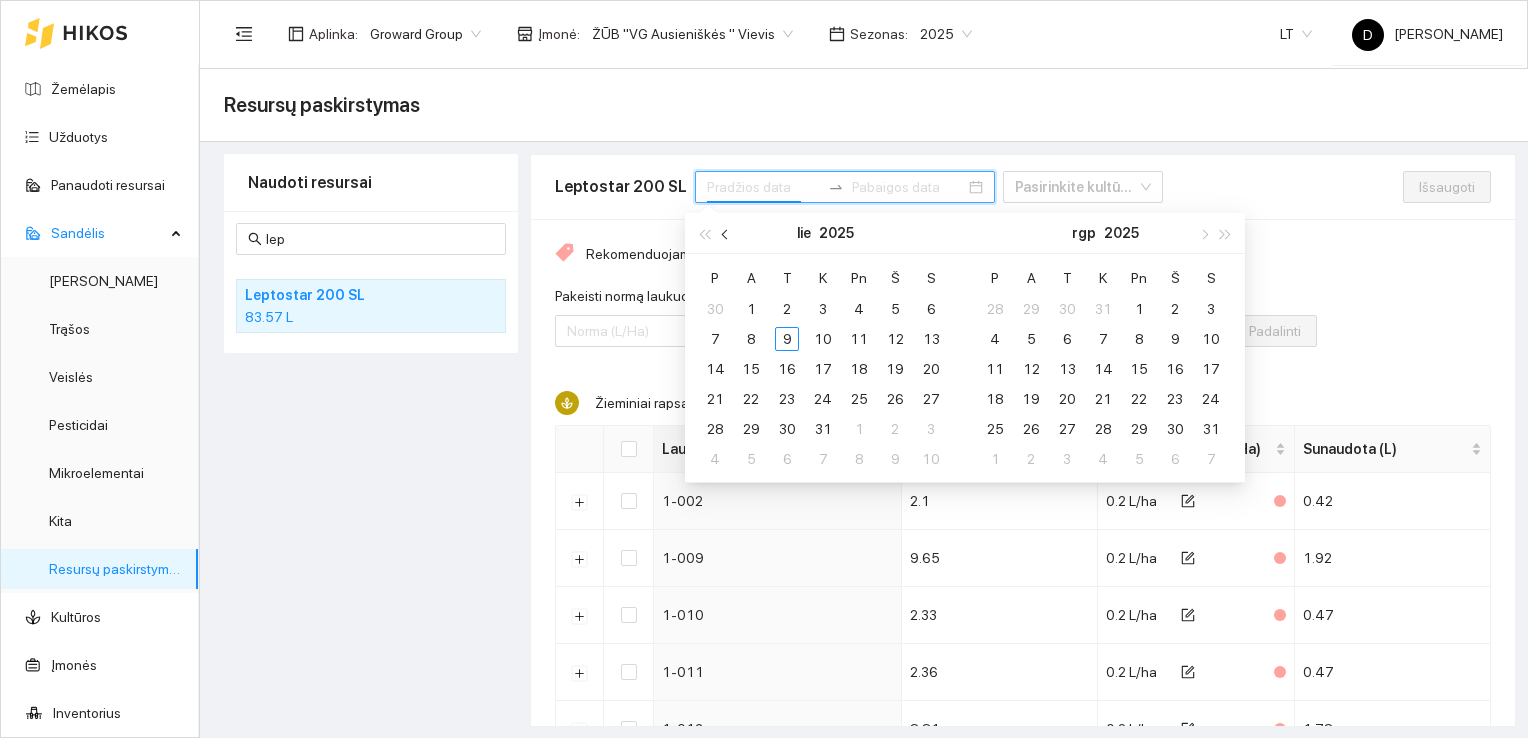 click at bounding box center [727, 234] 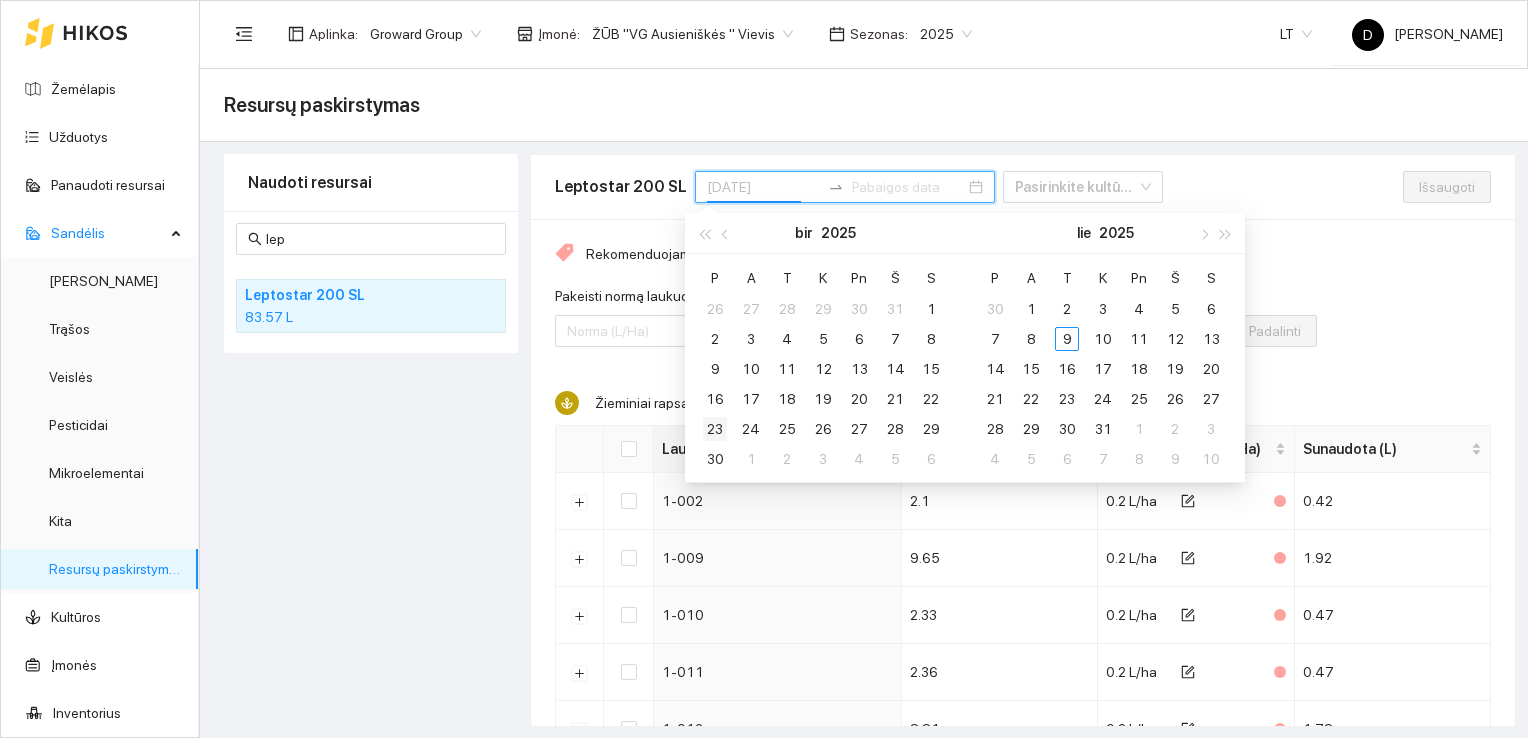 type on "2025-06-23" 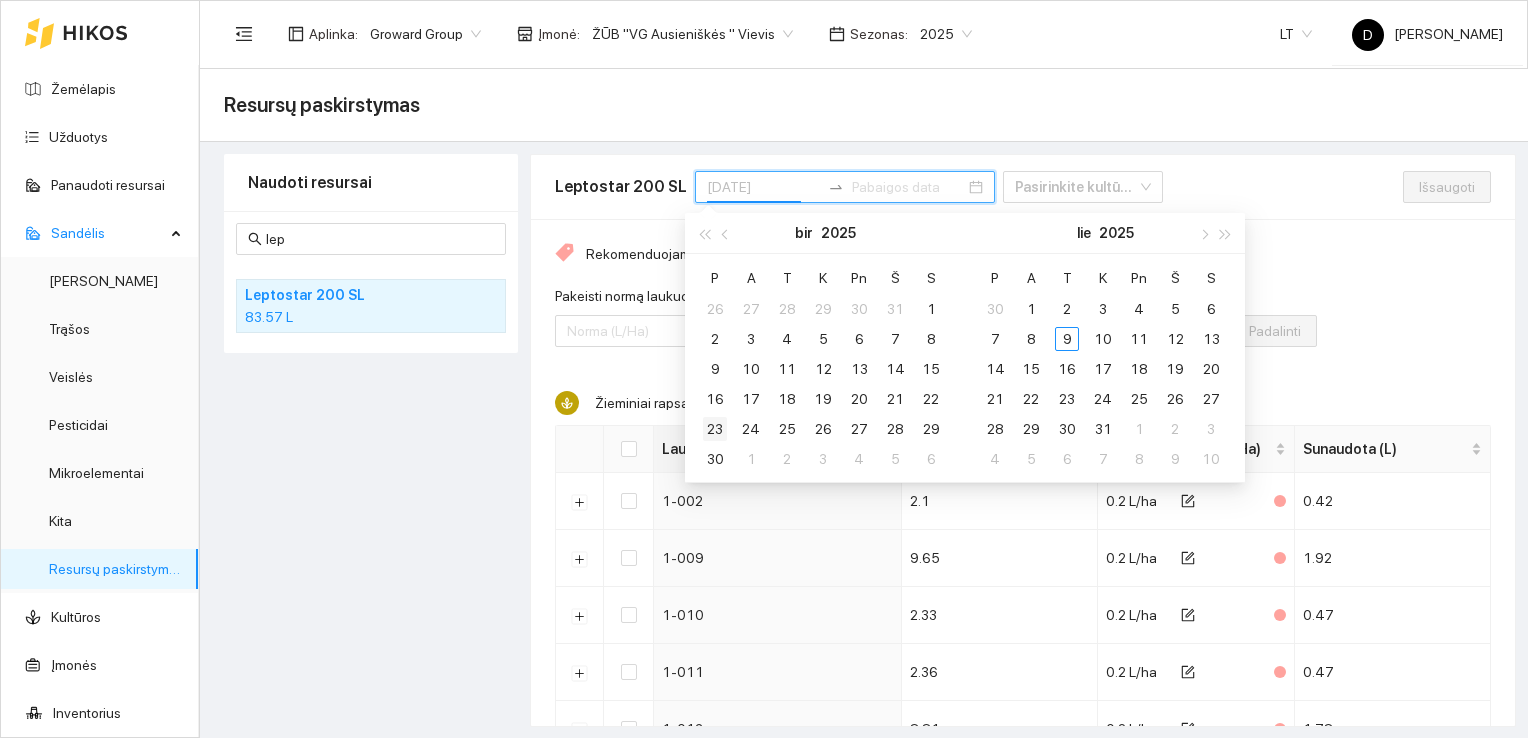 click on "23" at bounding box center [715, 429] 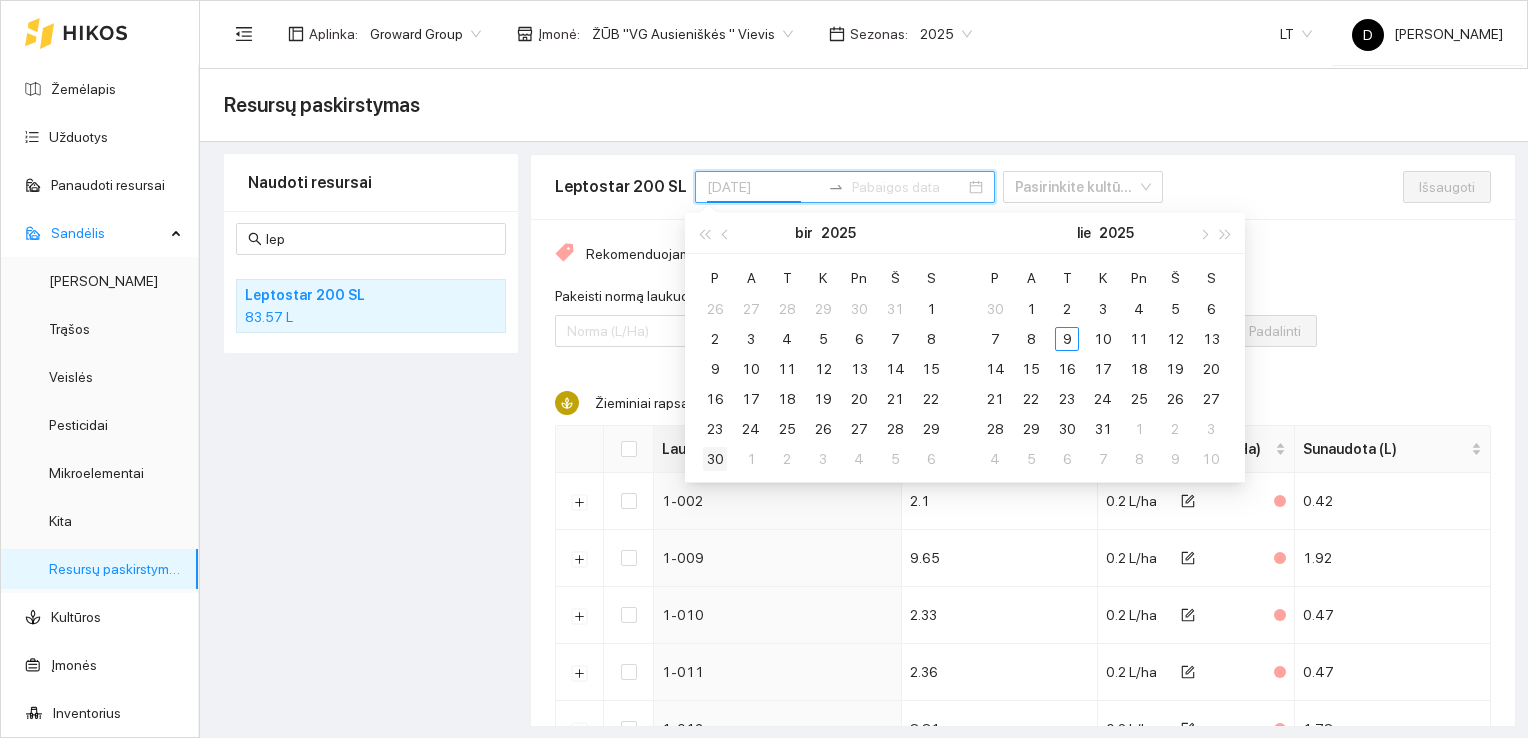 type on "2025-06-30" 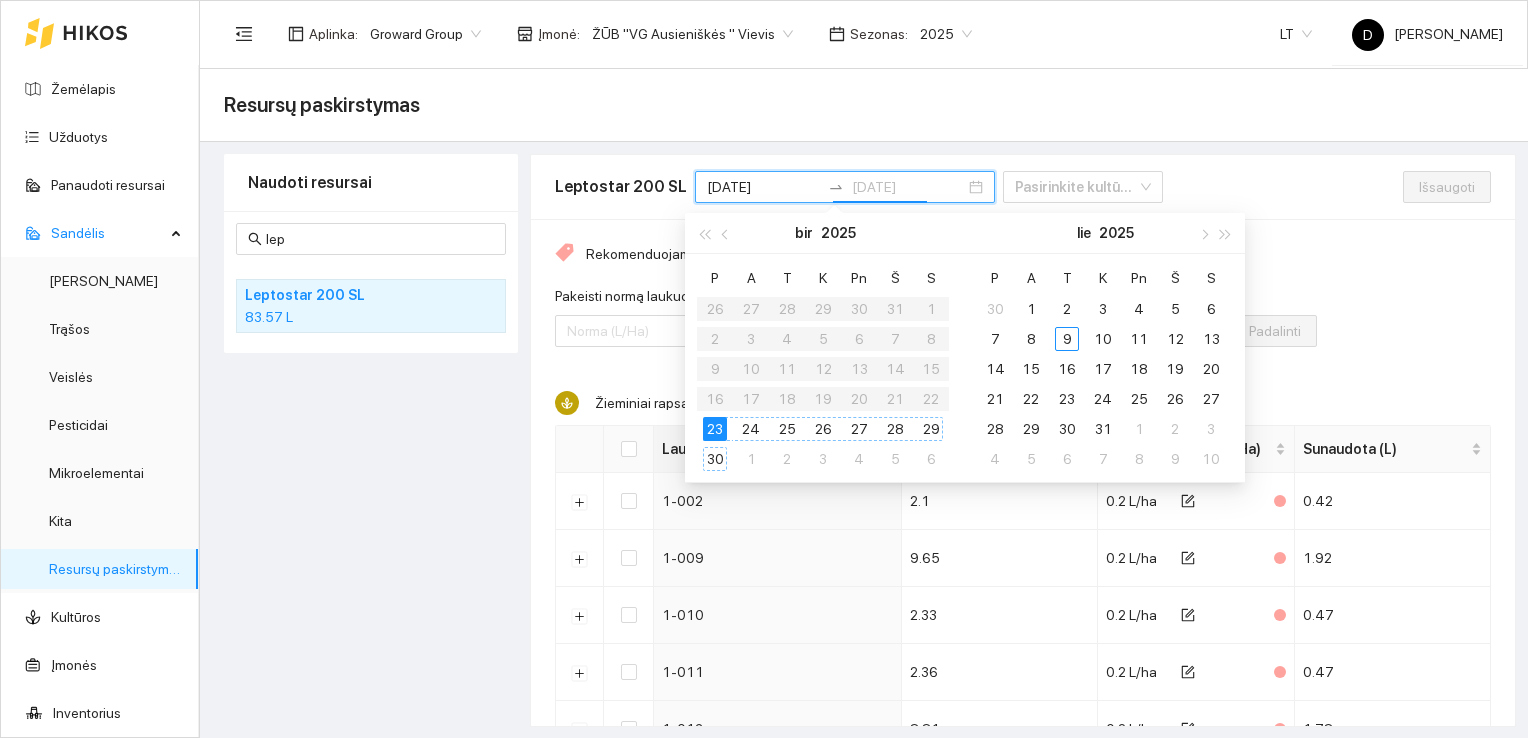 click on "30" at bounding box center (715, 459) 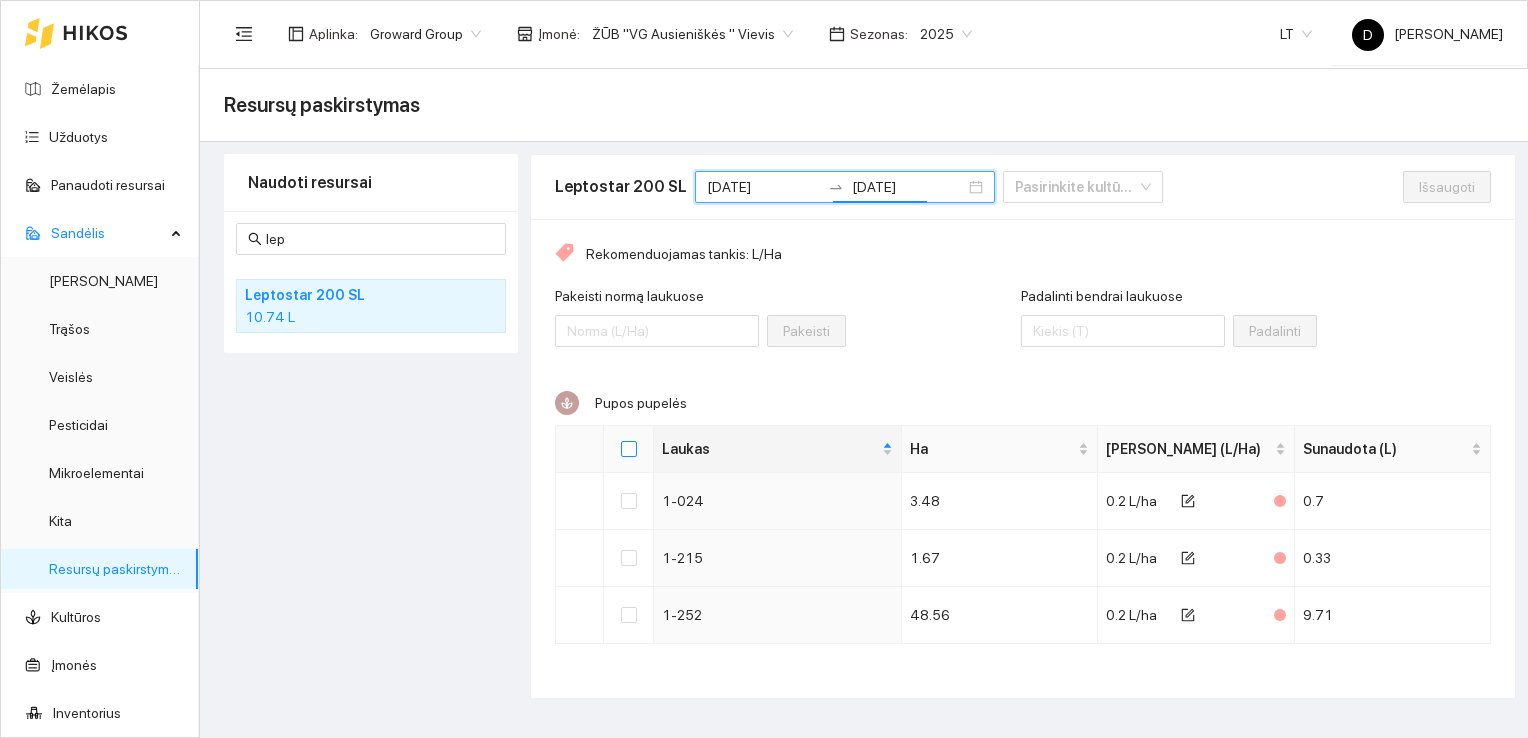 click at bounding box center (629, 449) 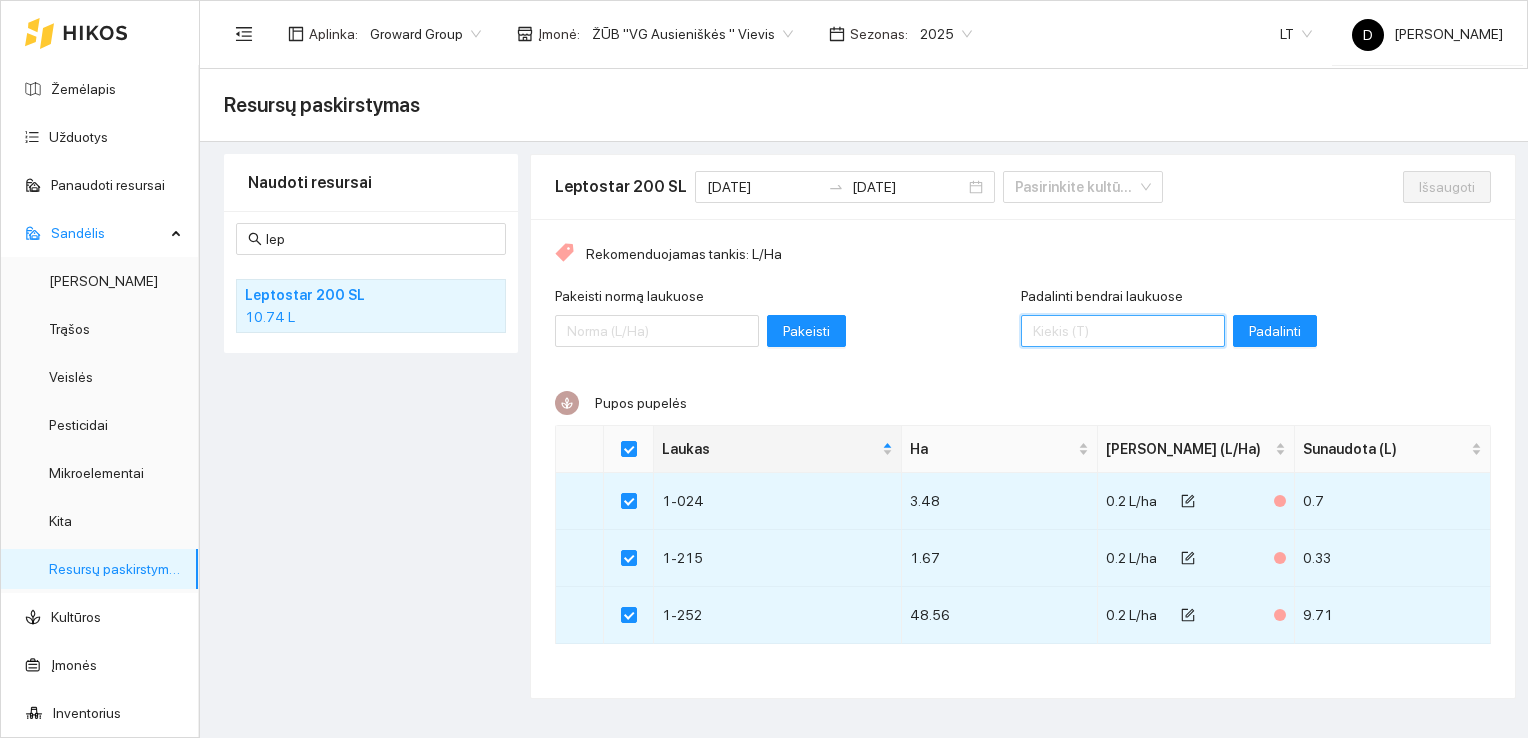 click on "Padalinti bendrai laukuose" at bounding box center (1123, 331) 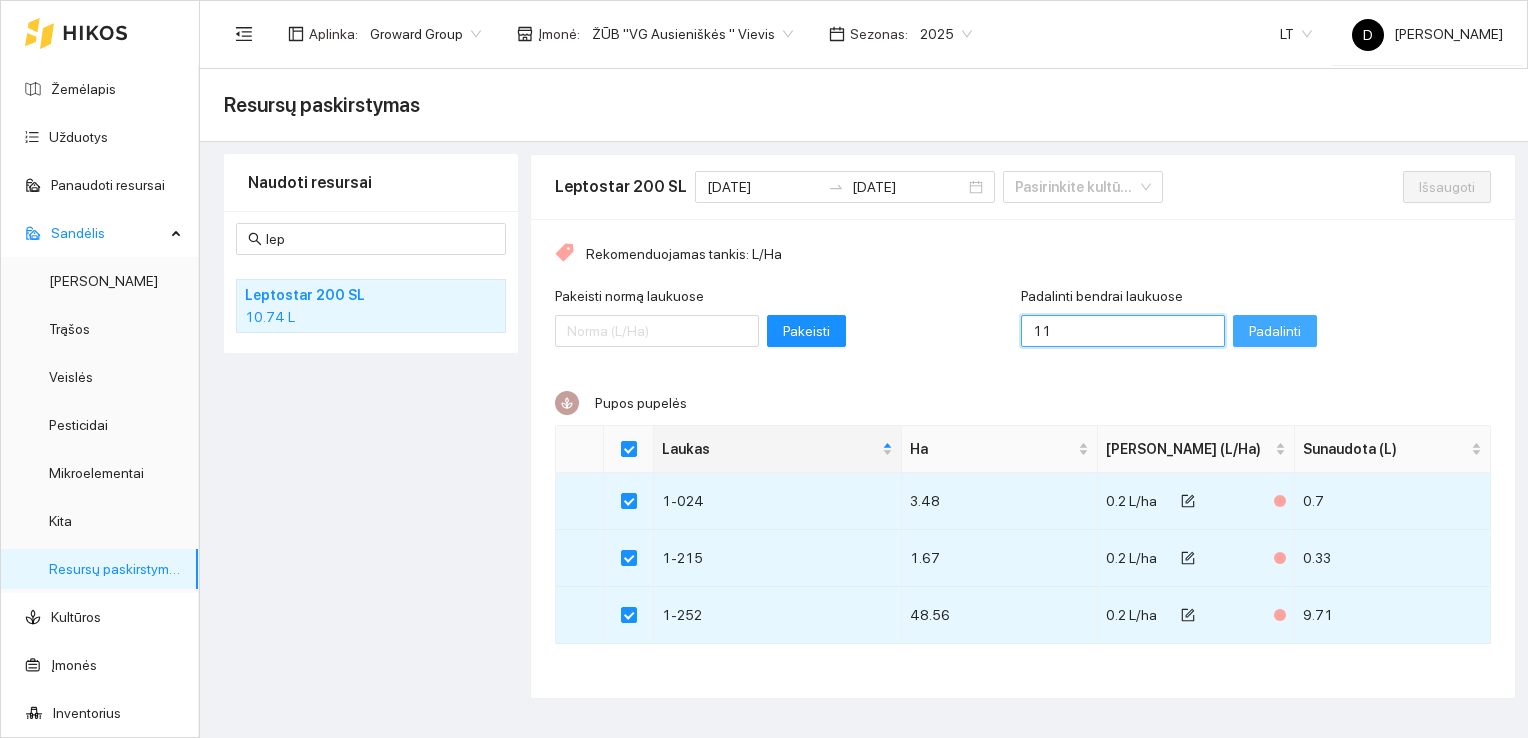 type on "11" 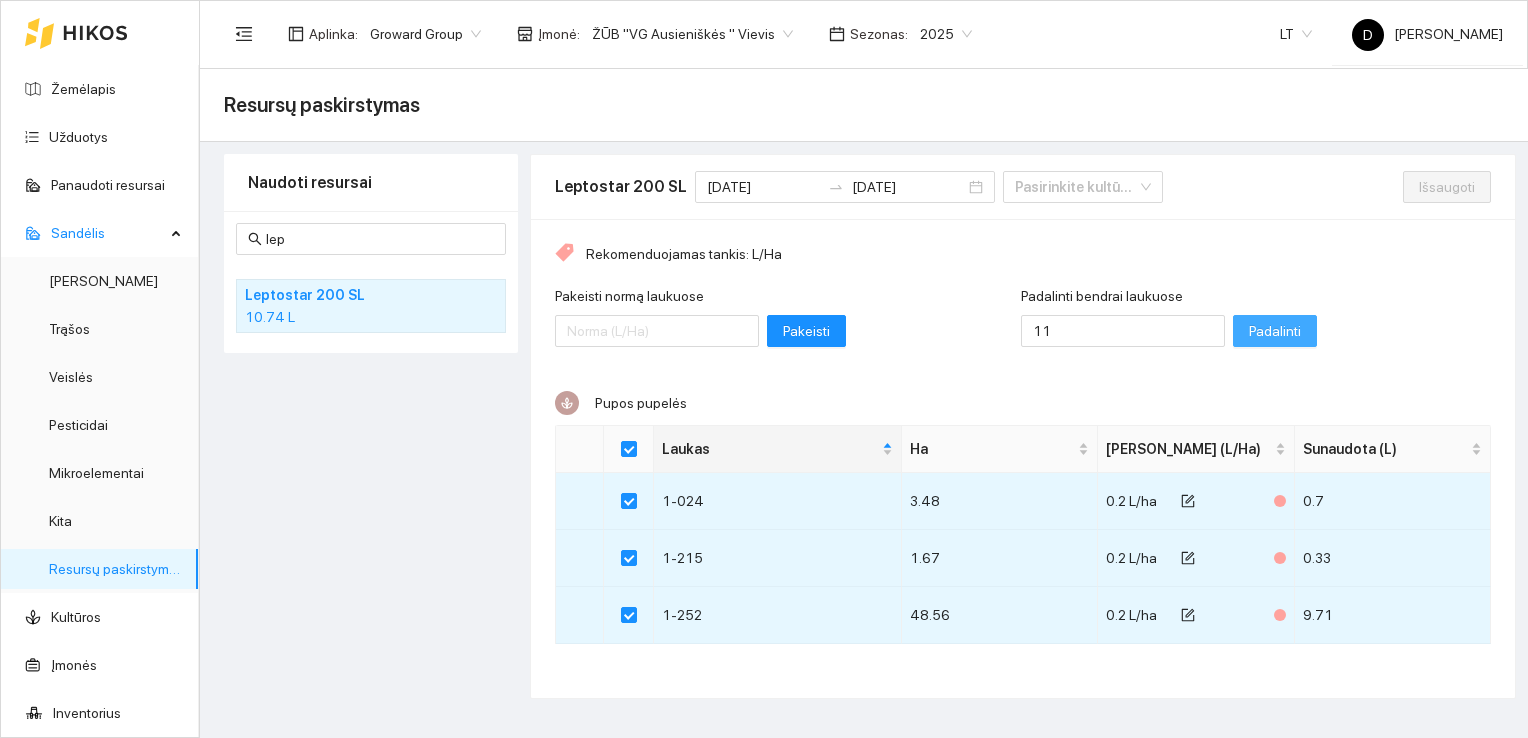 click on "Padalinti" at bounding box center [1275, 331] 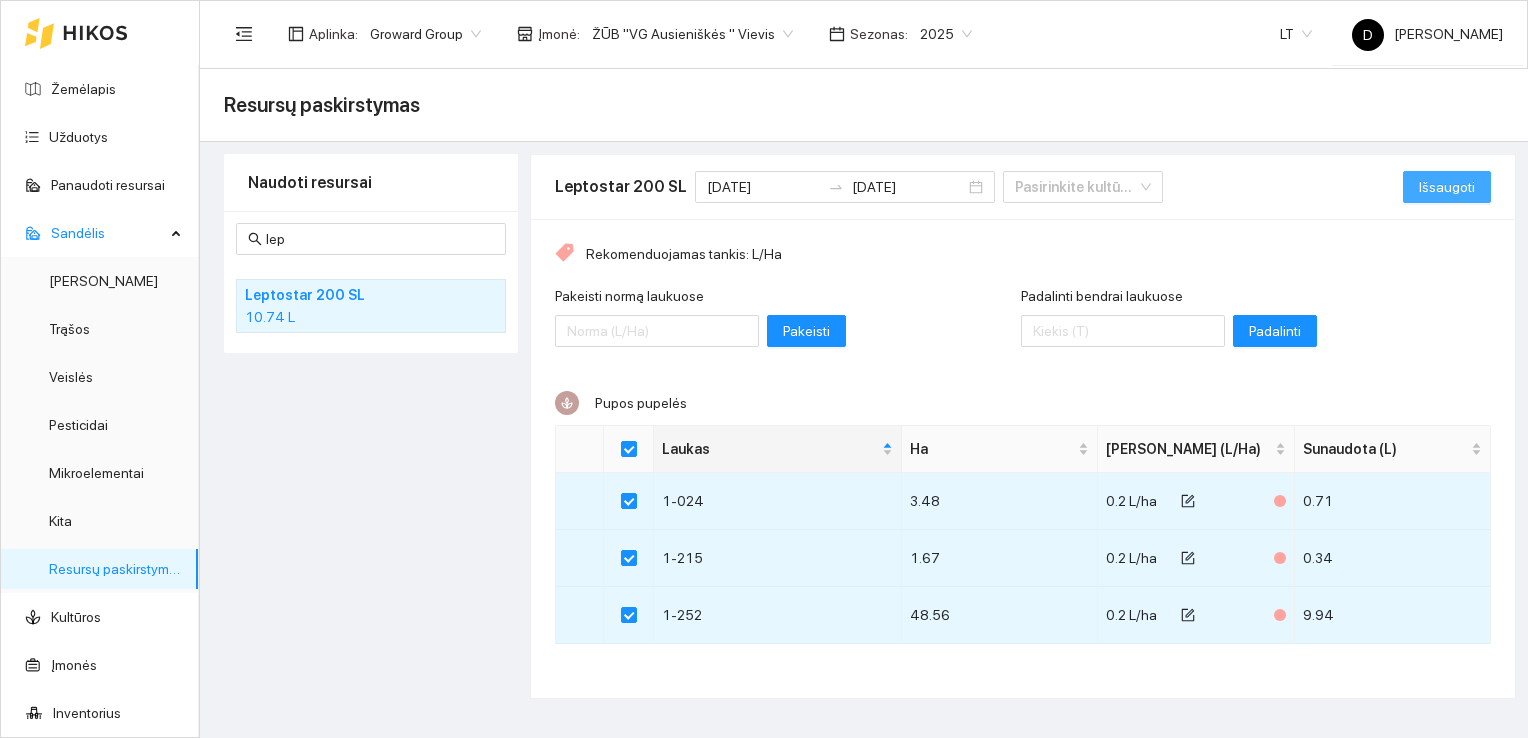 click on "Išsaugoti" at bounding box center [1447, 187] 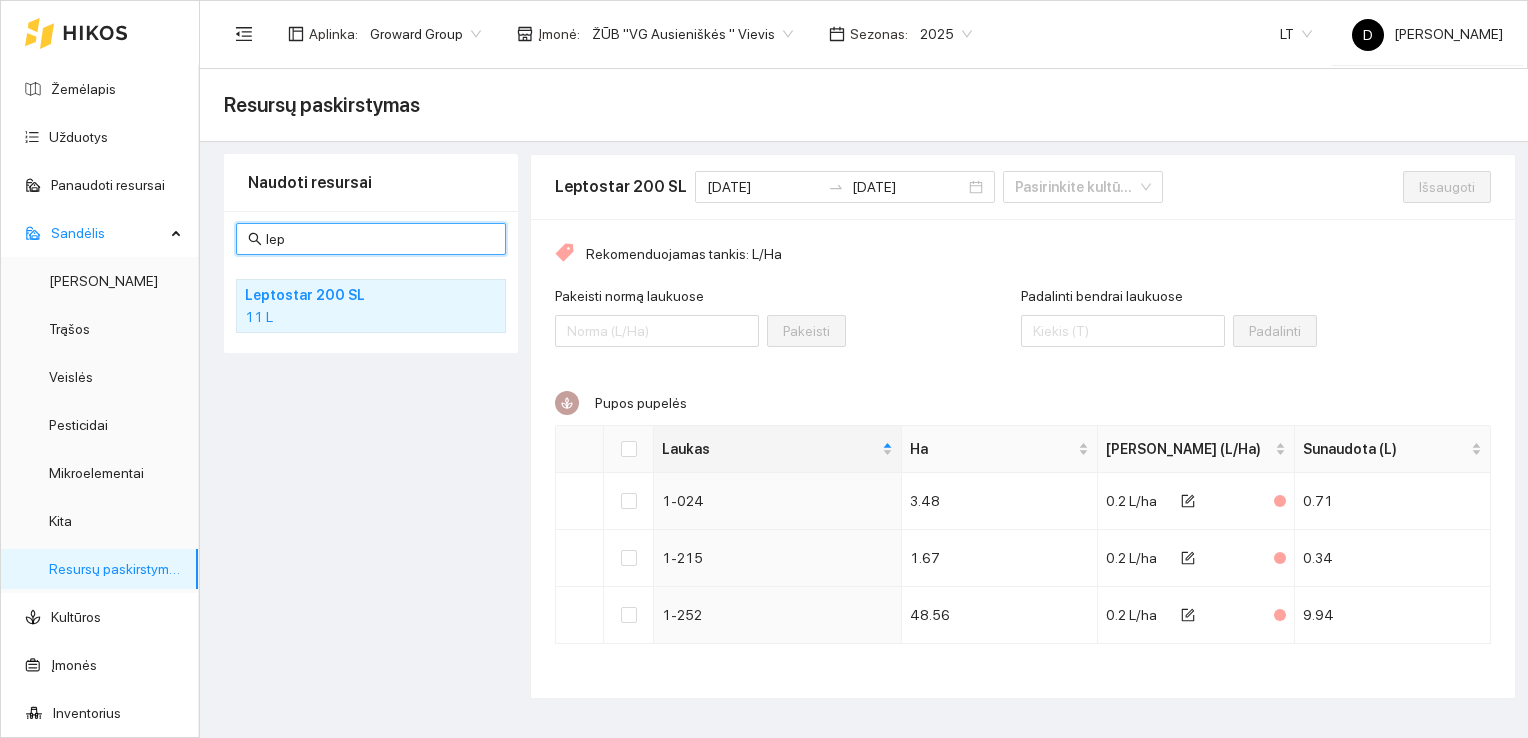 drag, startPoint x: 320, startPoint y: 243, endPoint x: 236, endPoint y: 257, distance: 85.158676 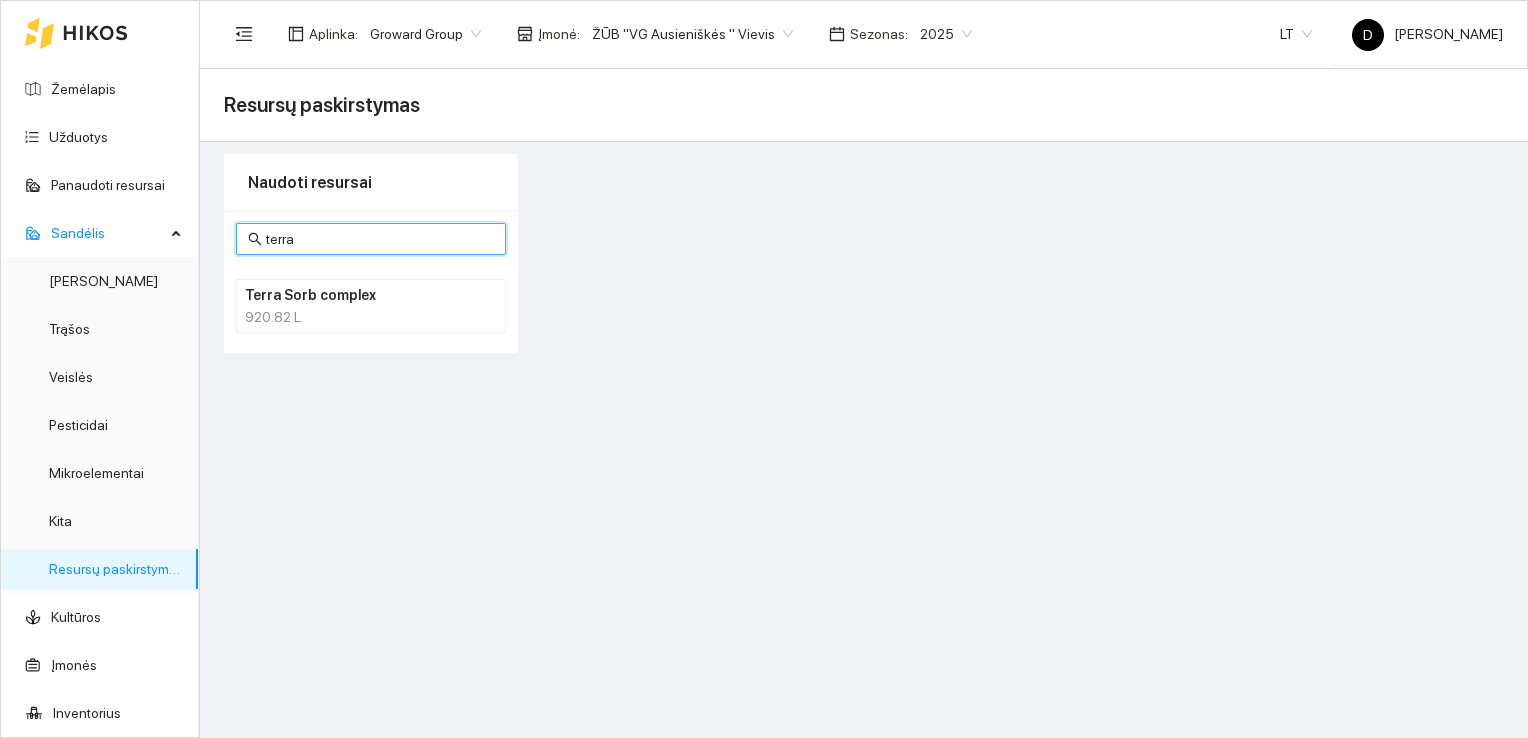 type on "terra" 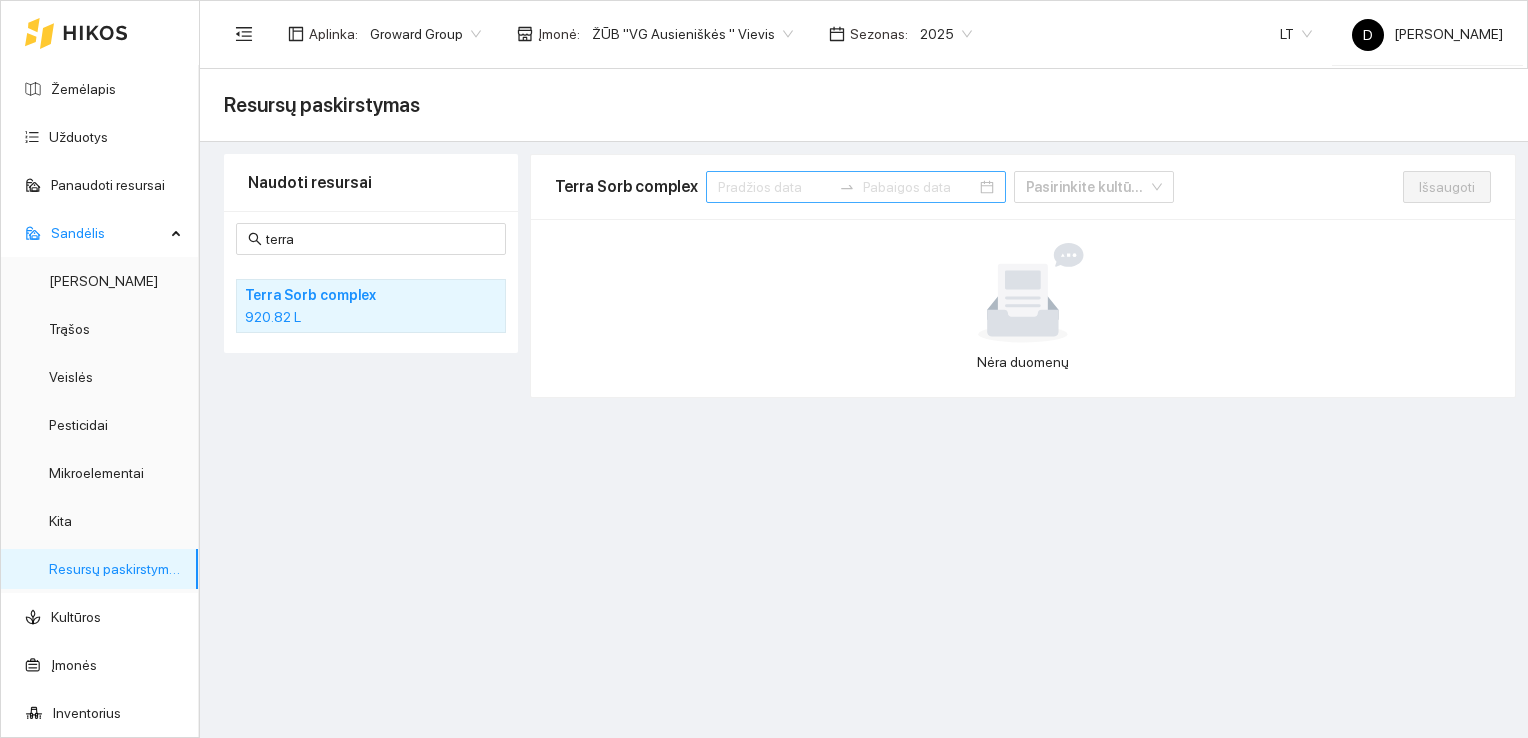 click at bounding box center (774, 187) 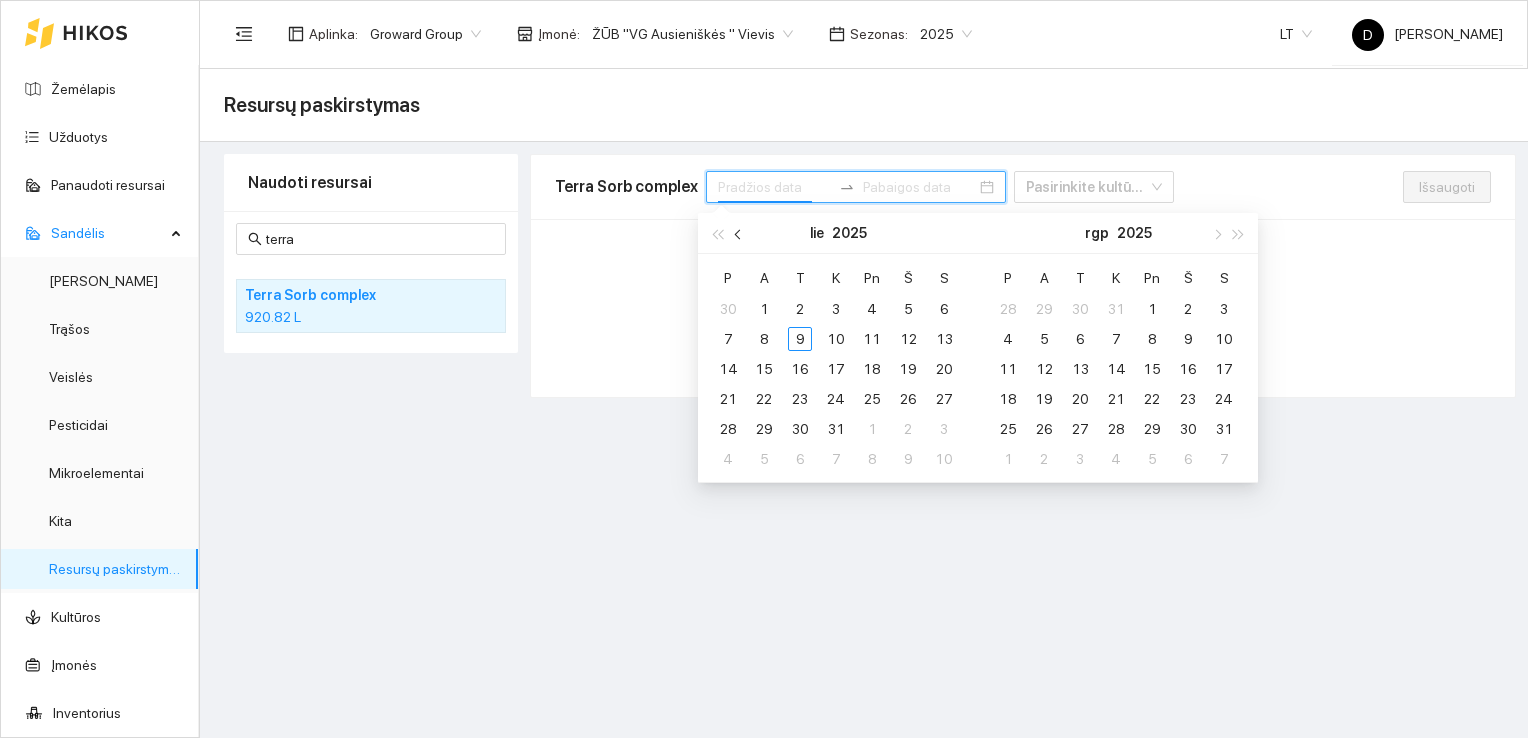 click at bounding box center [739, 233] 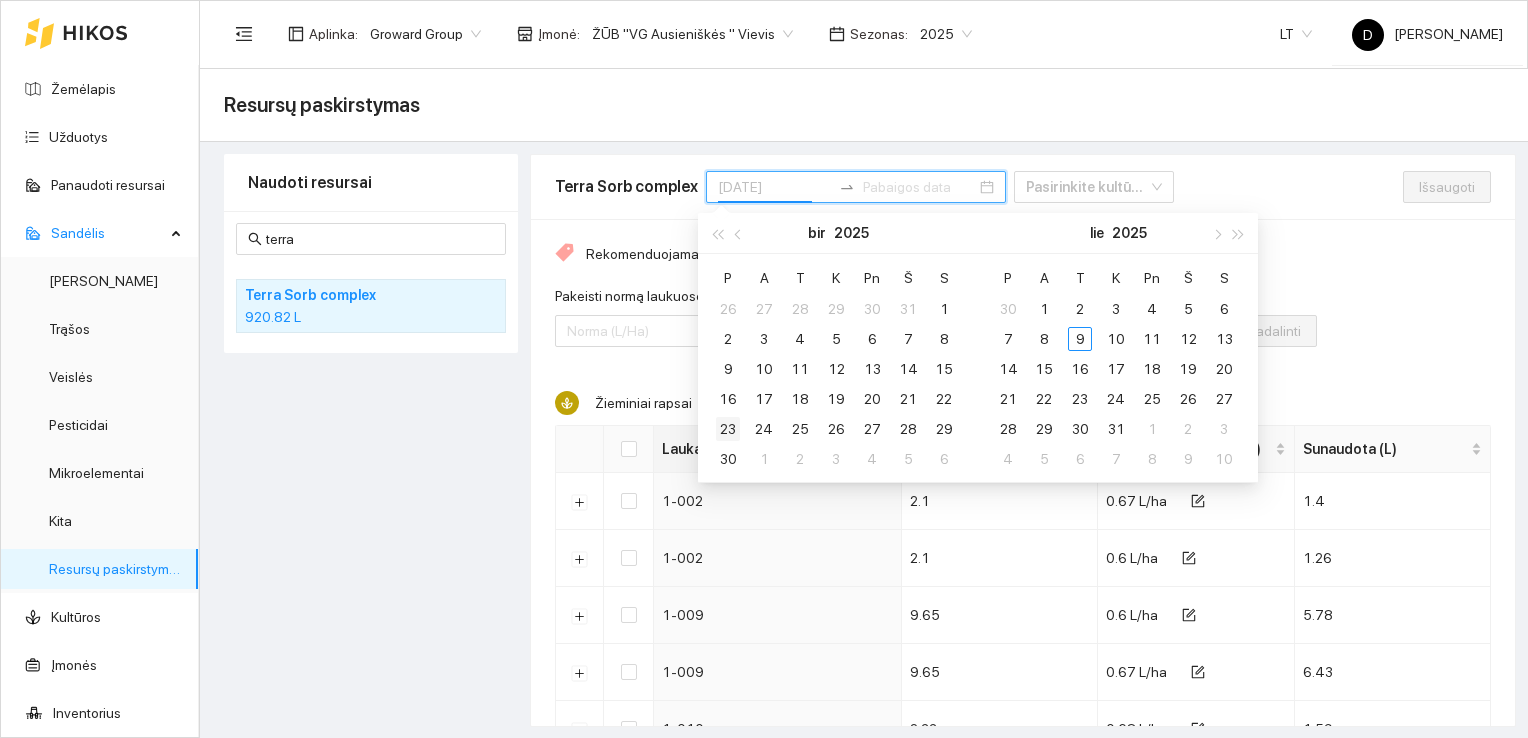 type on "2025-06-23" 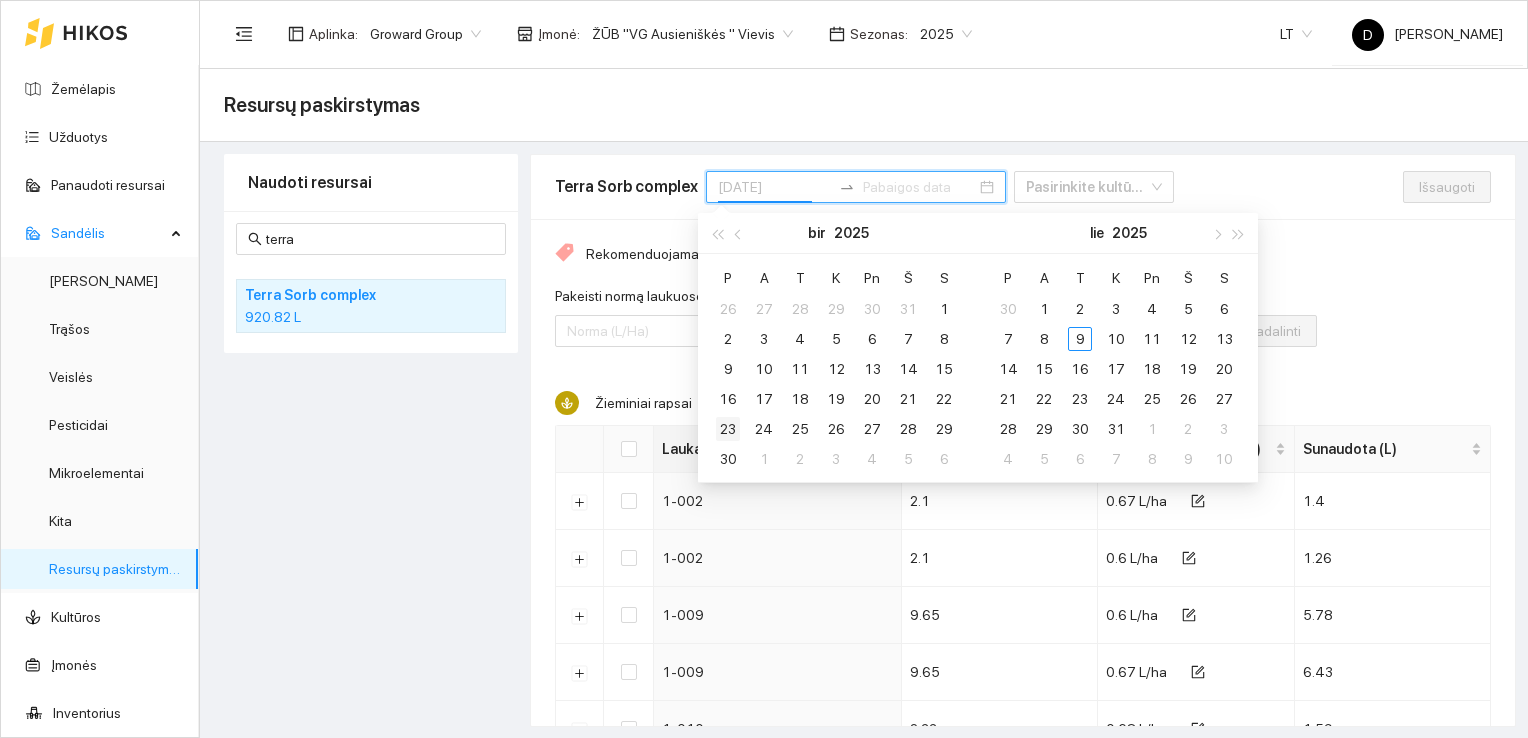 click on "23" at bounding box center (728, 429) 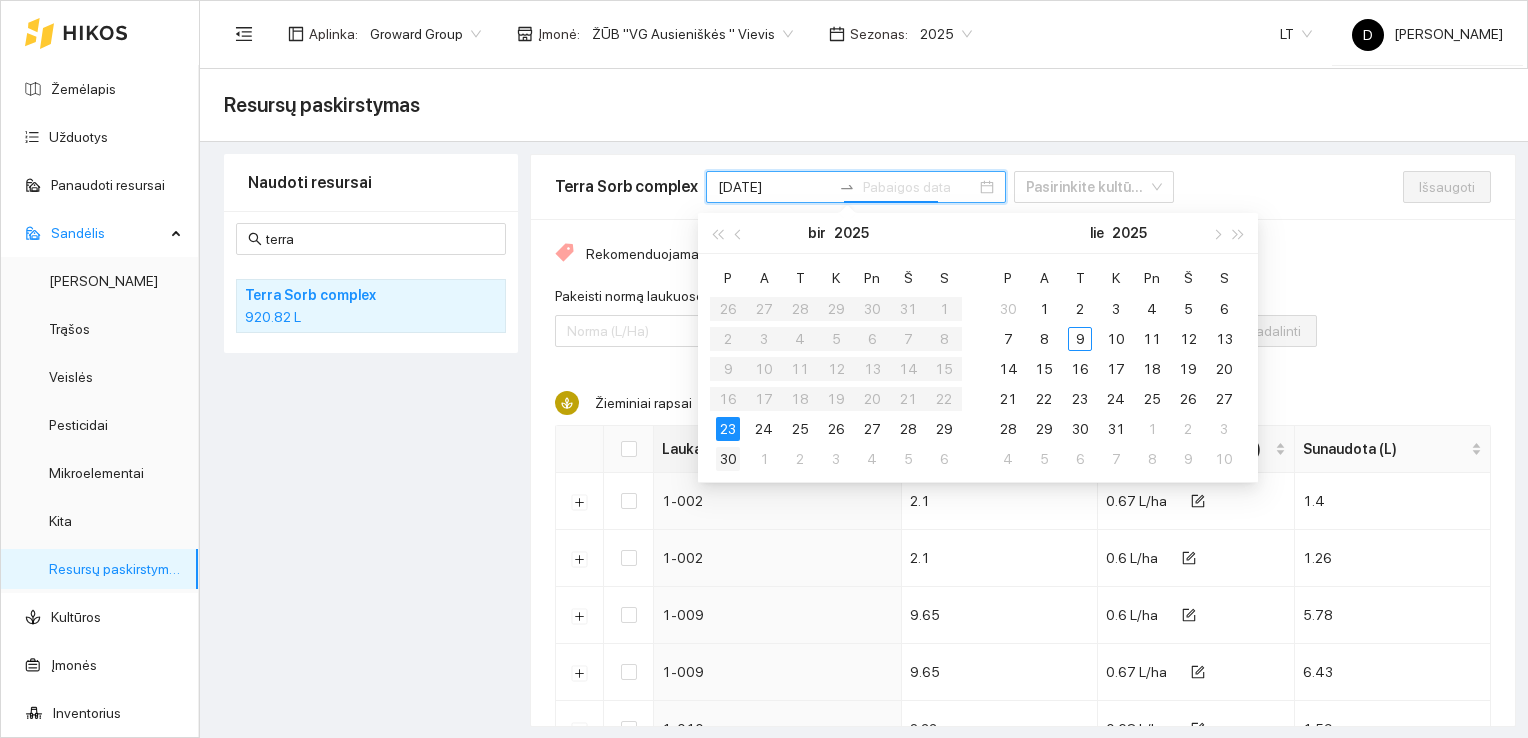 type on "2025-06-30" 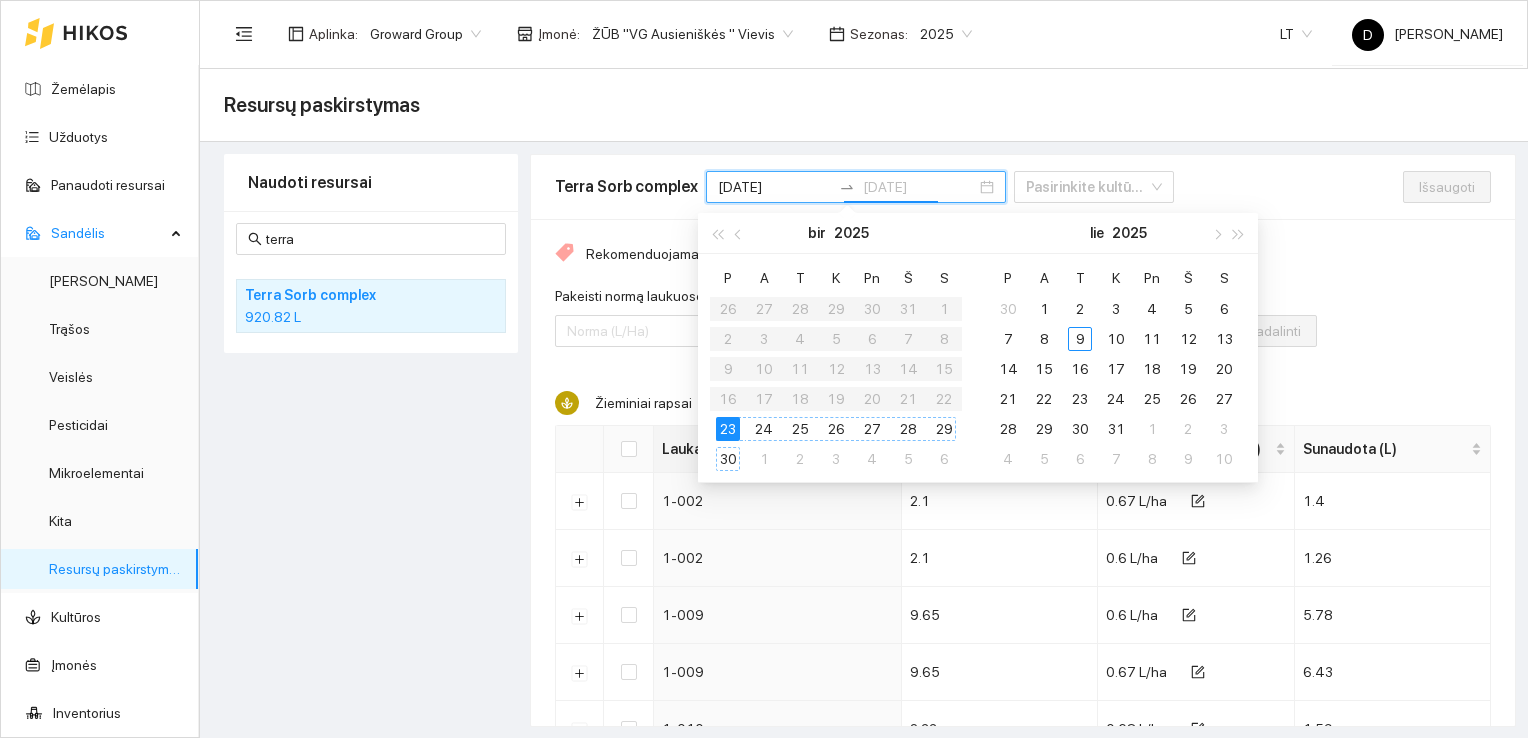click on "30" at bounding box center (728, 459) 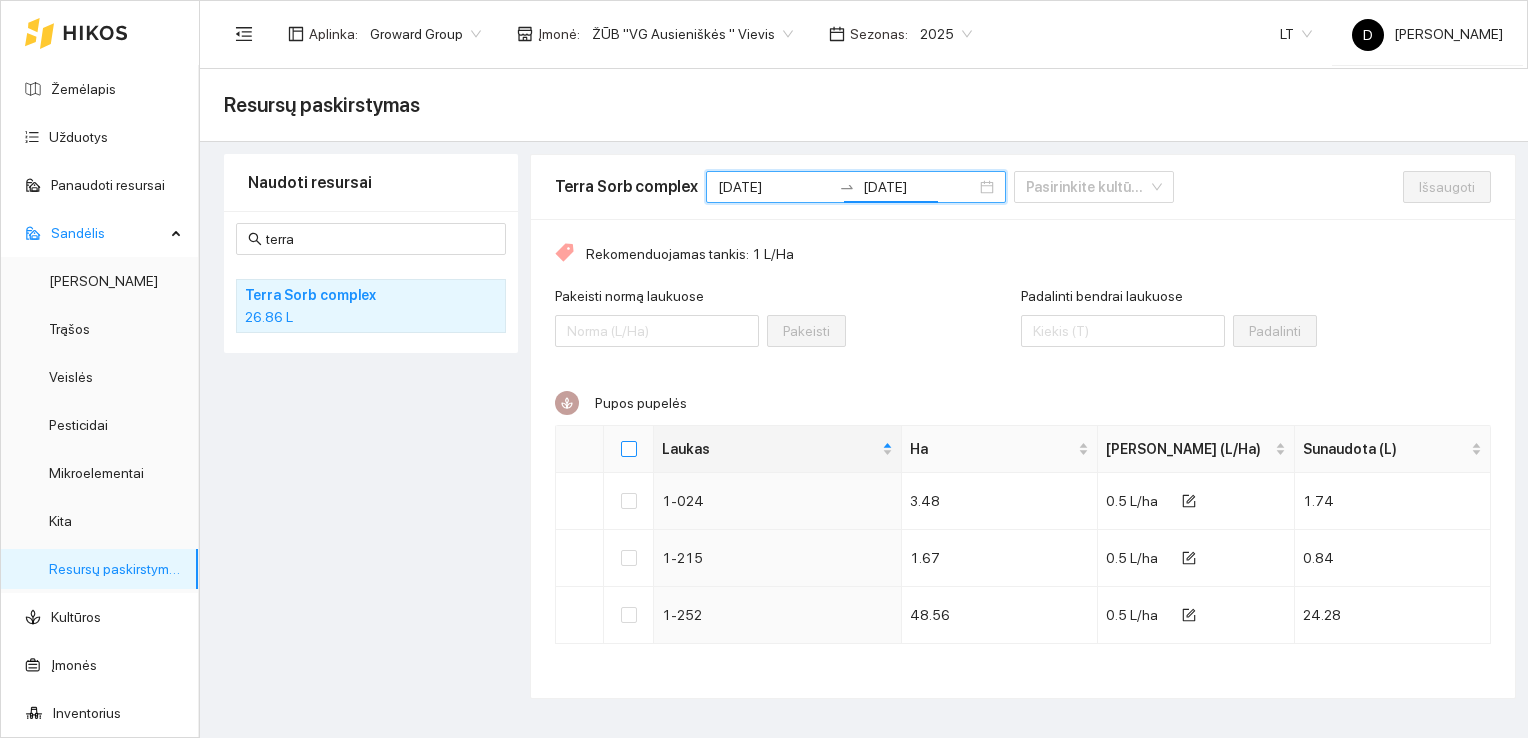 click at bounding box center [629, 449] 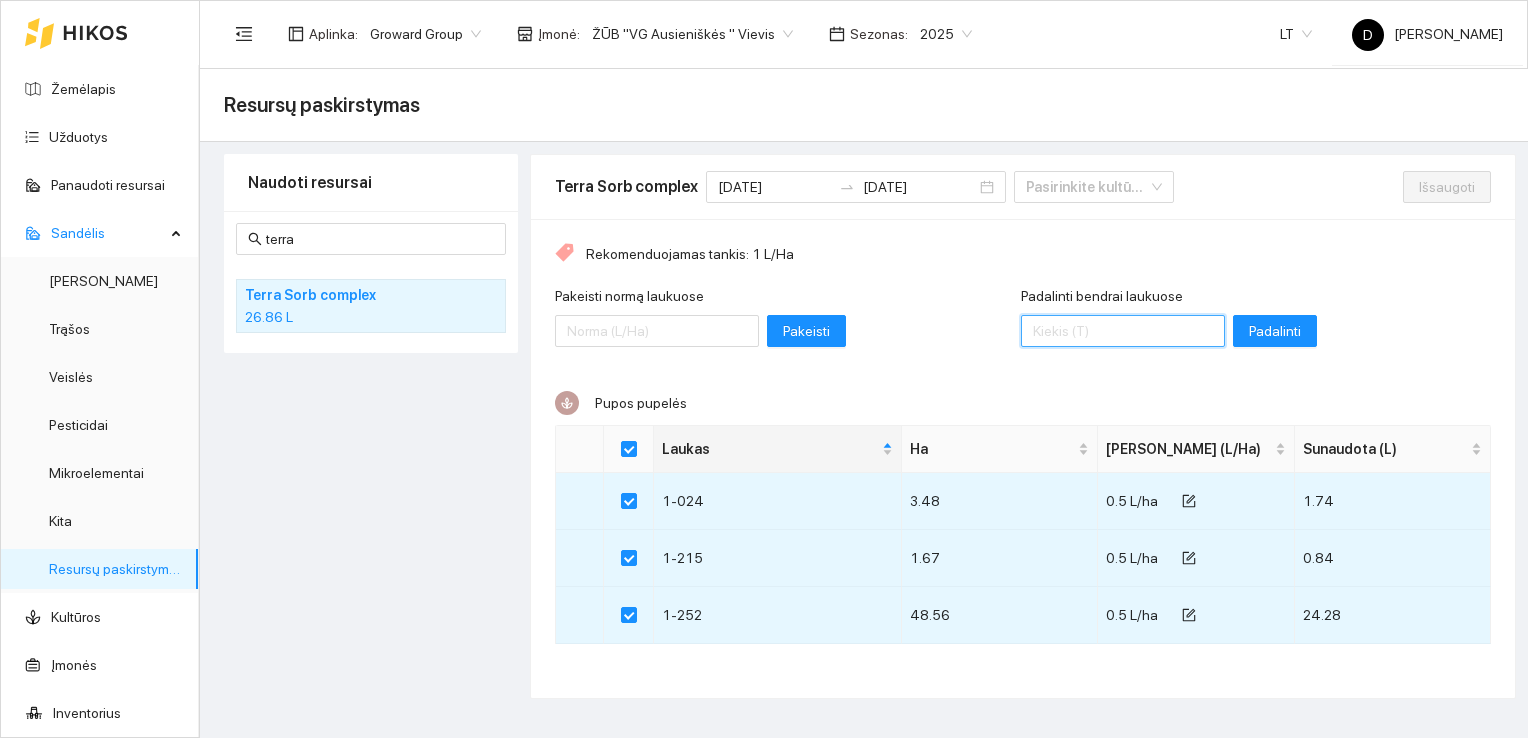 click on "Padalinti bendrai laukuose" at bounding box center (1123, 331) 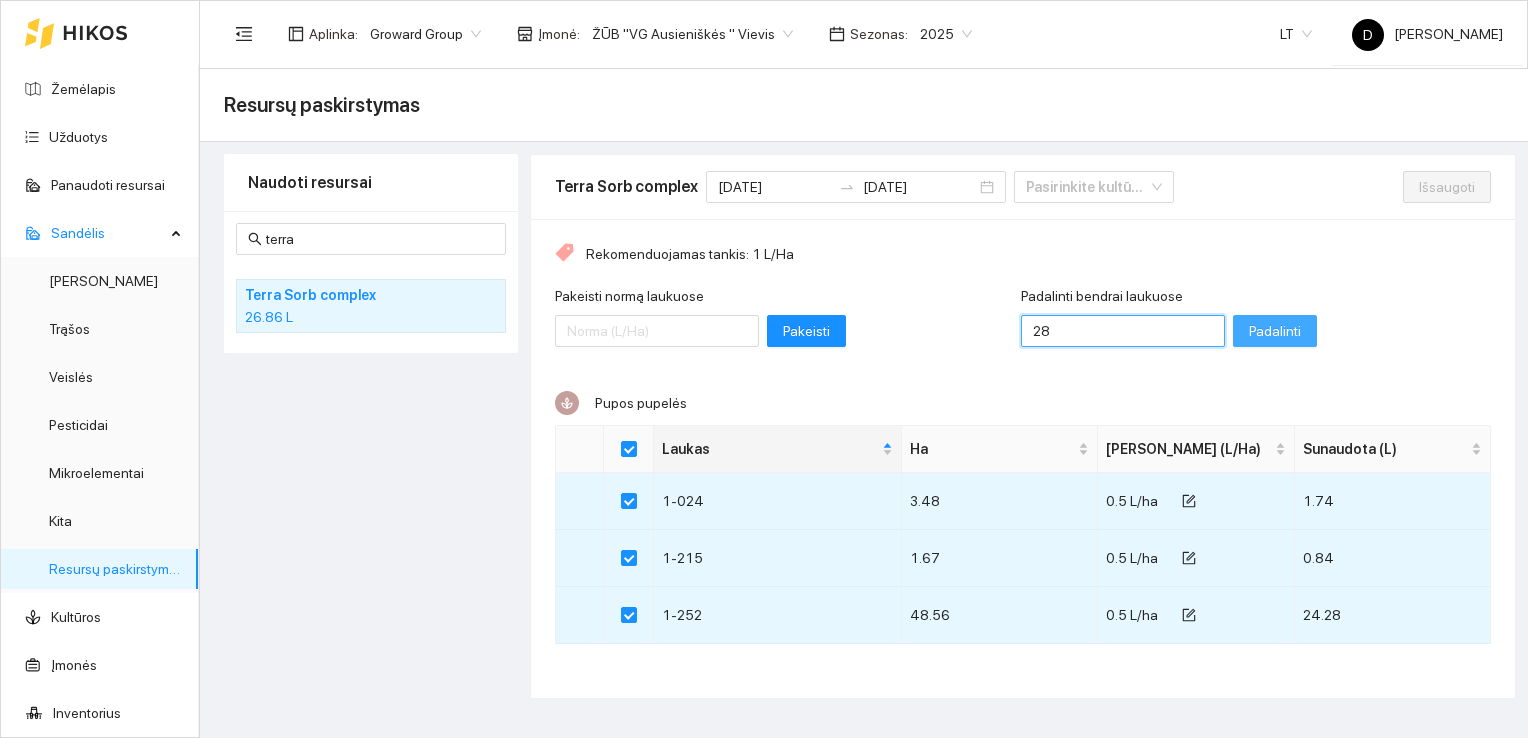 type on "28" 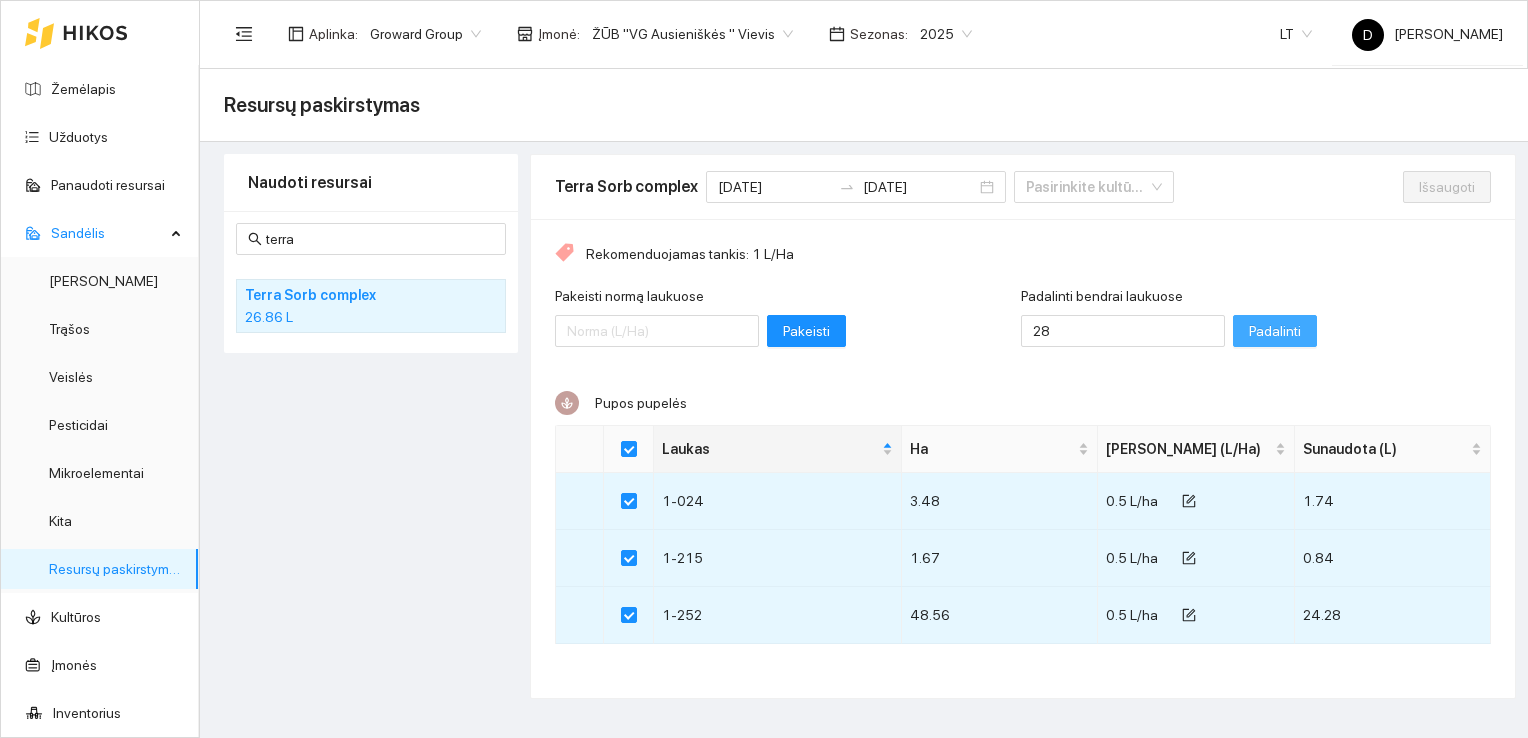 click on "Padalinti" at bounding box center (1275, 331) 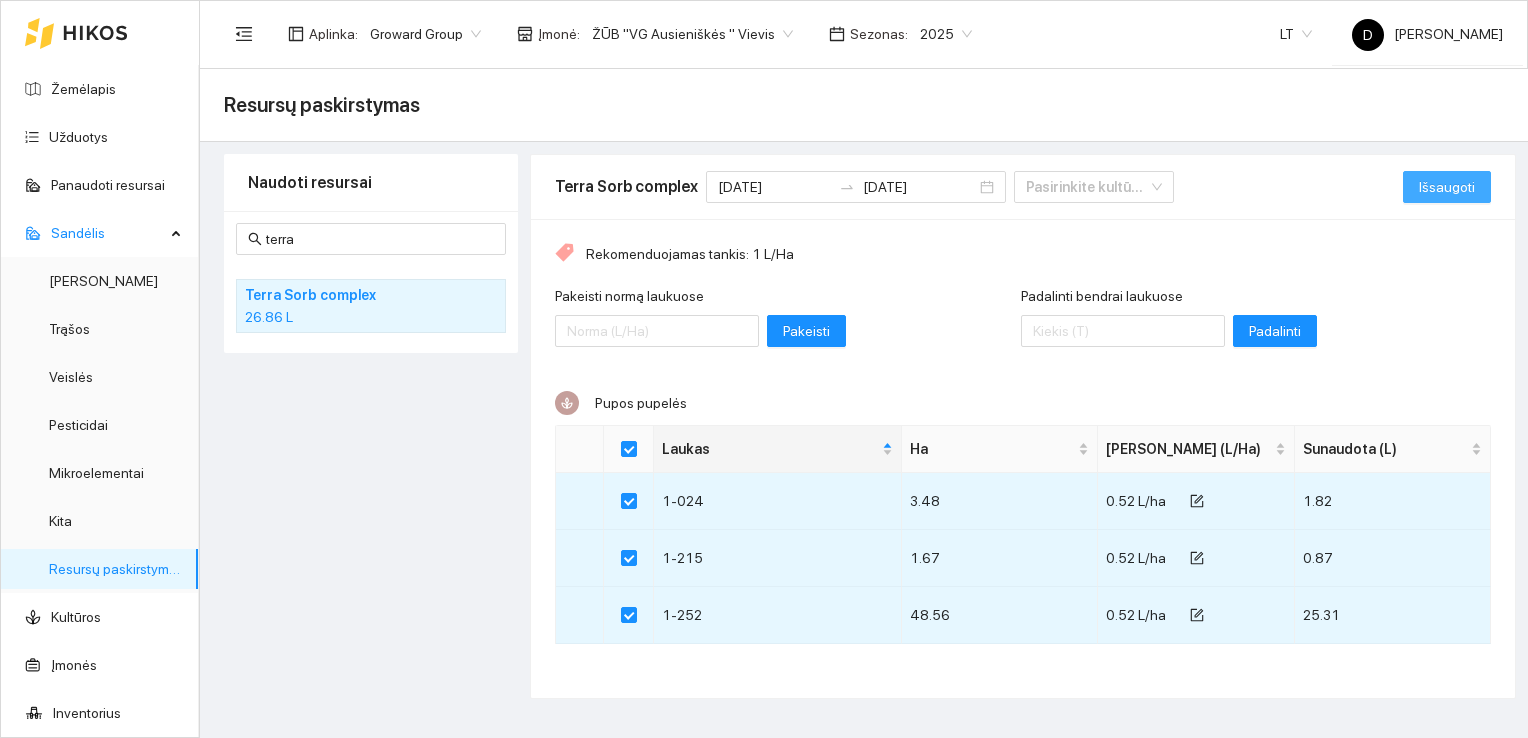 click on "Išsaugoti" at bounding box center [1447, 187] 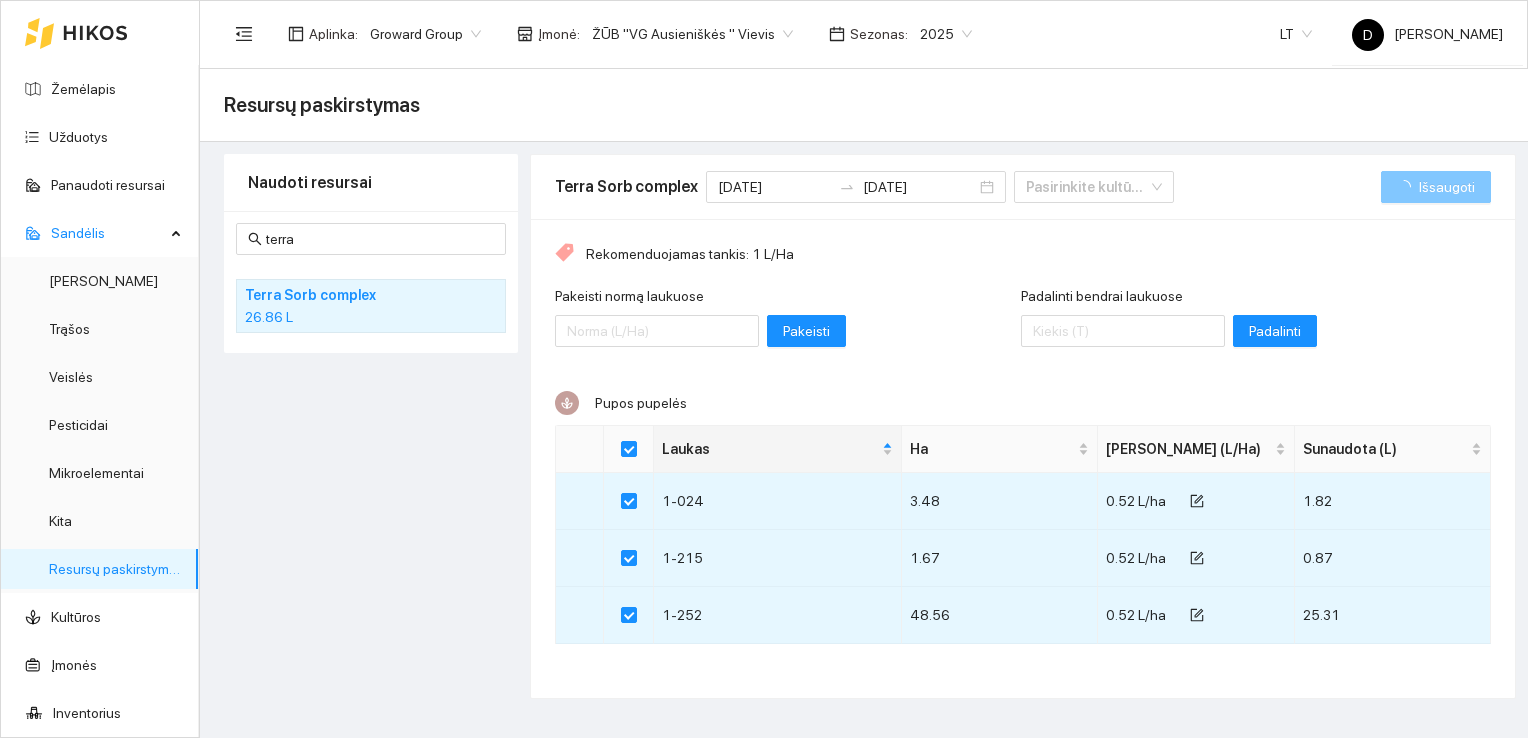 checkbox on "false" 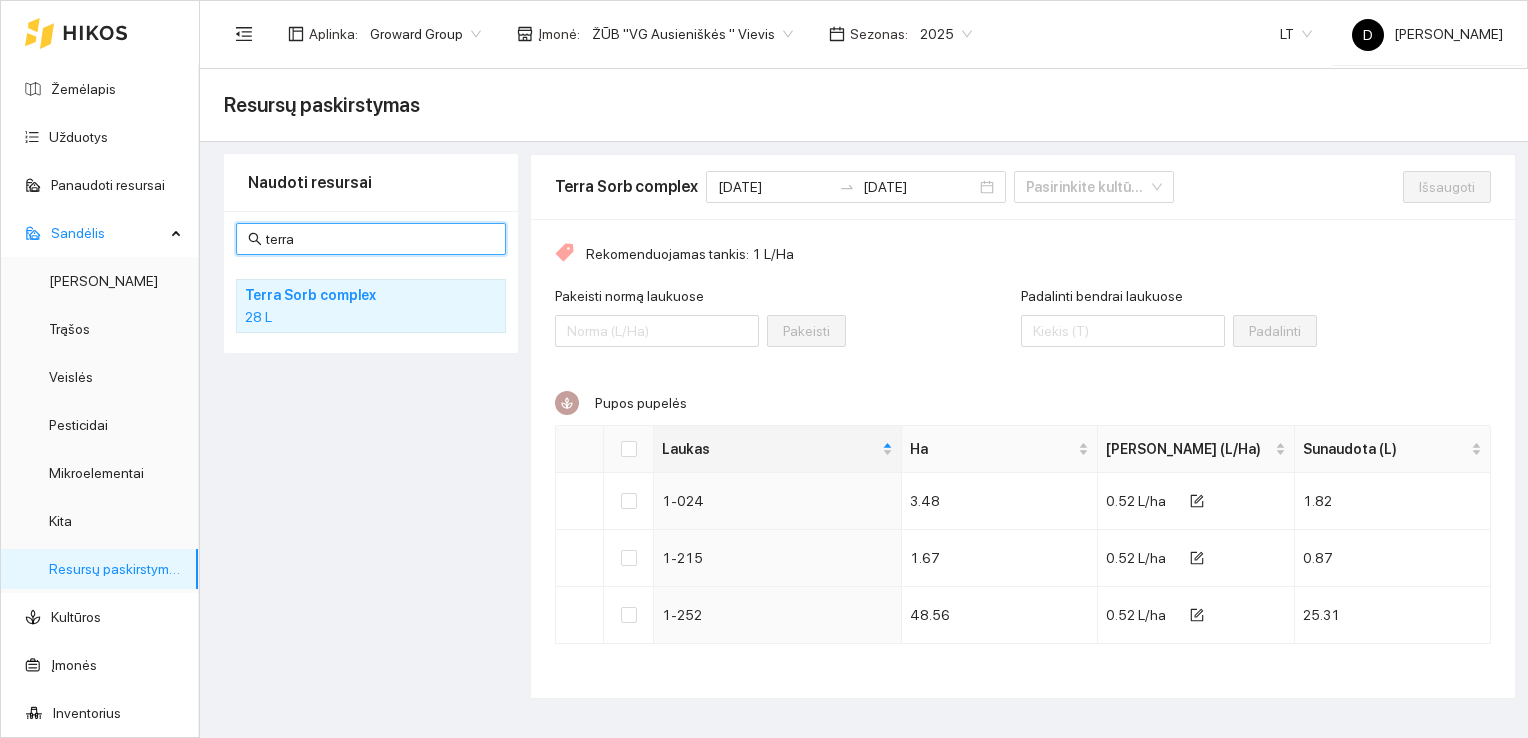 drag, startPoint x: 325, startPoint y: 242, endPoint x: 237, endPoint y: 249, distance: 88.27797 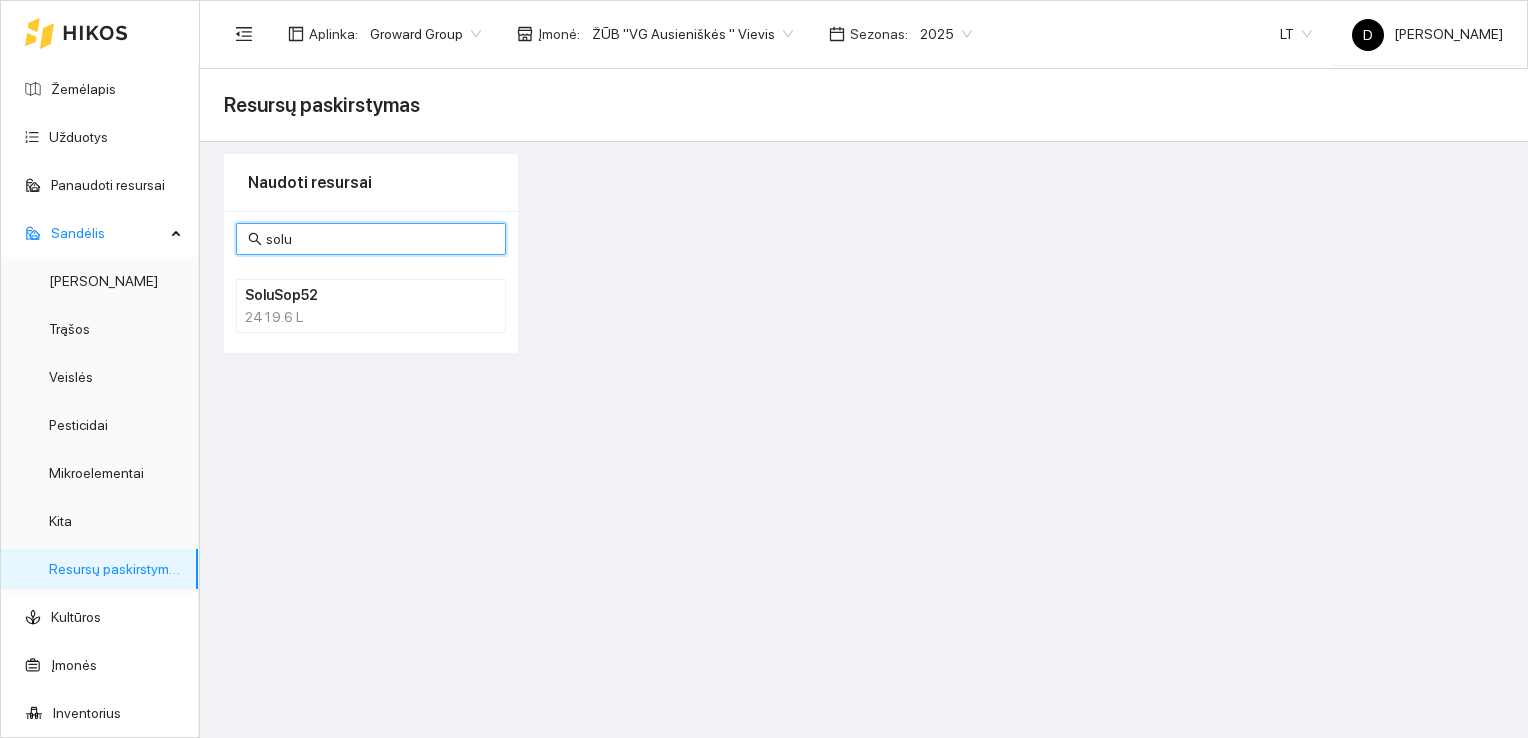 type on "solu" 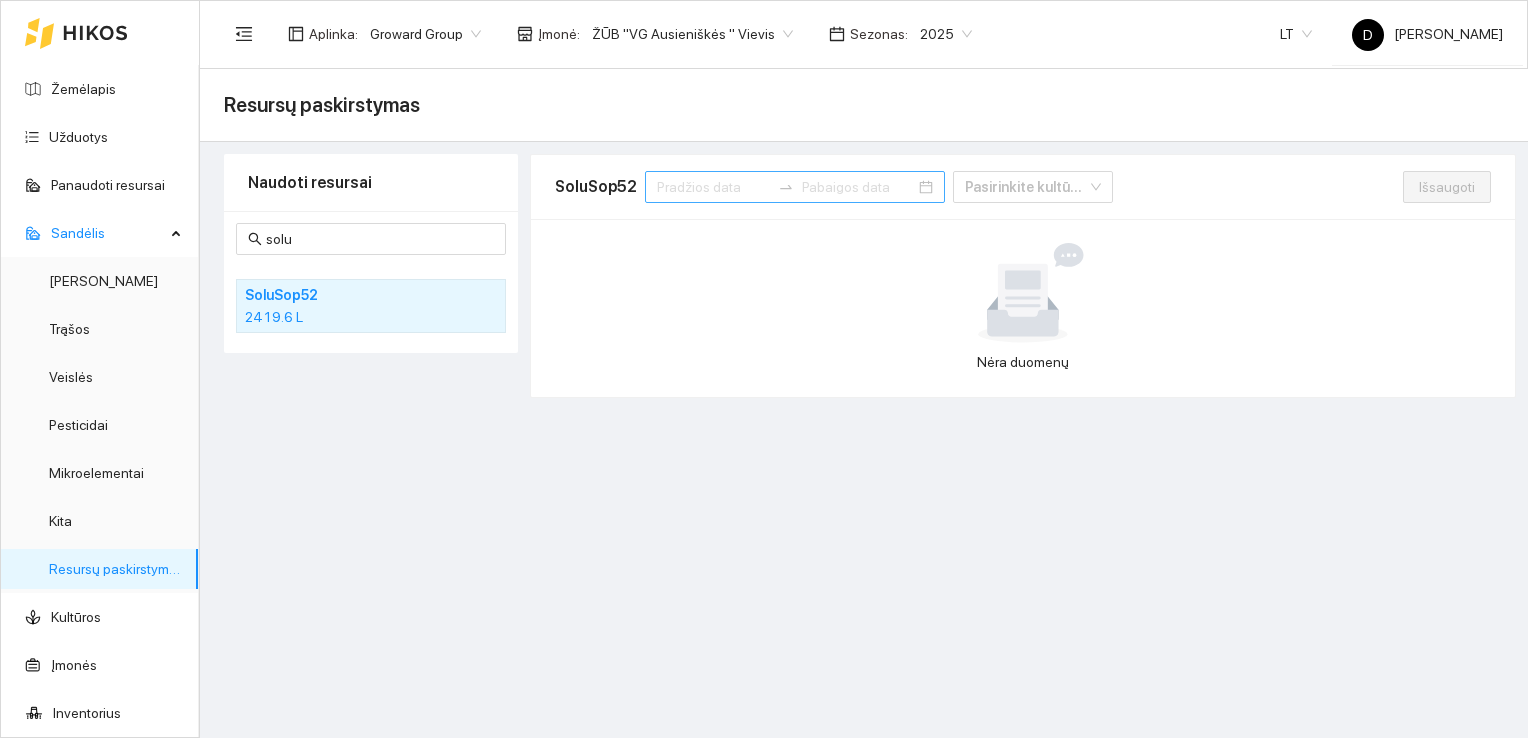 click at bounding box center [713, 187] 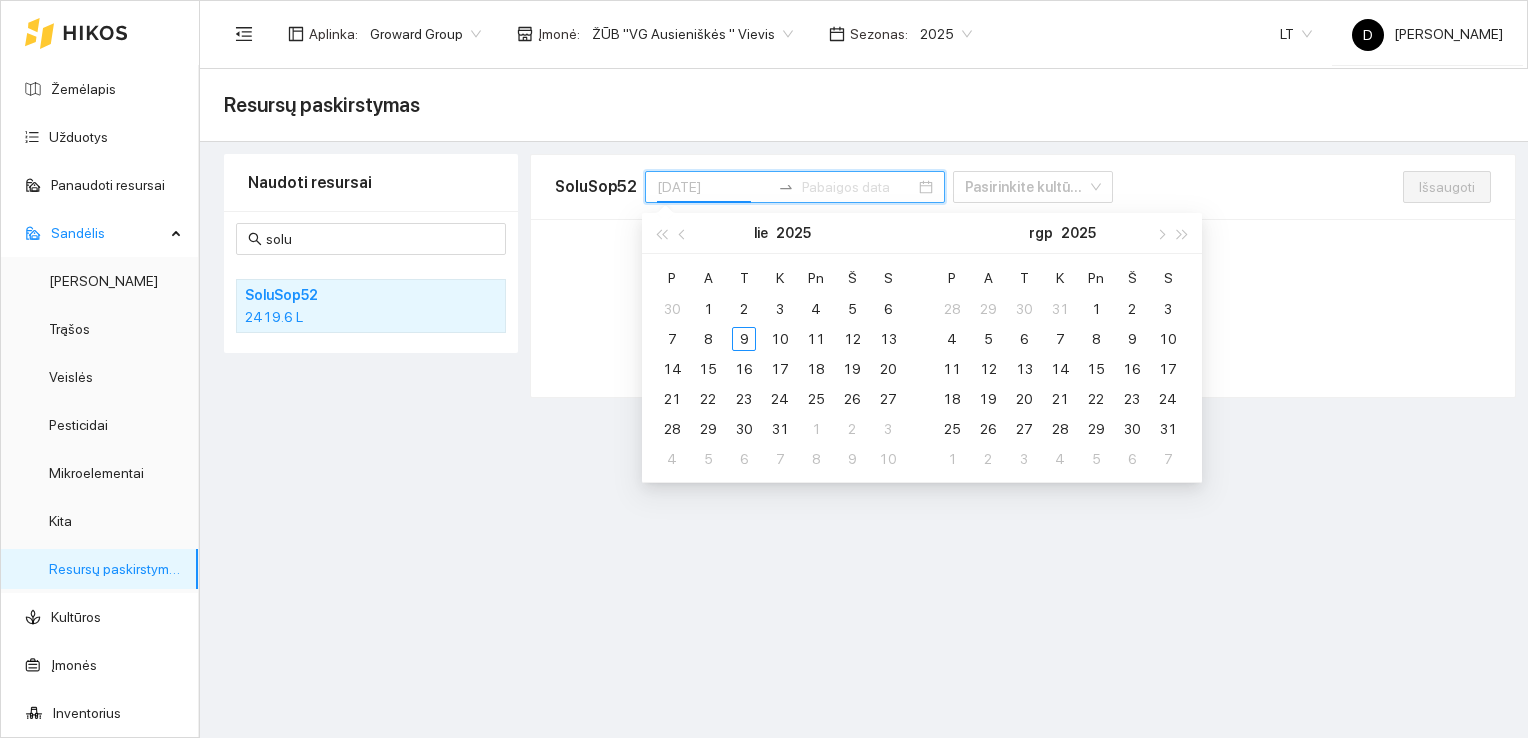 type on "2025-07-01" 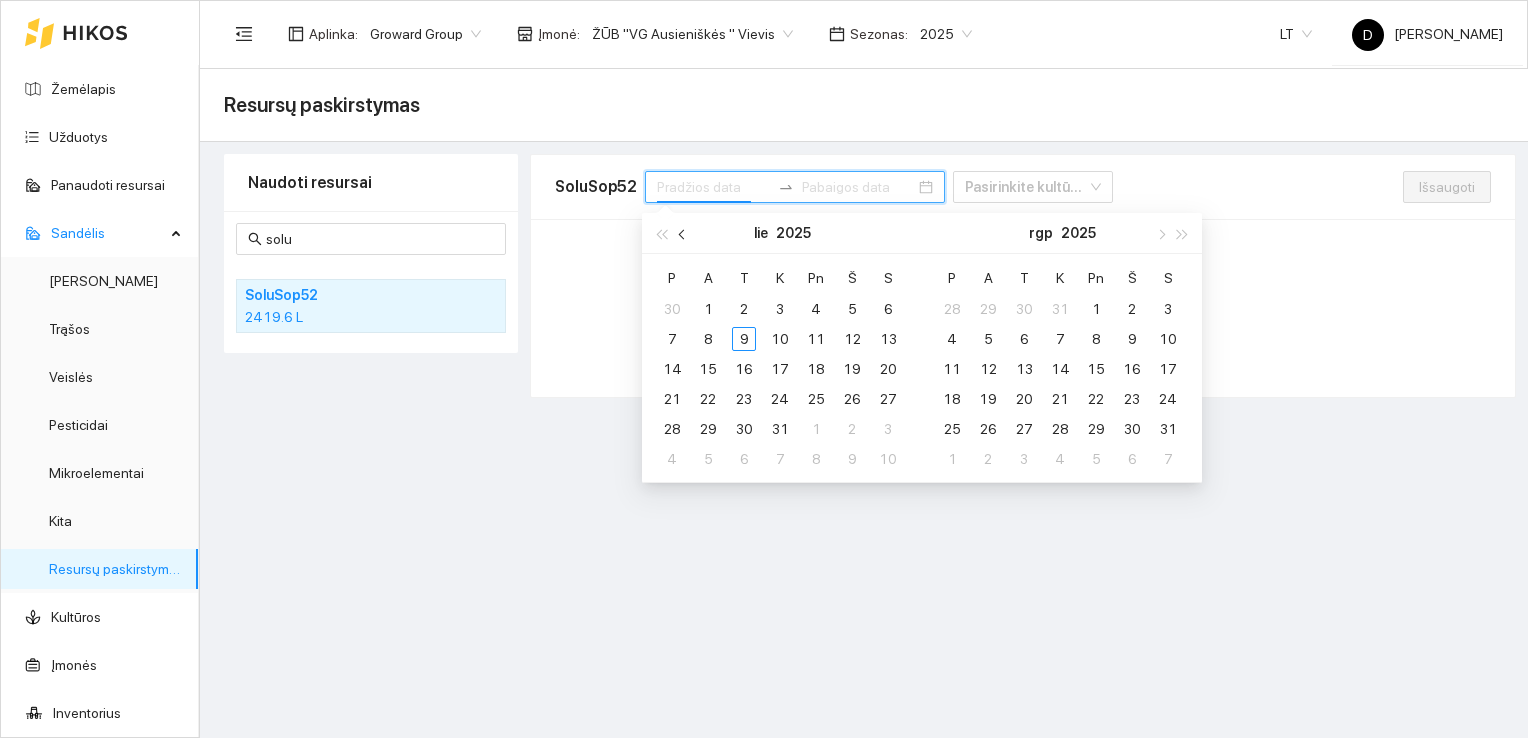 click at bounding box center (684, 234) 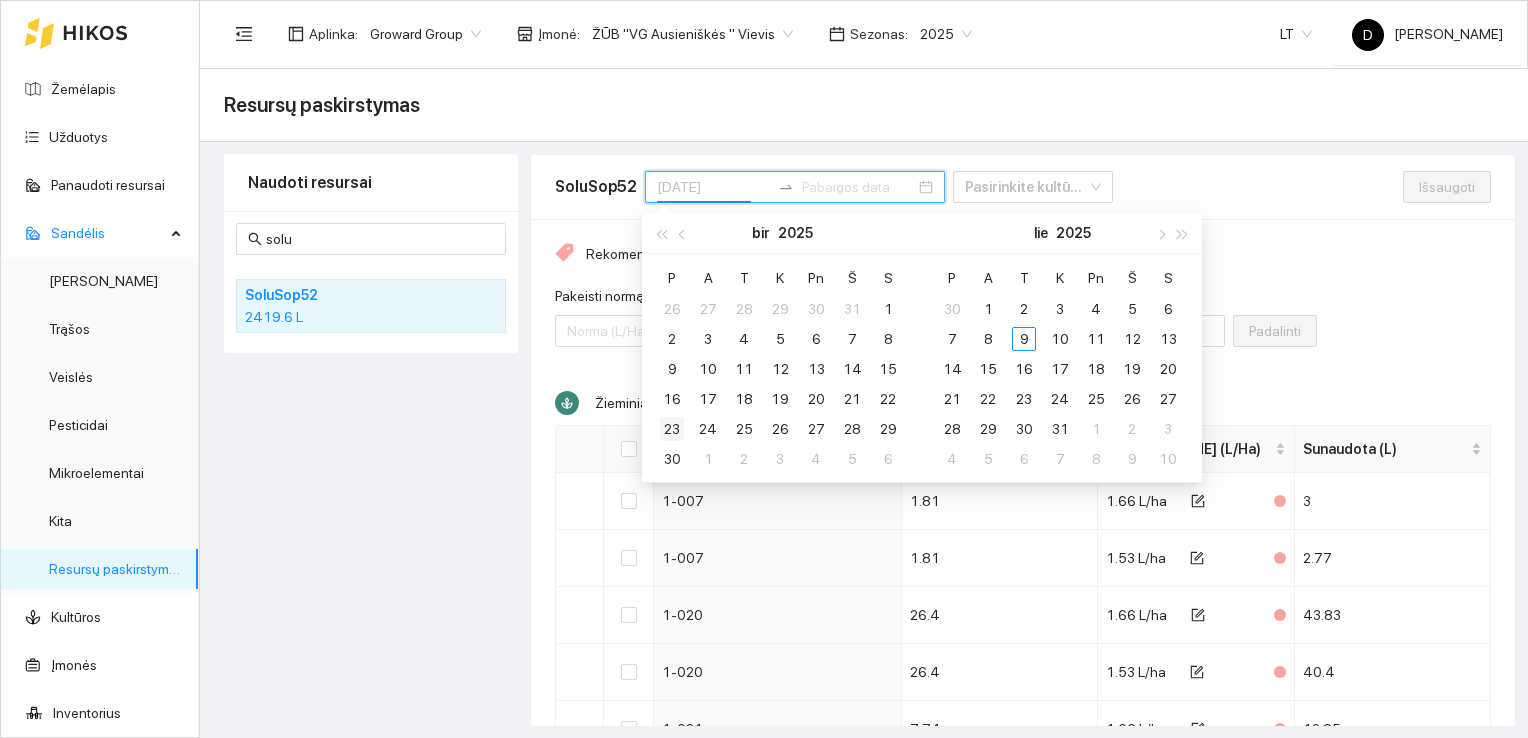 type on "2025-06-23" 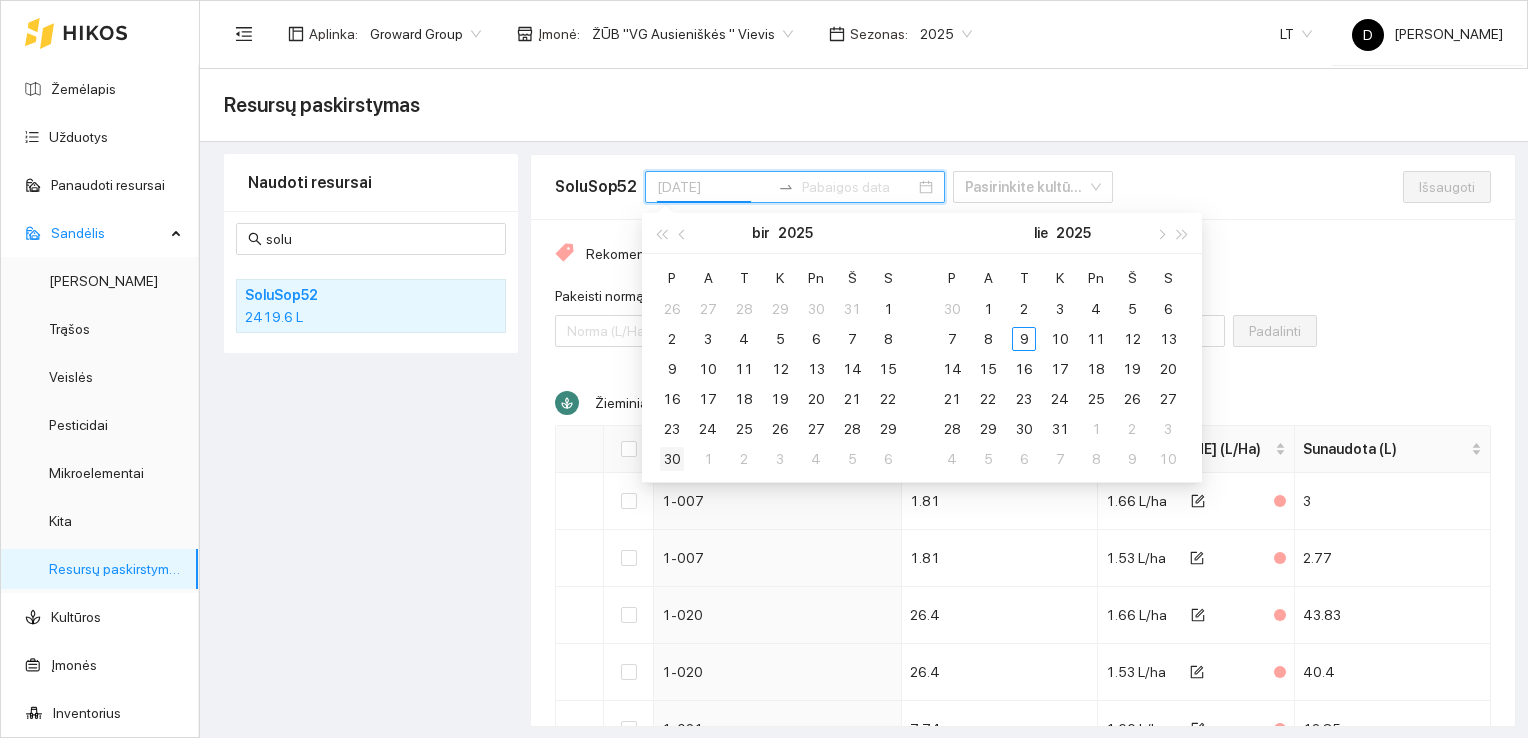 type on "2025-06-30" 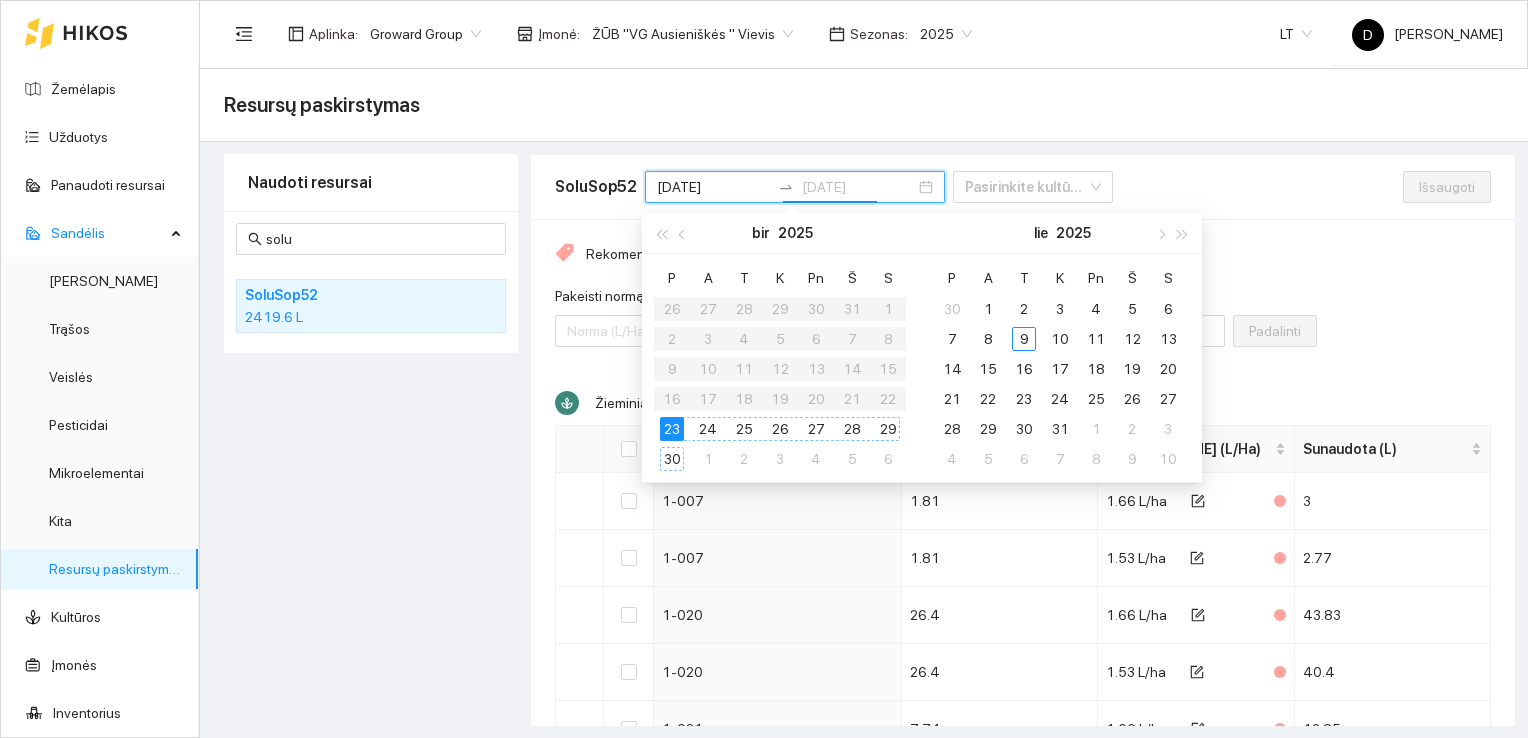 click on "30" at bounding box center [672, 459] 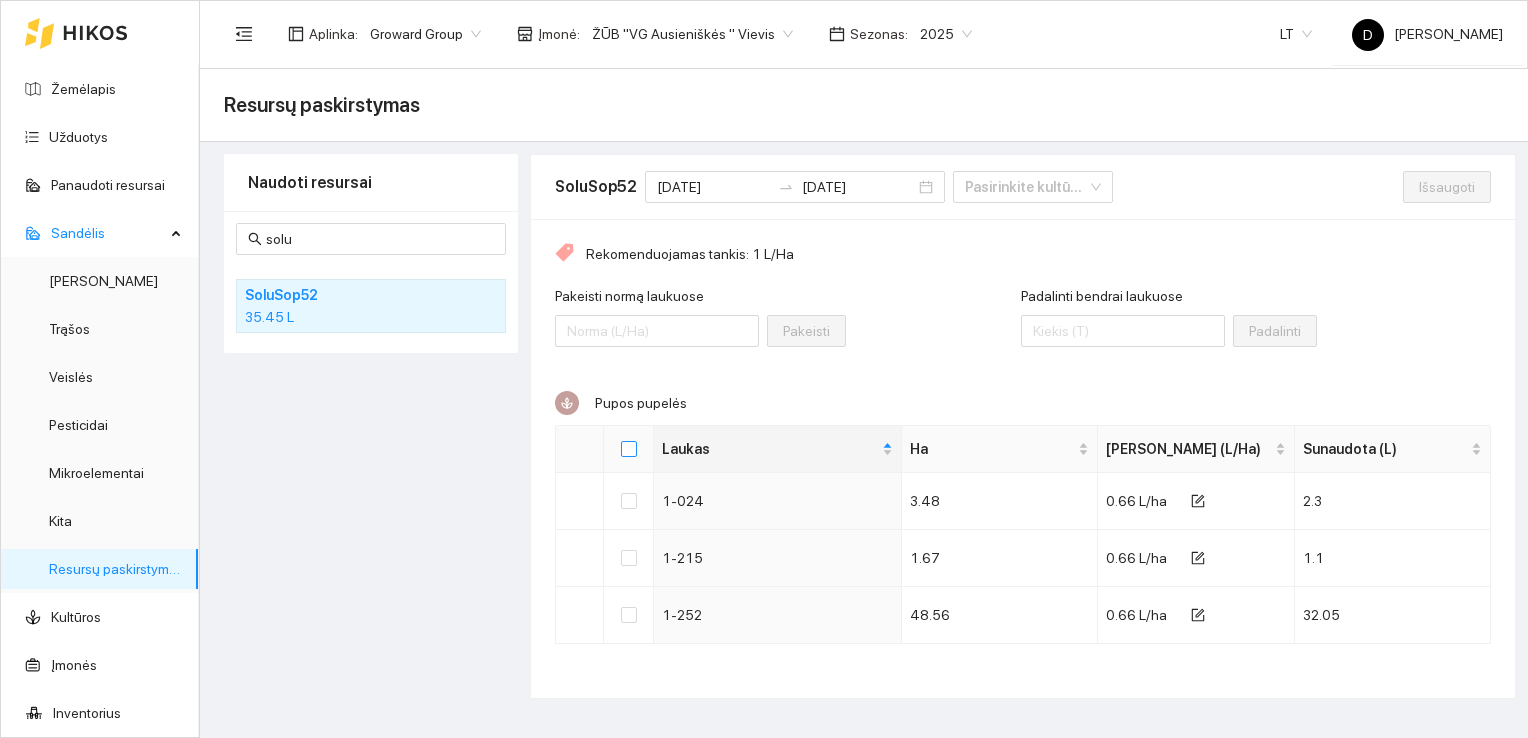 click at bounding box center [629, 449] 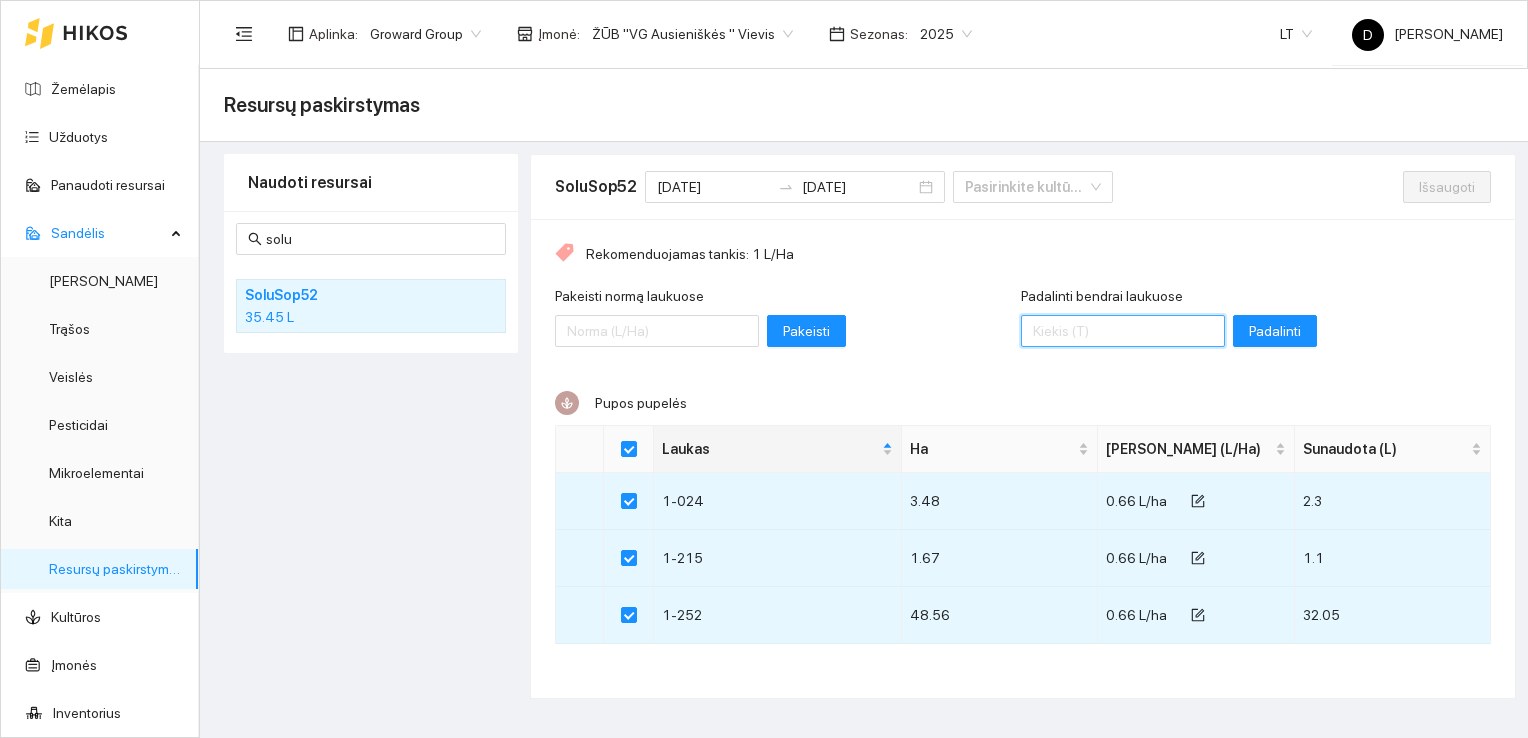 click on "Padalinti bendrai laukuose" at bounding box center [1123, 331] 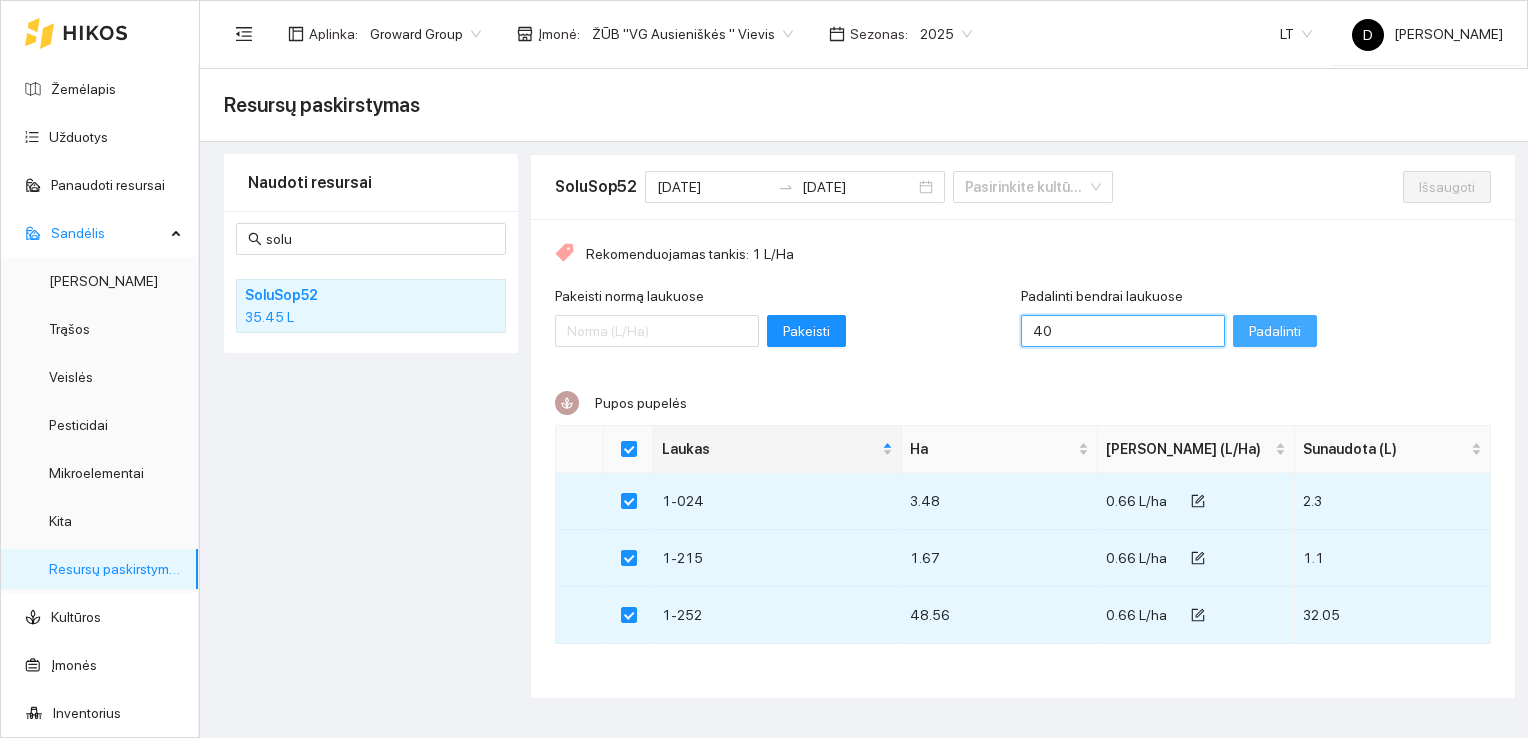 type on "40" 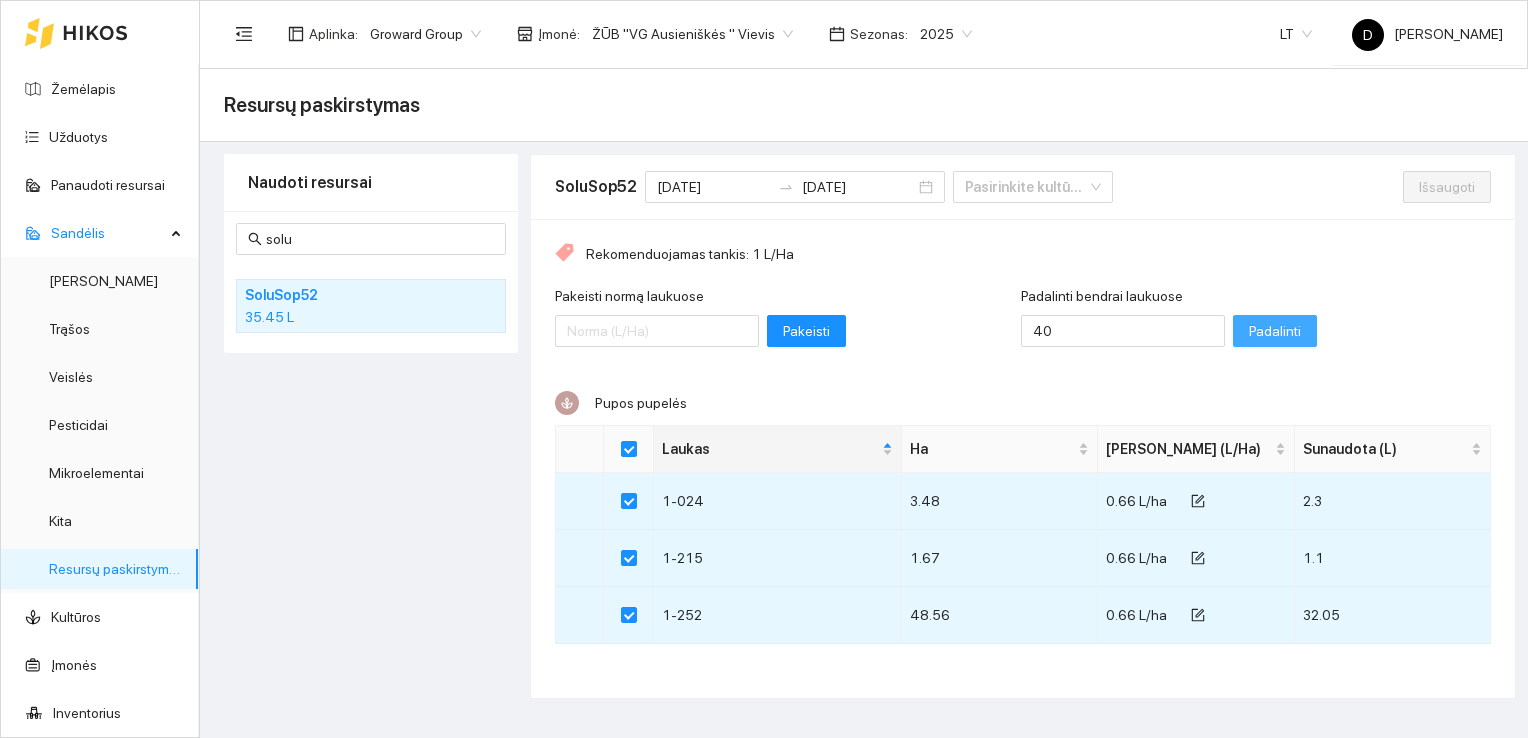 click on "Padalinti" at bounding box center (1275, 331) 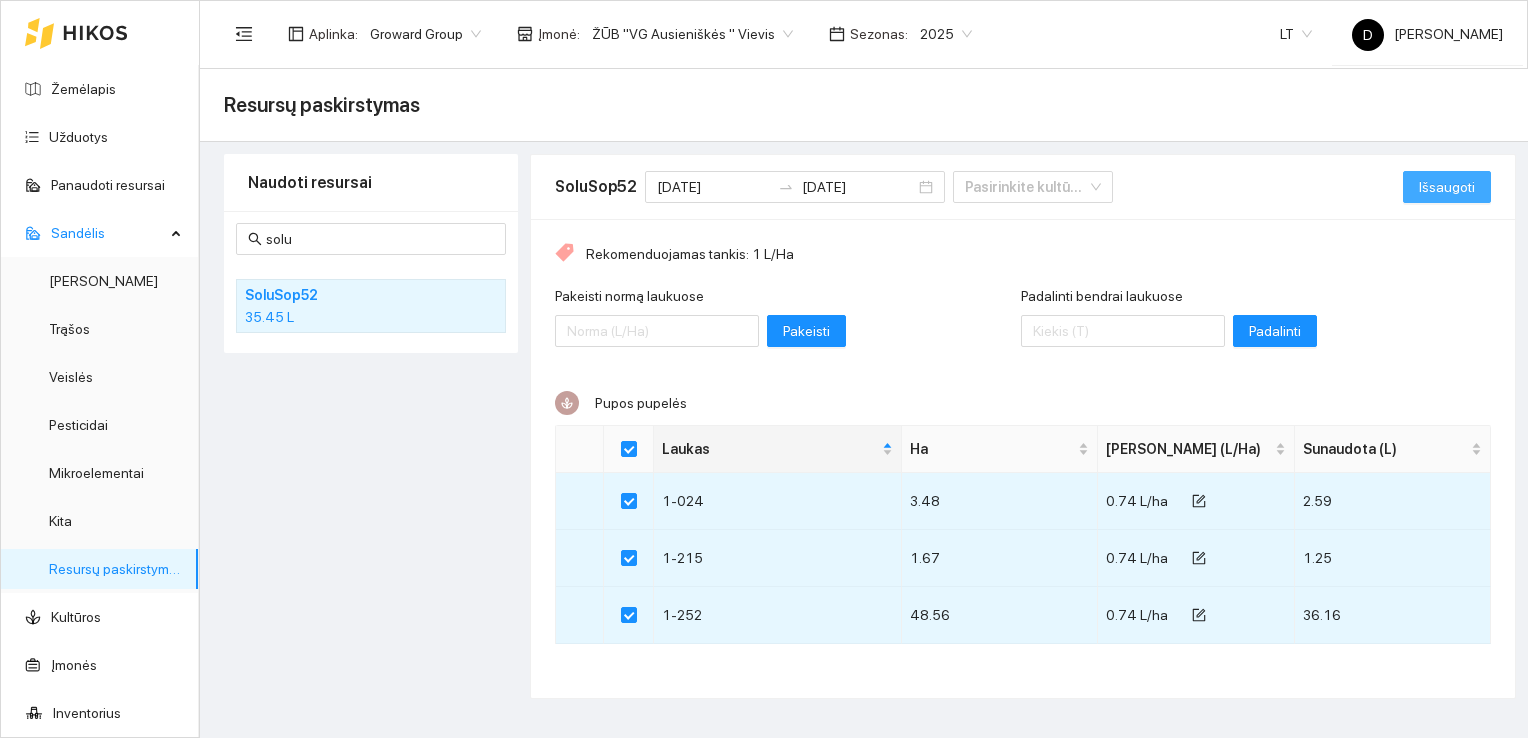 click on "Išsaugoti" at bounding box center (1447, 187) 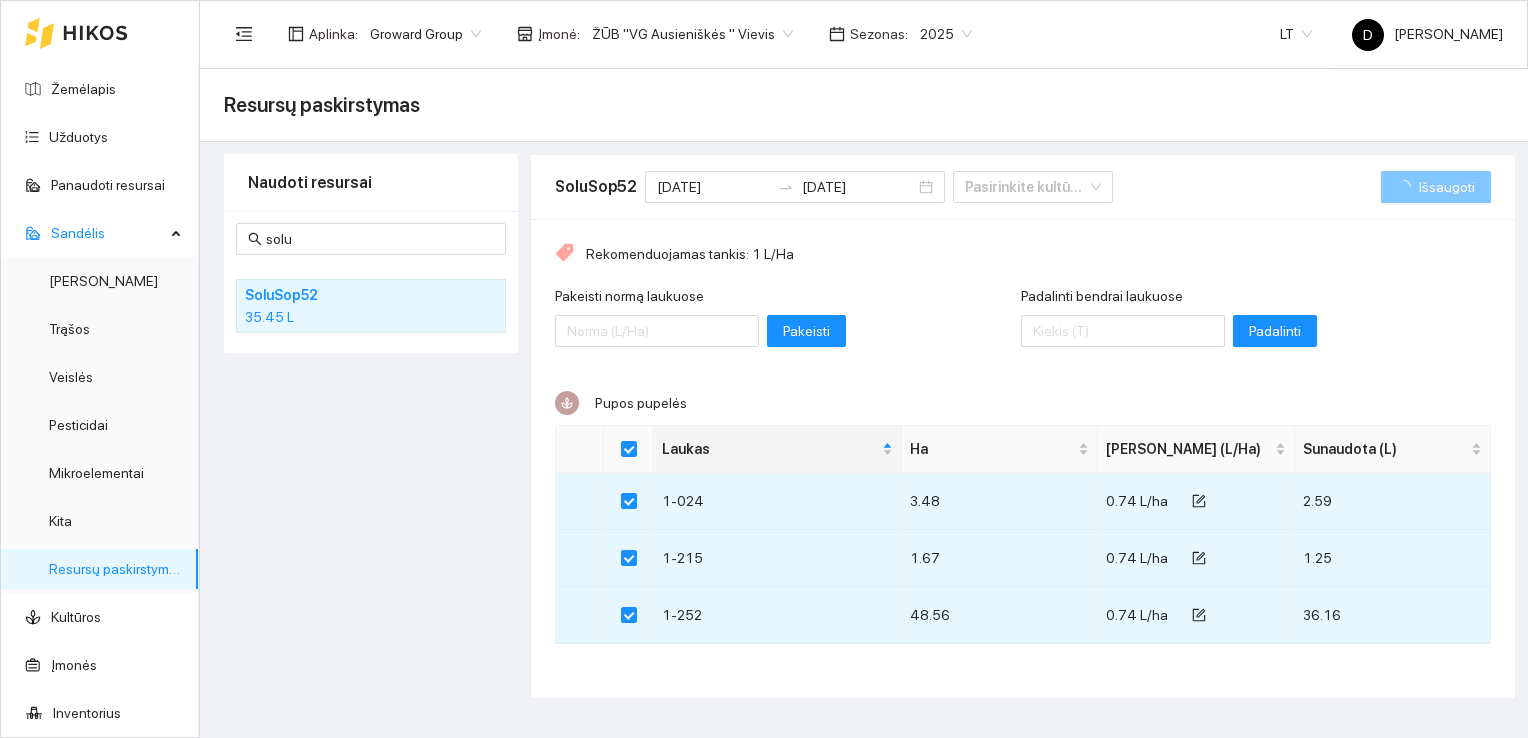 checkbox on "false" 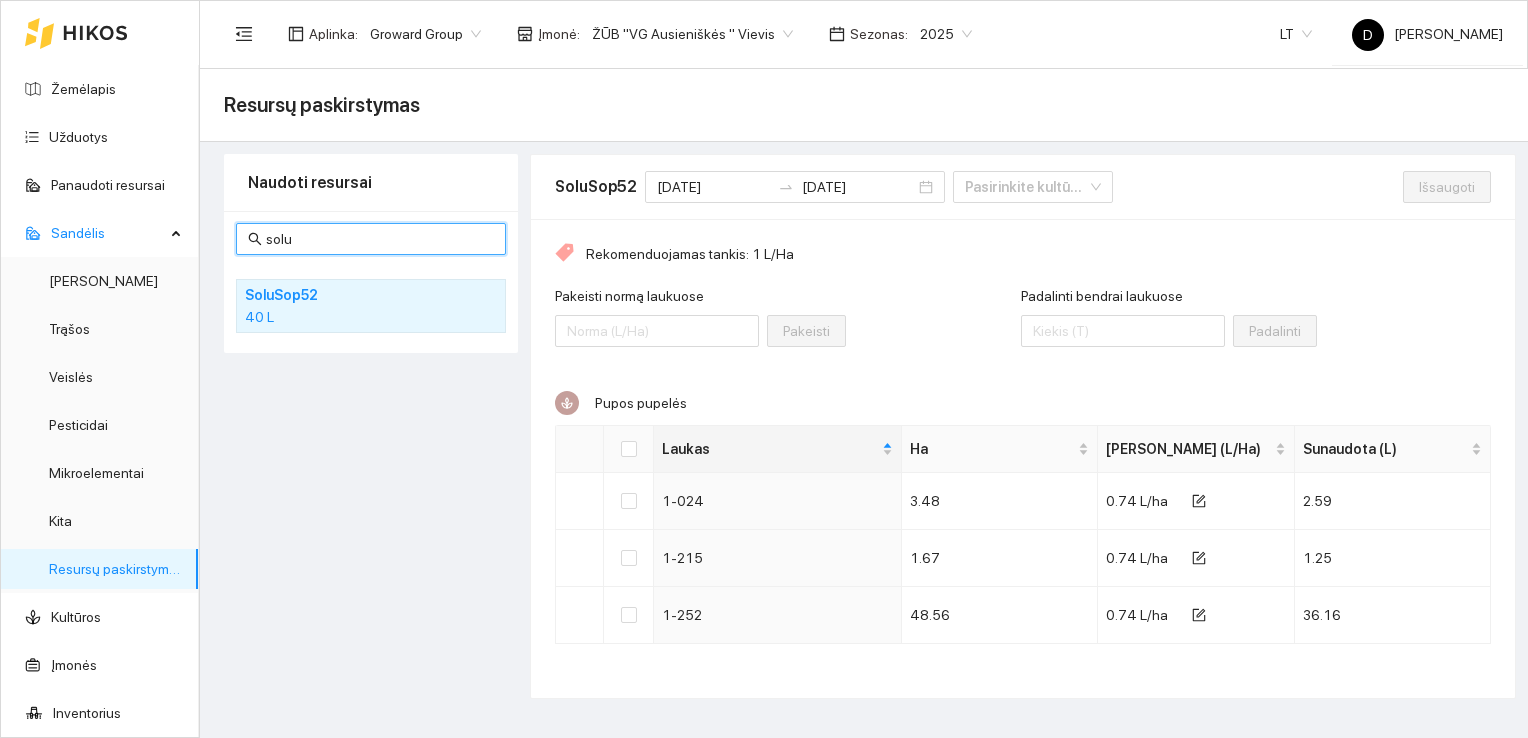 drag, startPoint x: 312, startPoint y: 239, endPoint x: 219, endPoint y: 244, distance: 93.13431 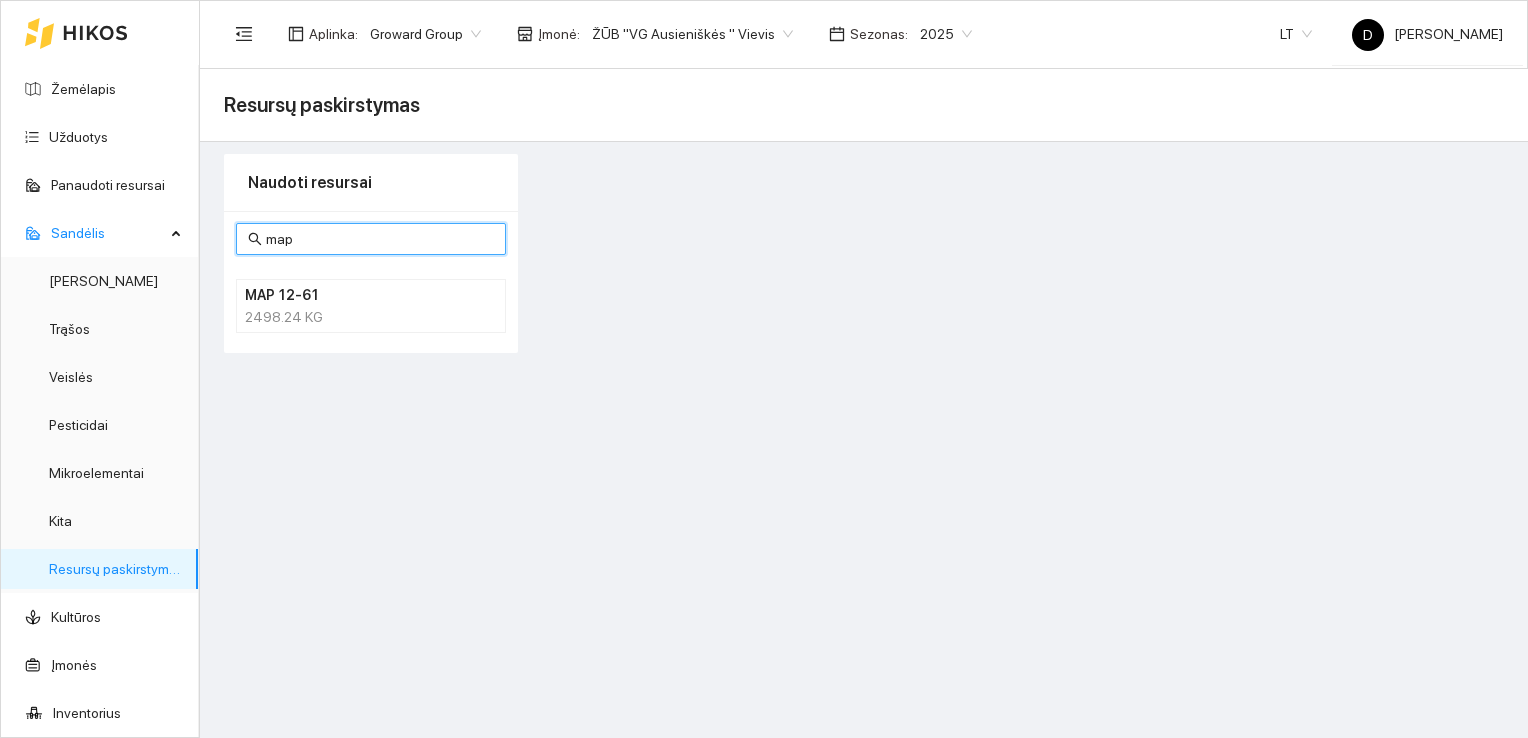 type on "map" 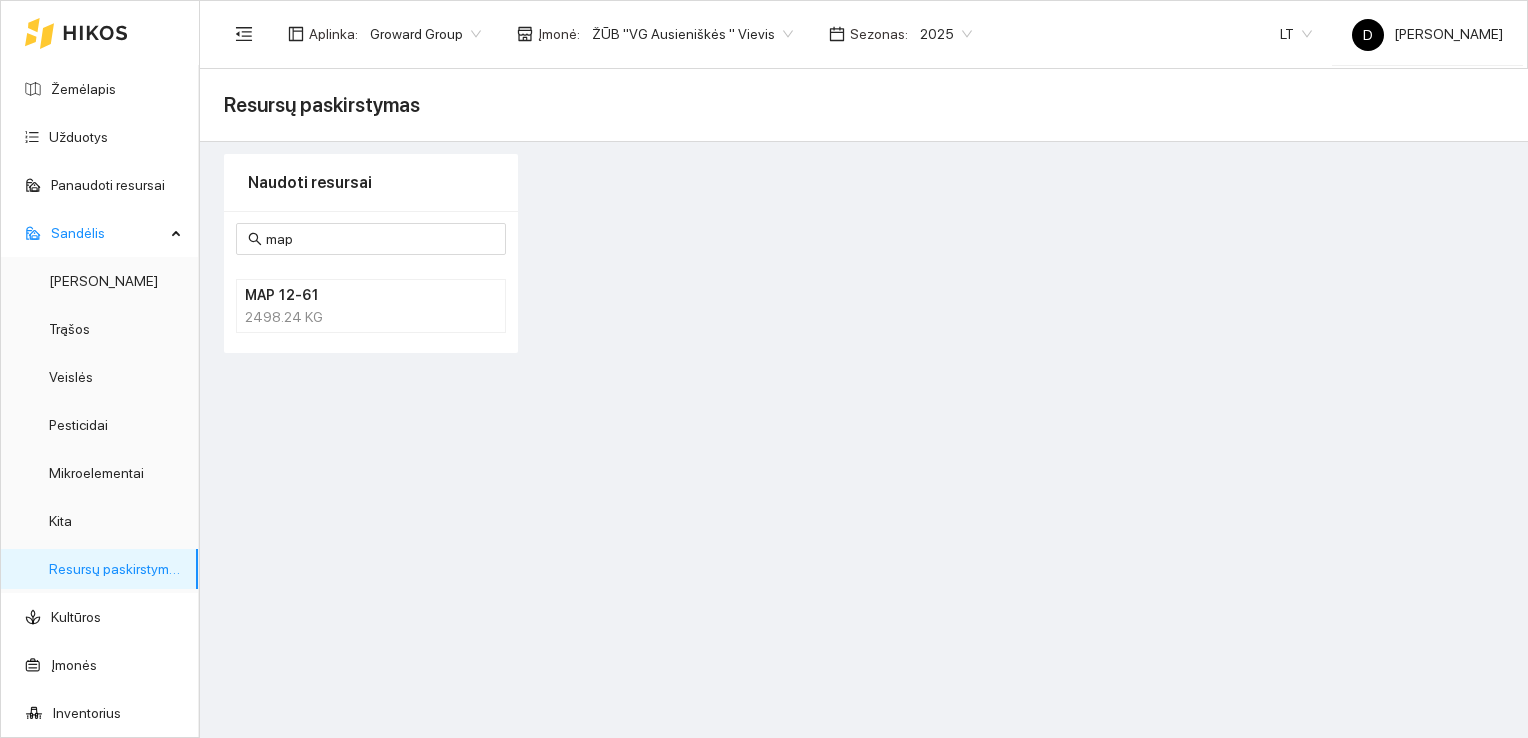 click on "MAP 12-61" at bounding box center (345, 295) 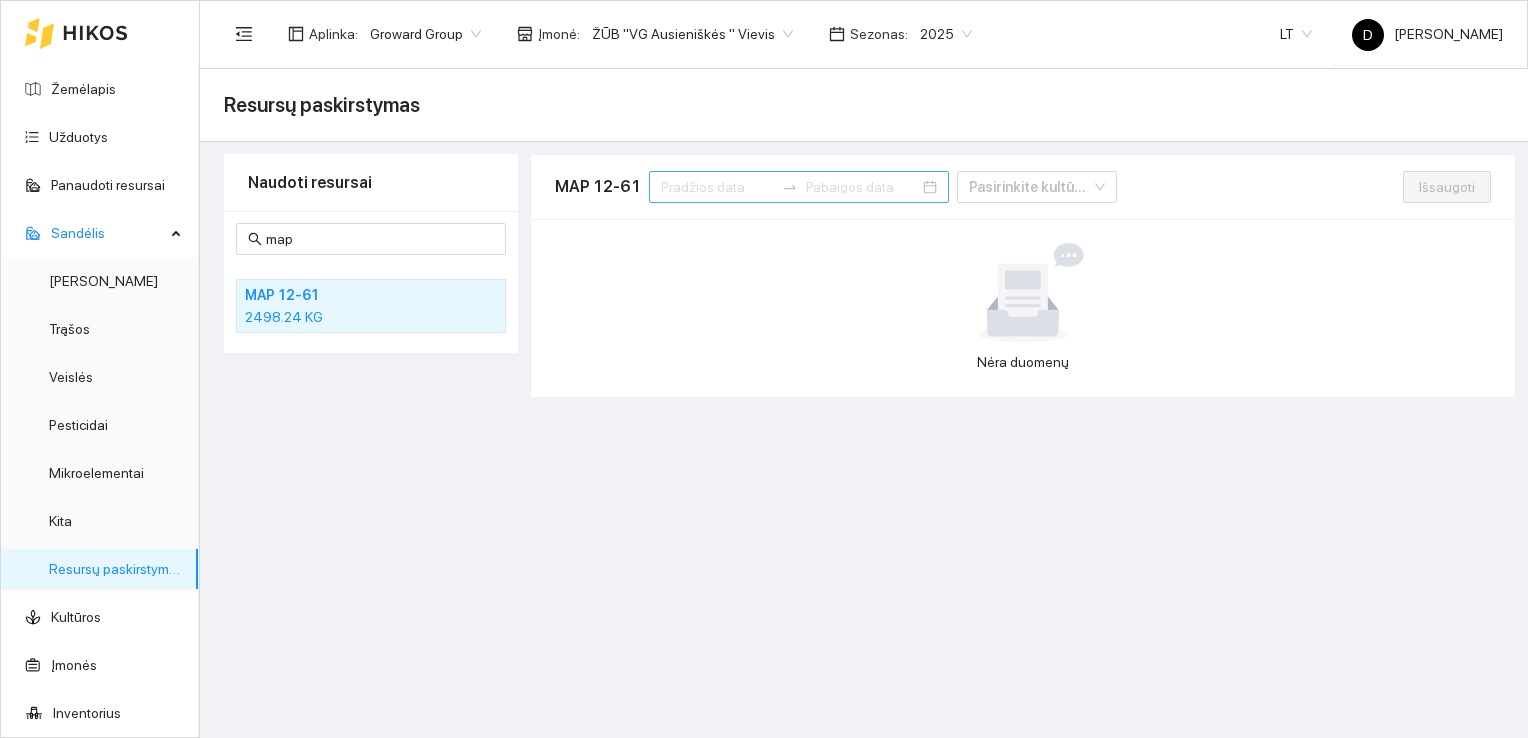 click at bounding box center [790, 187] 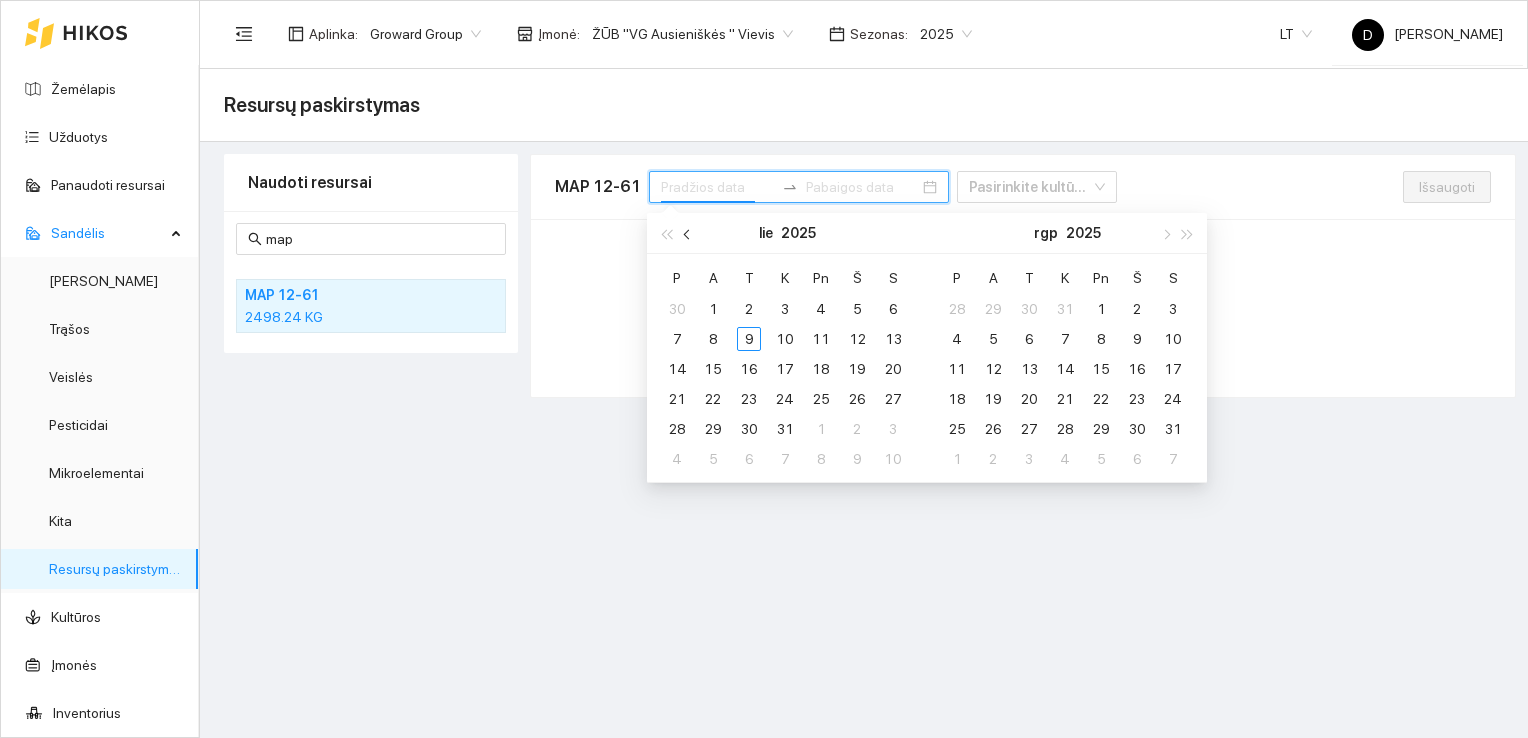 click at bounding box center [689, 234] 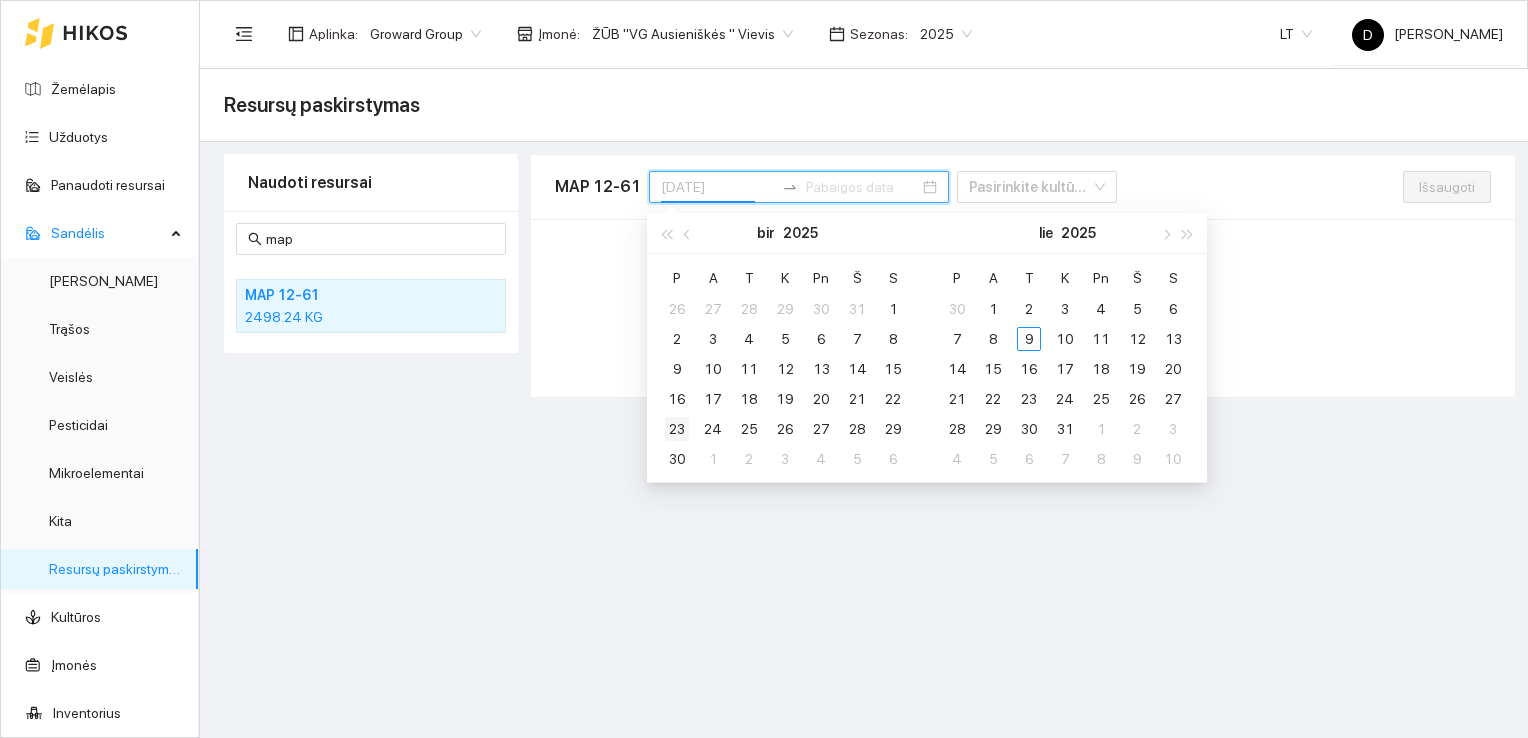 type on "2025-06-23" 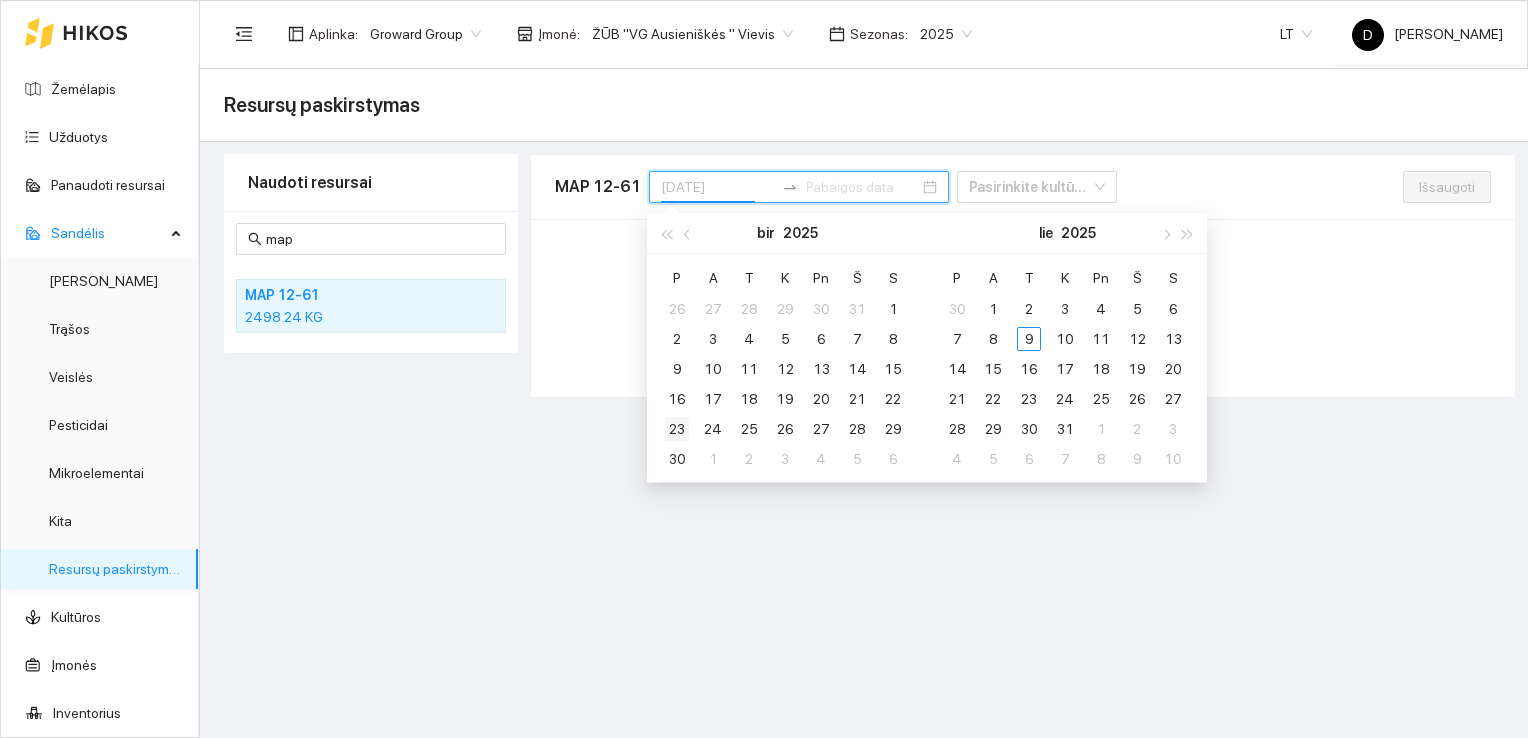 click on "23" at bounding box center (677, 429) 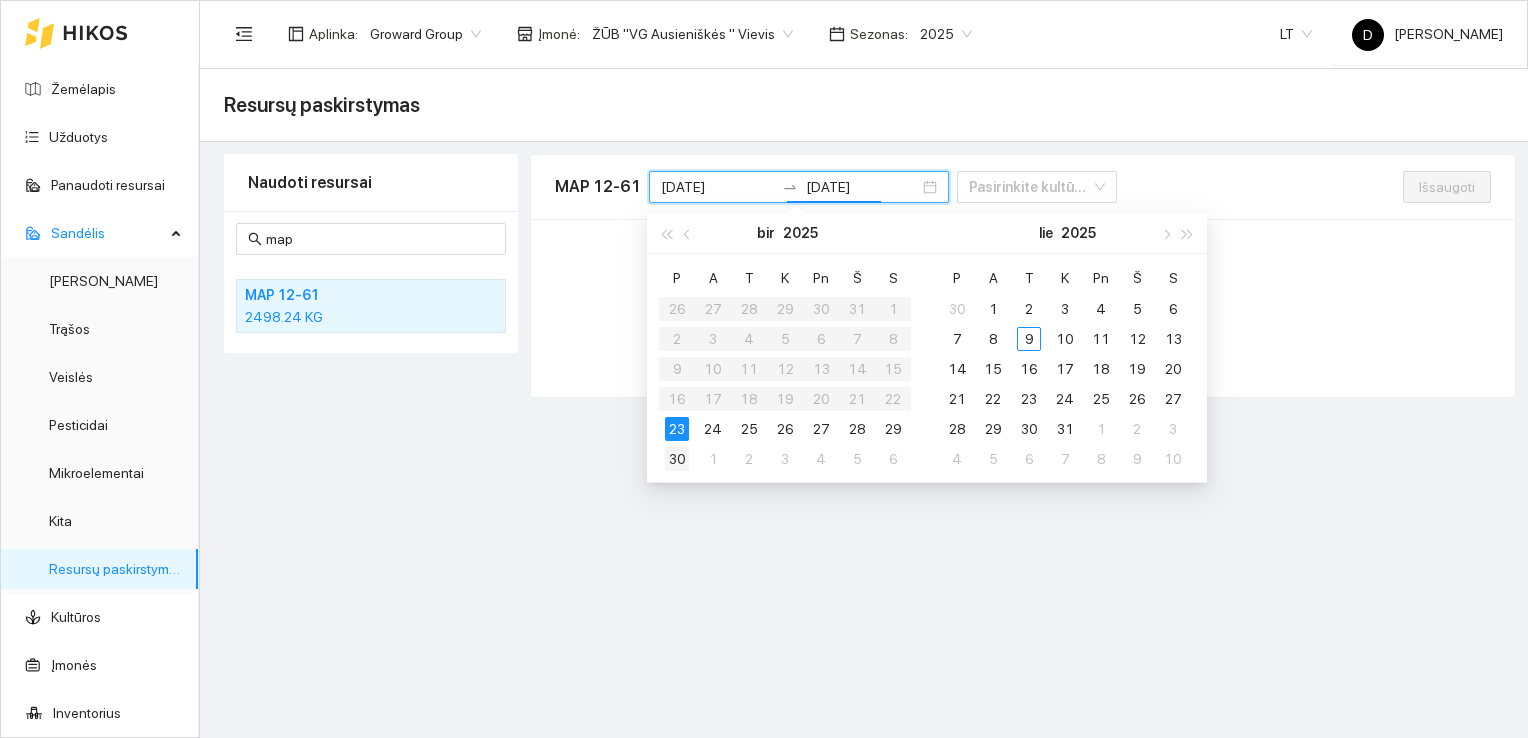 type on "2025-06-30" 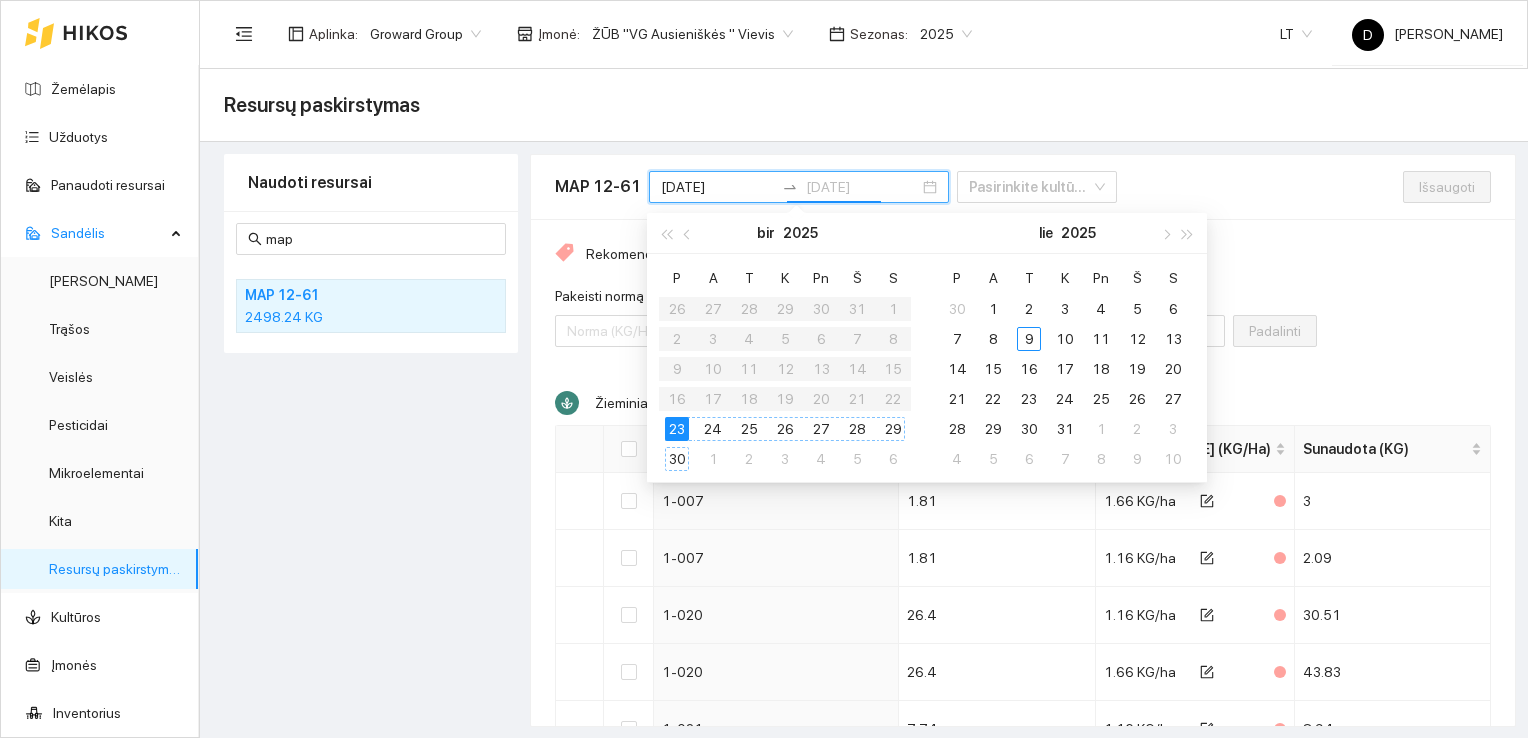 click on "30" at bounding box center (677, 459) 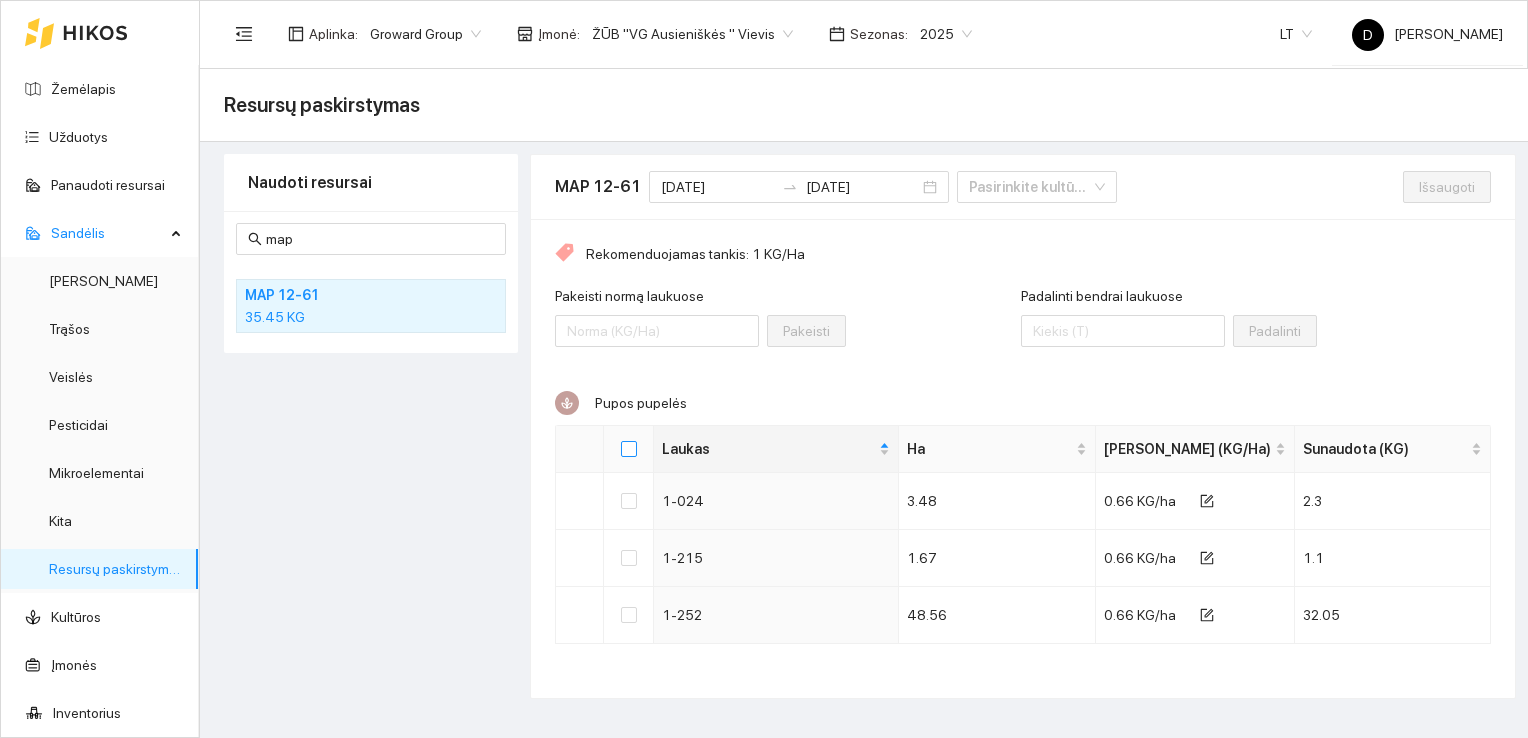 click at bounding box center (629, 449) 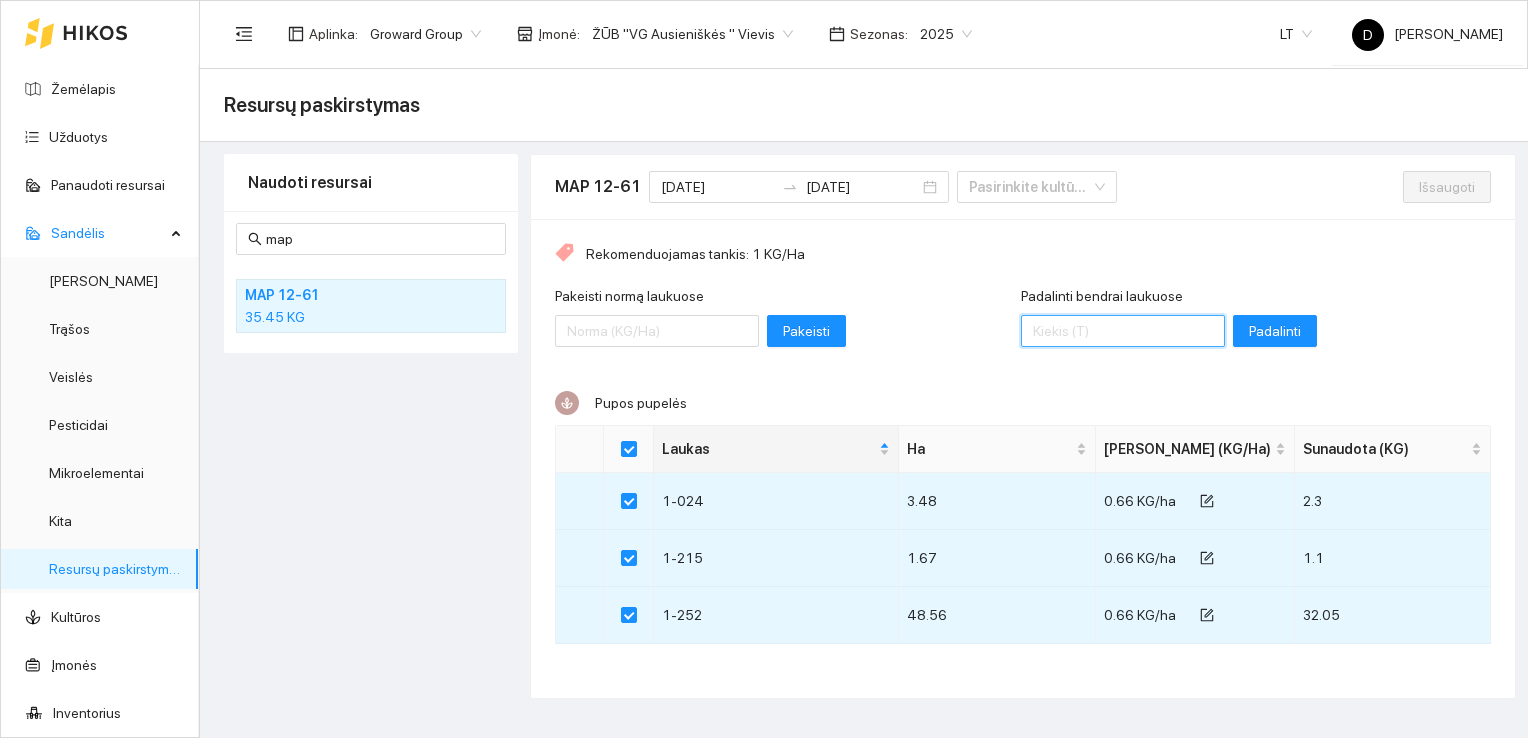 click on "Padalinti bendrai laukuose" at bounding box center [1123, 331] 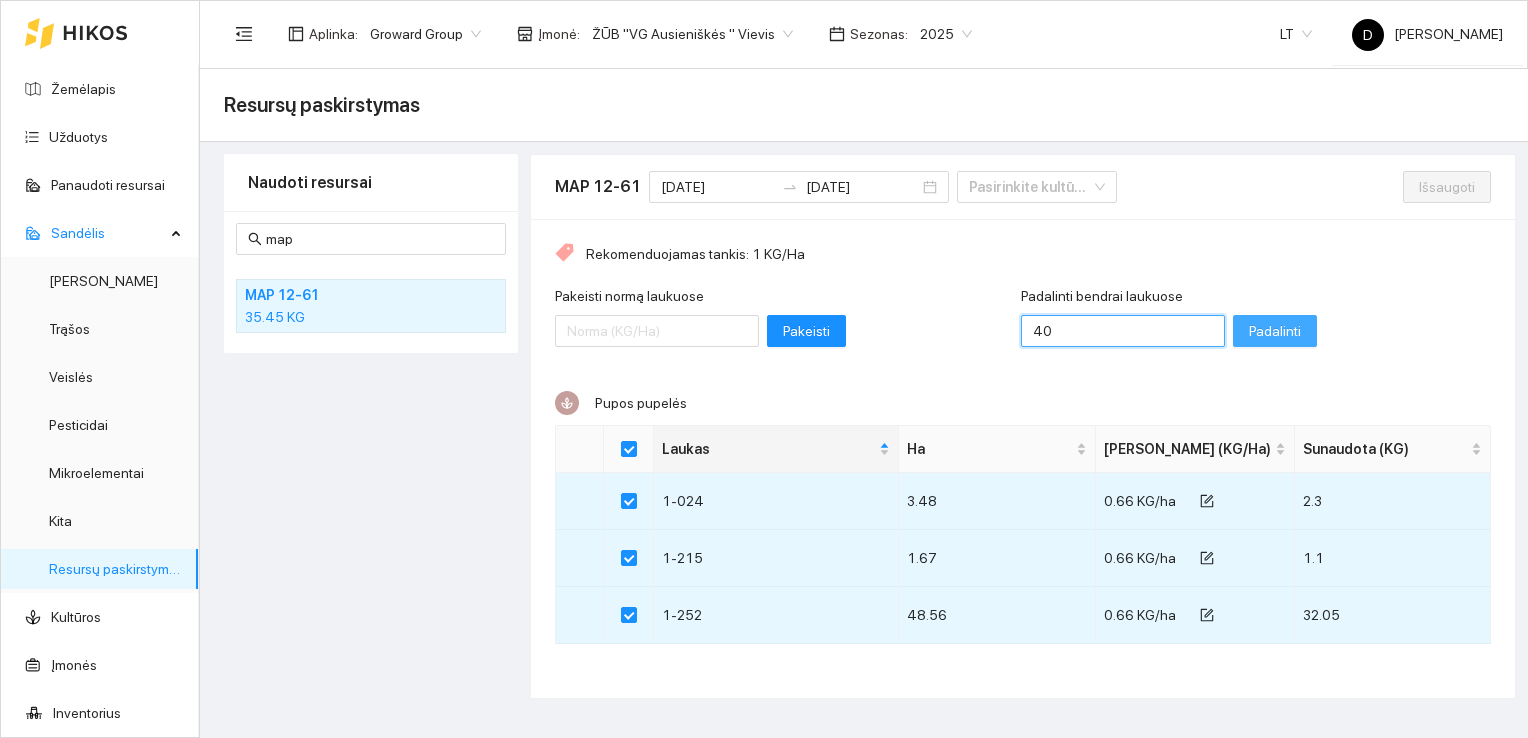 type on "40" 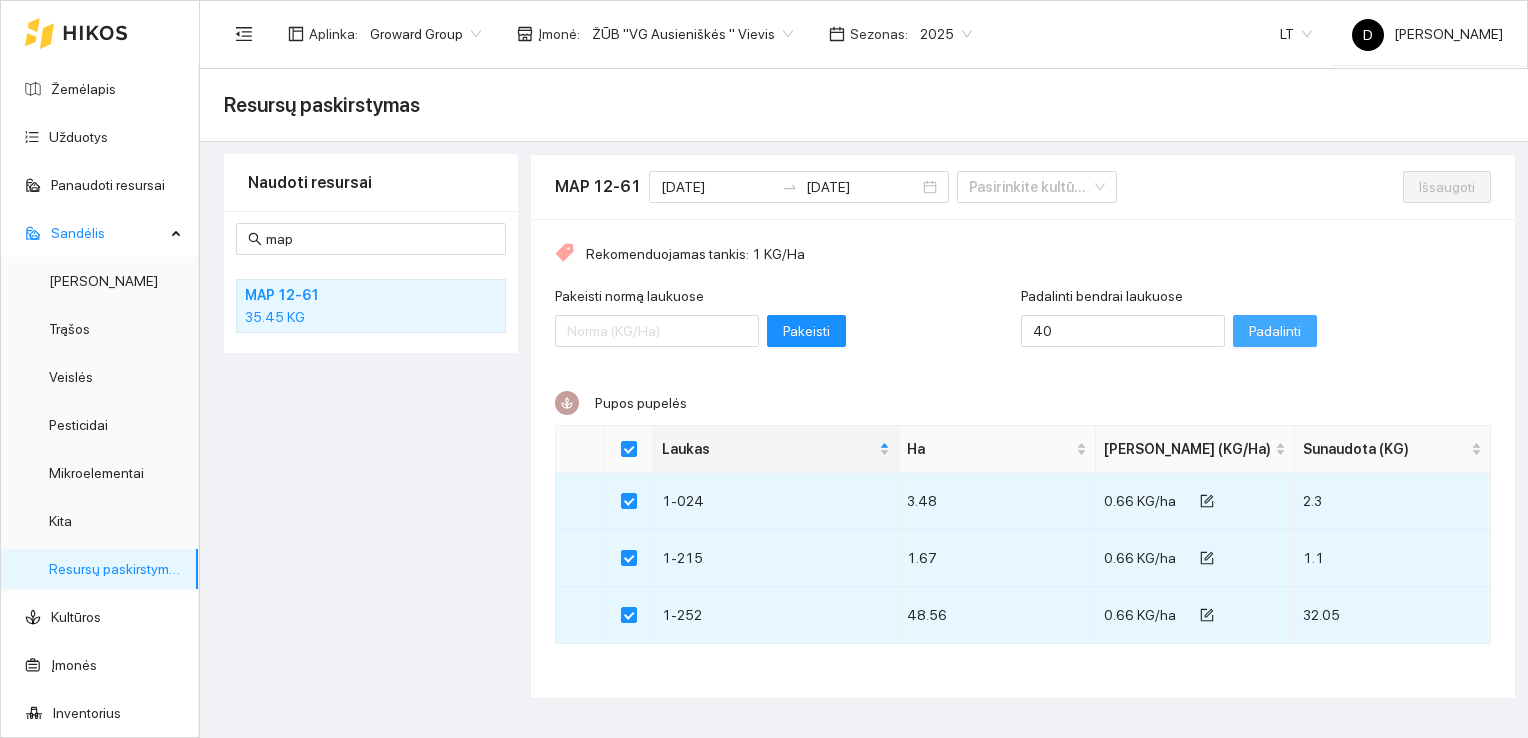 click on "Padalinti" at bounding box center [1275, 331] 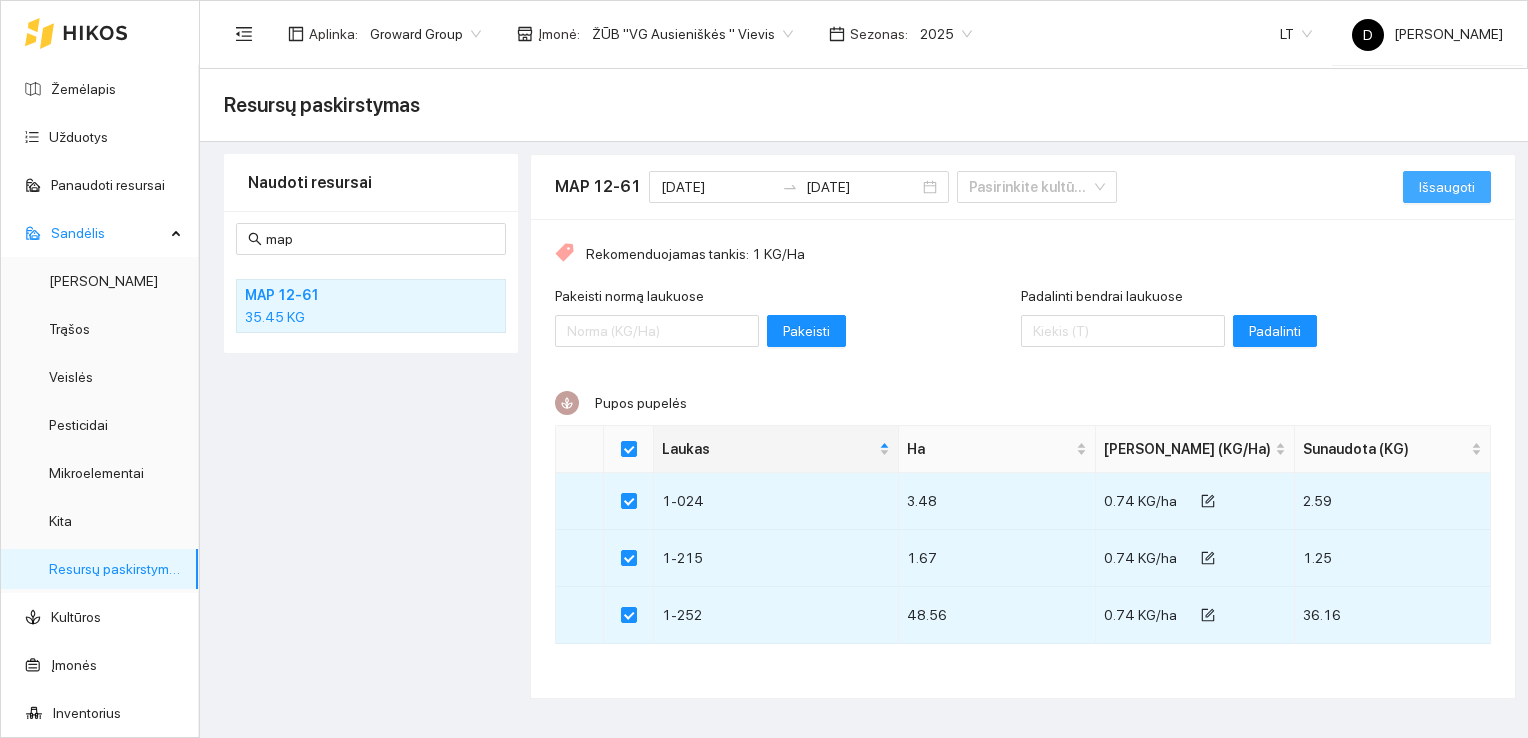 click on "Išsaugoti" at bounding box center [1447, 187] 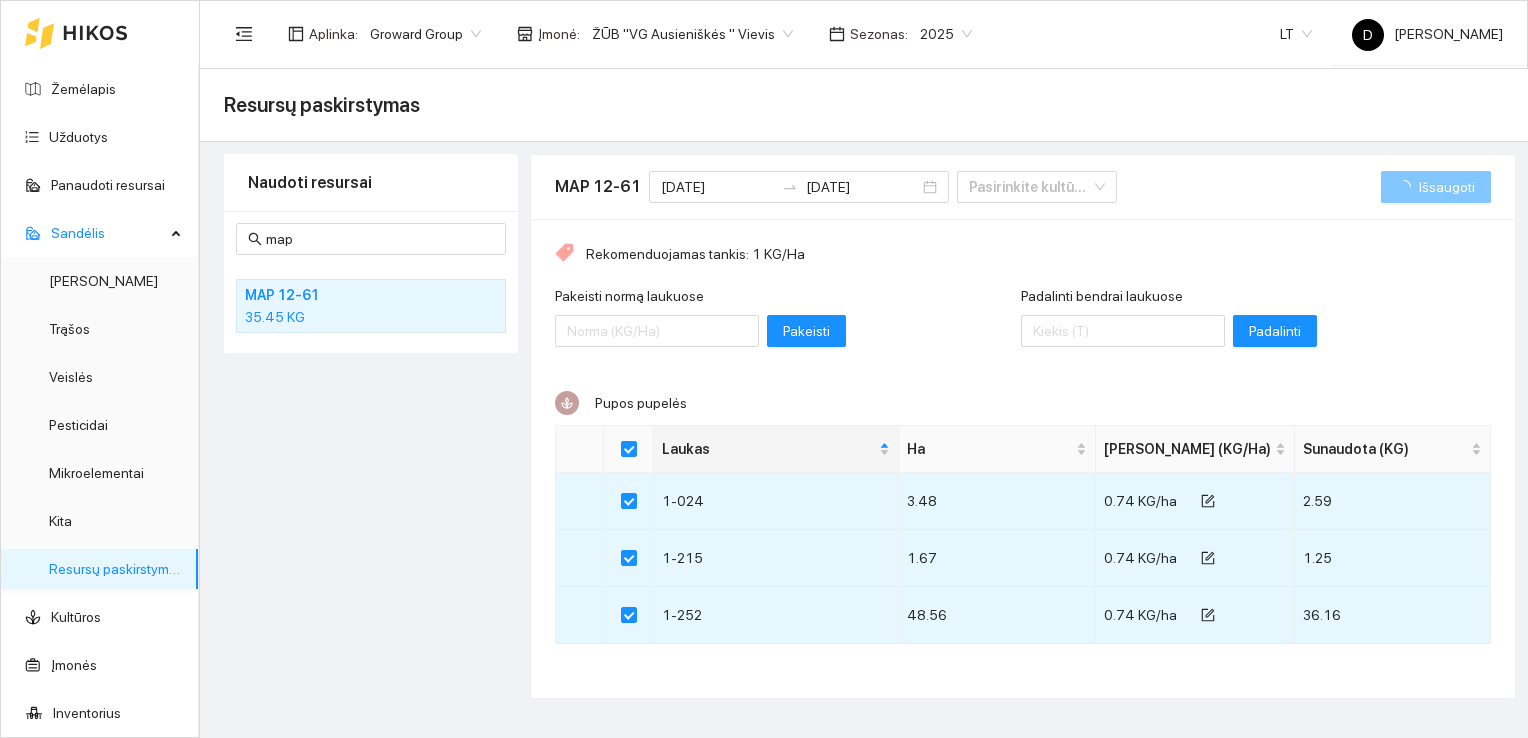 checkbox on "false" 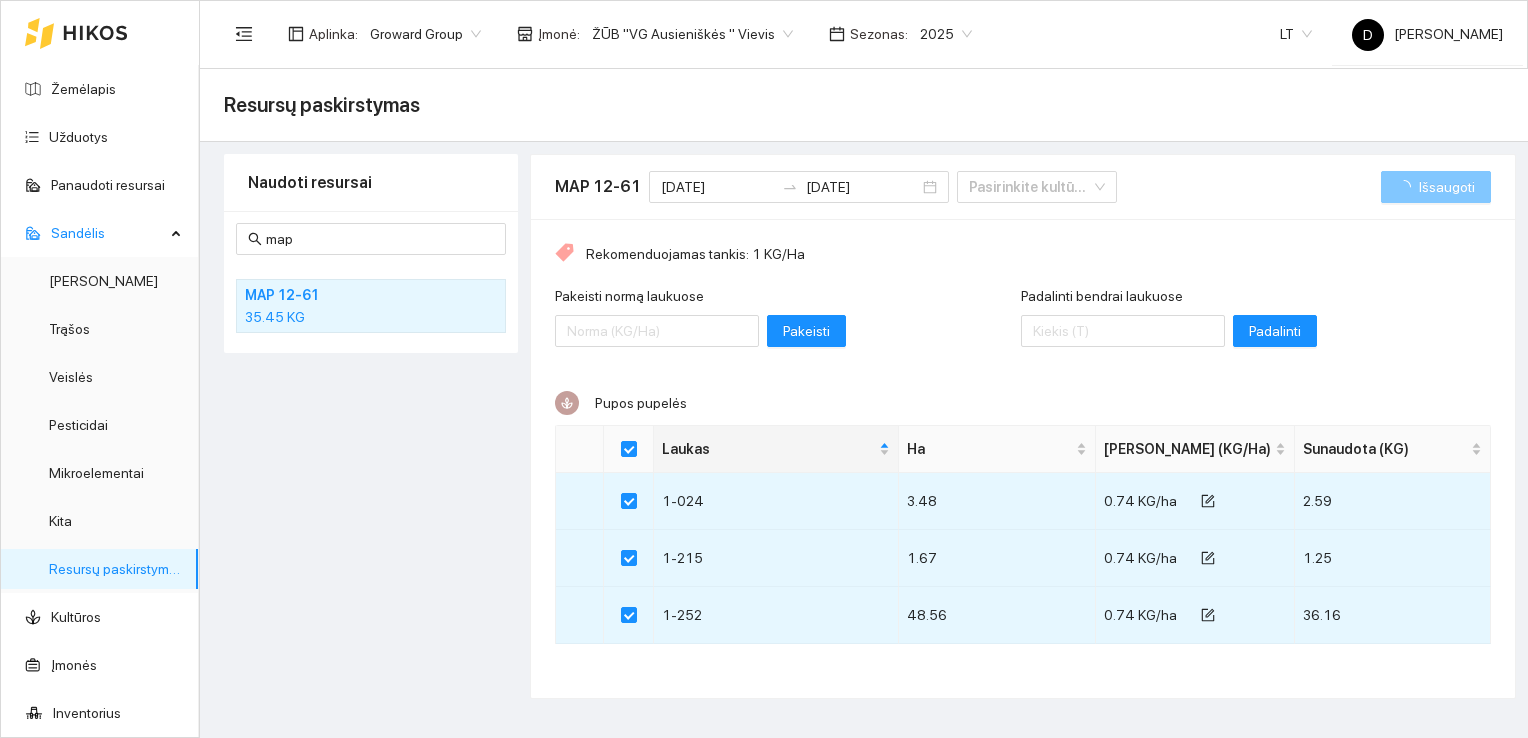 checkbox on "false" 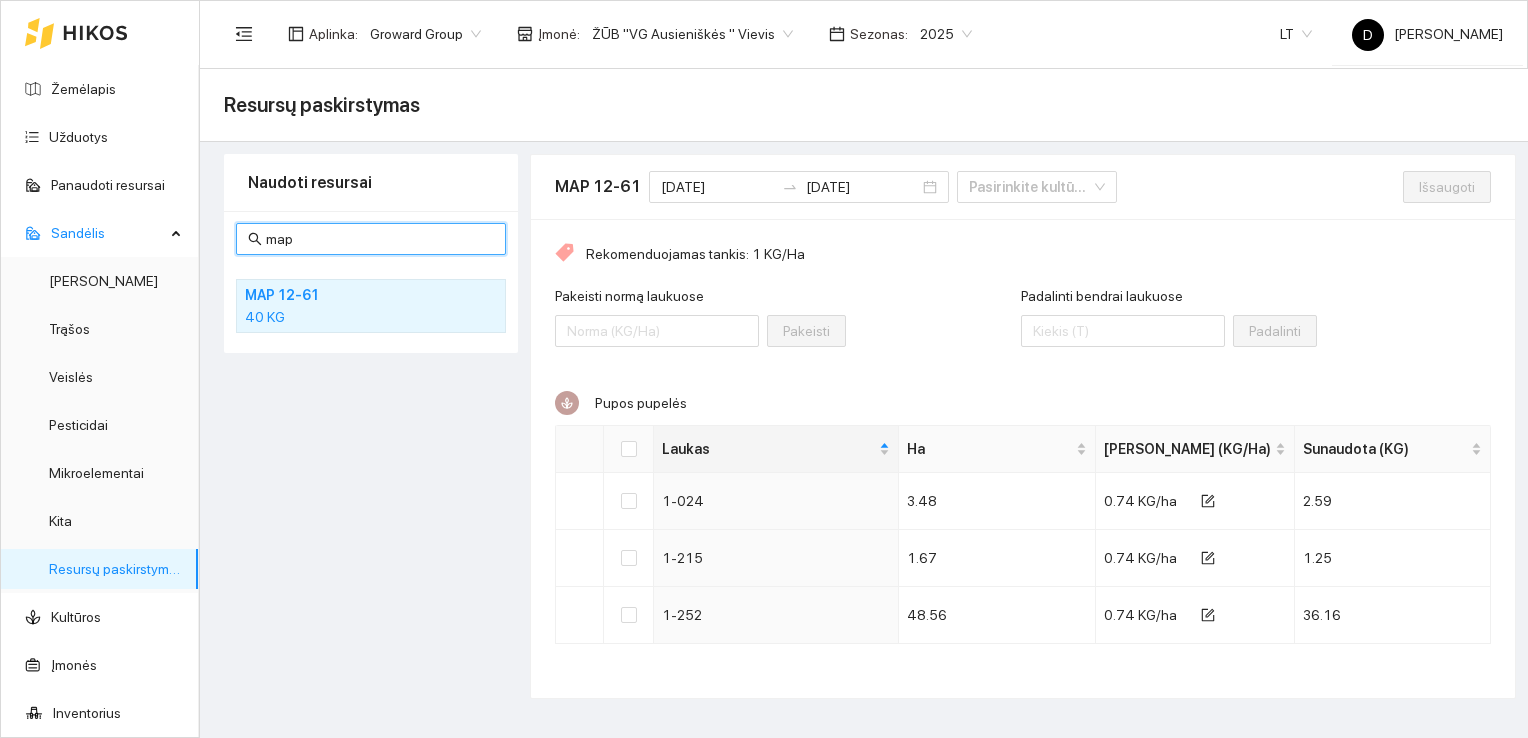 drag, startPoint x: 316, startPoint y: 241, endPoint x: 196, endPoint y: 254, distance: 120.70211 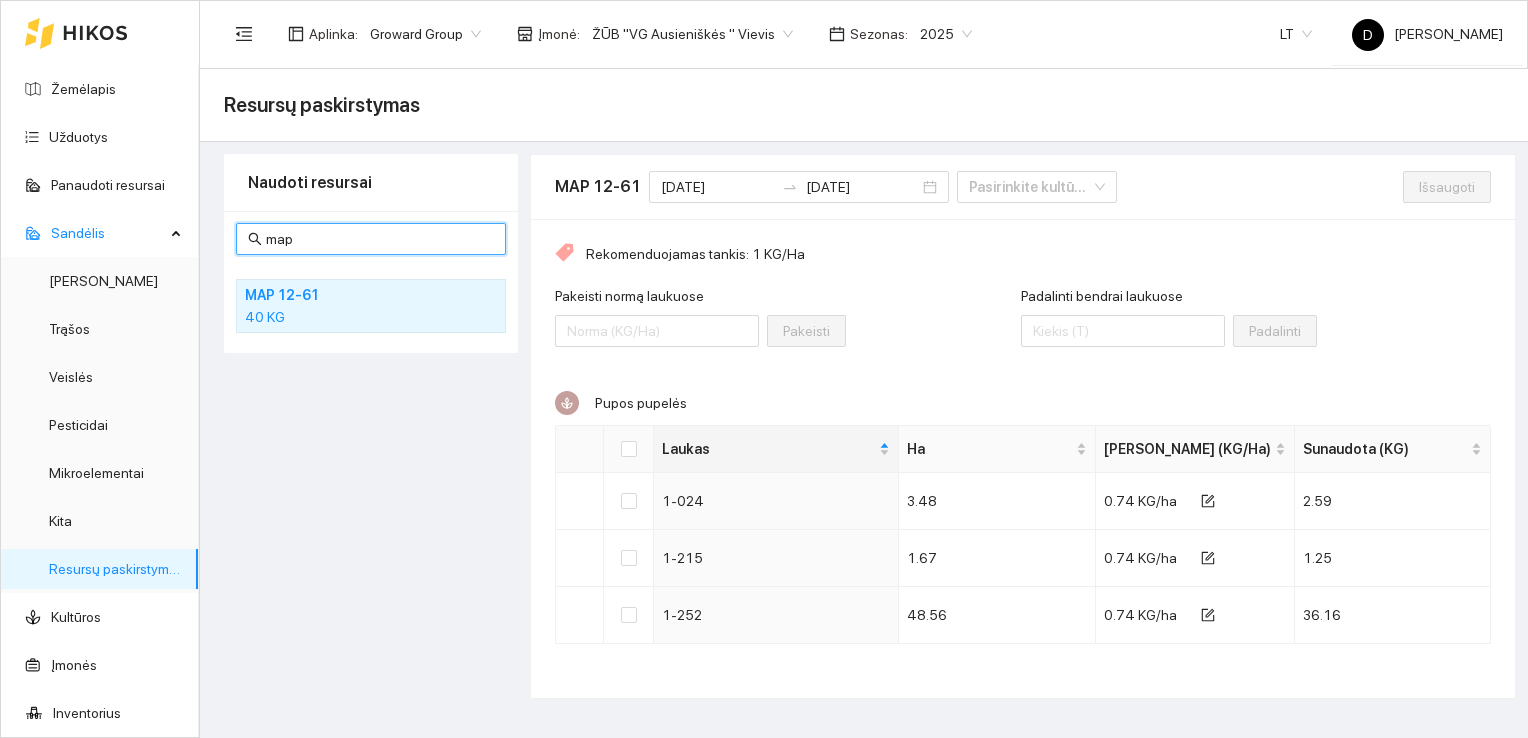 click on "Žemėlapis Užduotys Panaudoti resursai Sandėlis Derlius Trąšos Veislės Pesticidai Mikroelementai Kita Resursų paskirstymas Kultūros Įmonės Inventorius Meteorologija Vartotojai Nustatymai Ūkio analitika PPIS Aplinka : Groward Group Įmonė : ŽŪB "VG Ausieniškės "  Vievis Sezonas : 2025 LT D Darius Jancevičius   Resursų paskirstymas Naudoti resursai map MAP 12-61 40 KG MAP 12-61 2025-06-23 2025-06-30 Pasirinkite kultūrą Išsaugoti Rekomenduojamas tankis: 1 KG/Ha   Pakeisti normą laukuose Pakeisti Padalinti bendrai laukuose Padalinti Pupos pupelės Laukas Ha Norma (KG/Ha) Sunaudota (KG)             1-024 3.48 0.74 KG/ha 2.59 1-215 1.67 0.74 KG/ha 1.25 1-252 48.56 0.74 KG/ha 36.16" at bounding box center [764, 369] 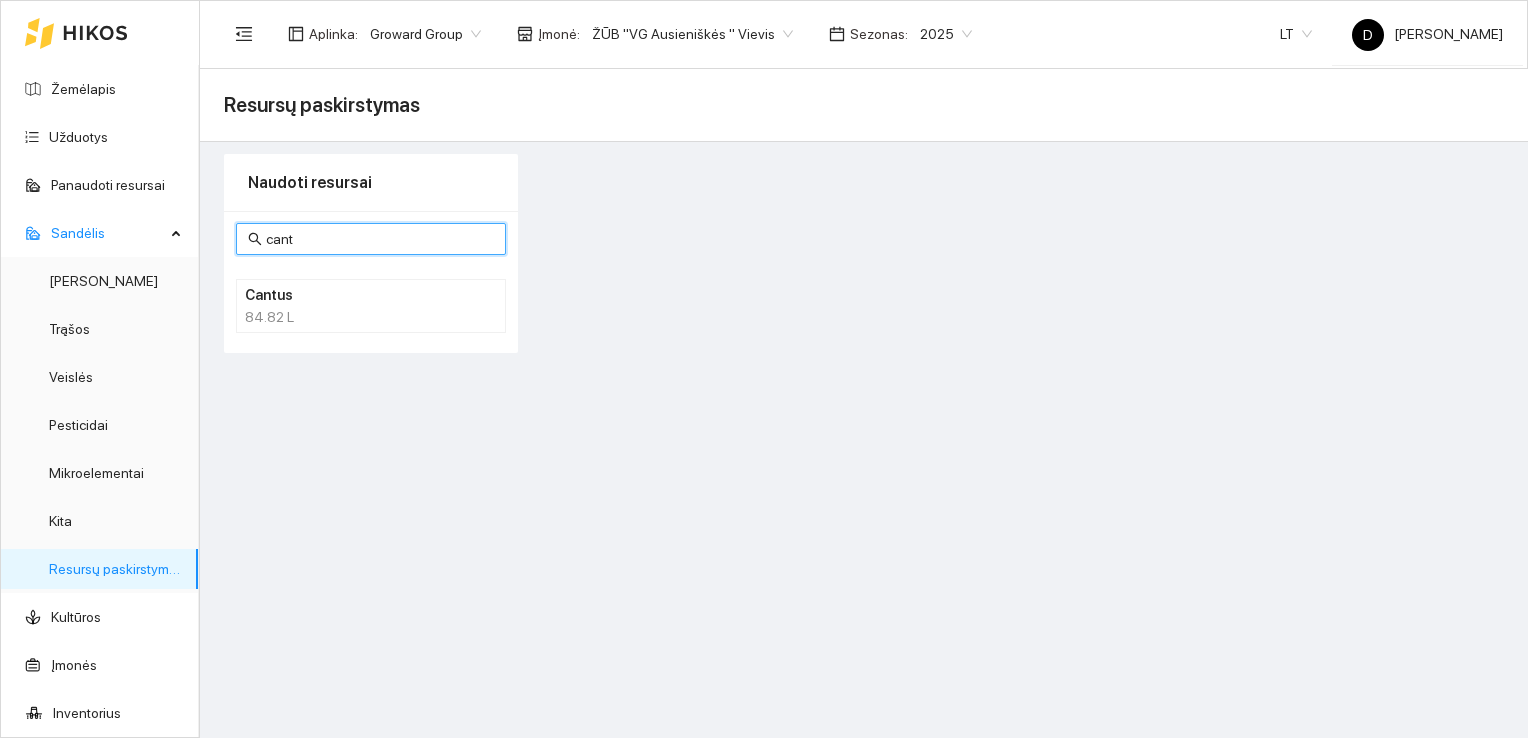 type on "cant" 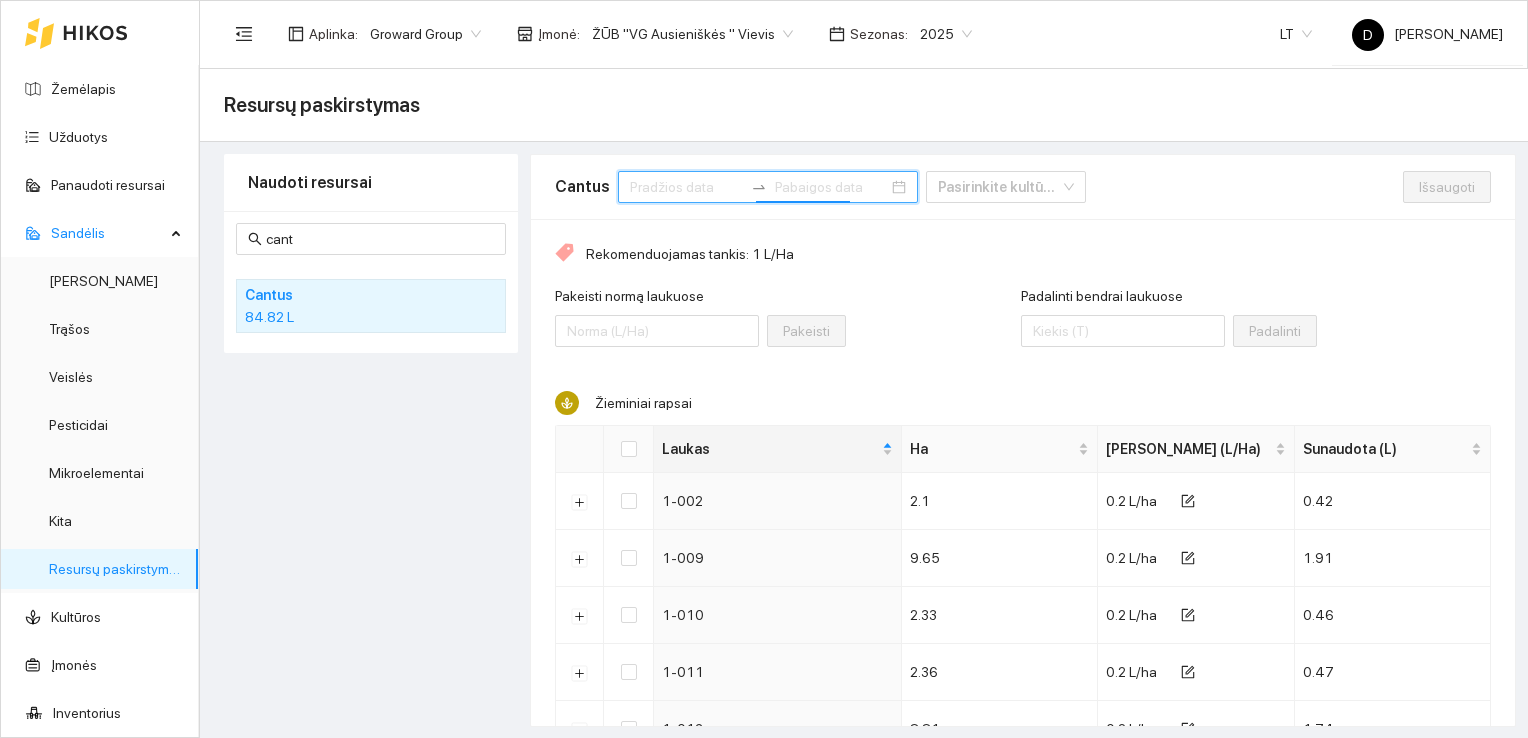 click at bounding box center (831, 187) 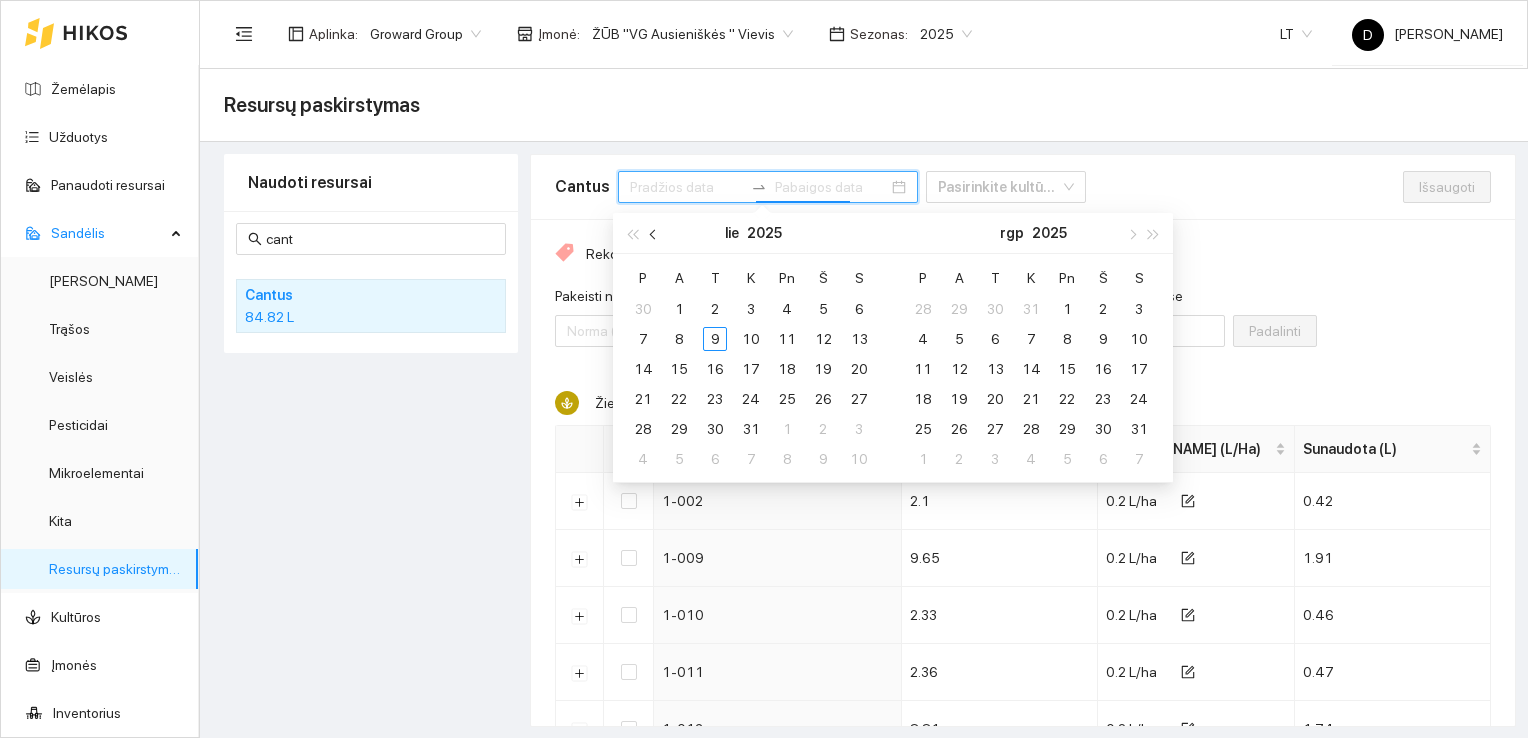 click at bounding box center (655, 234) 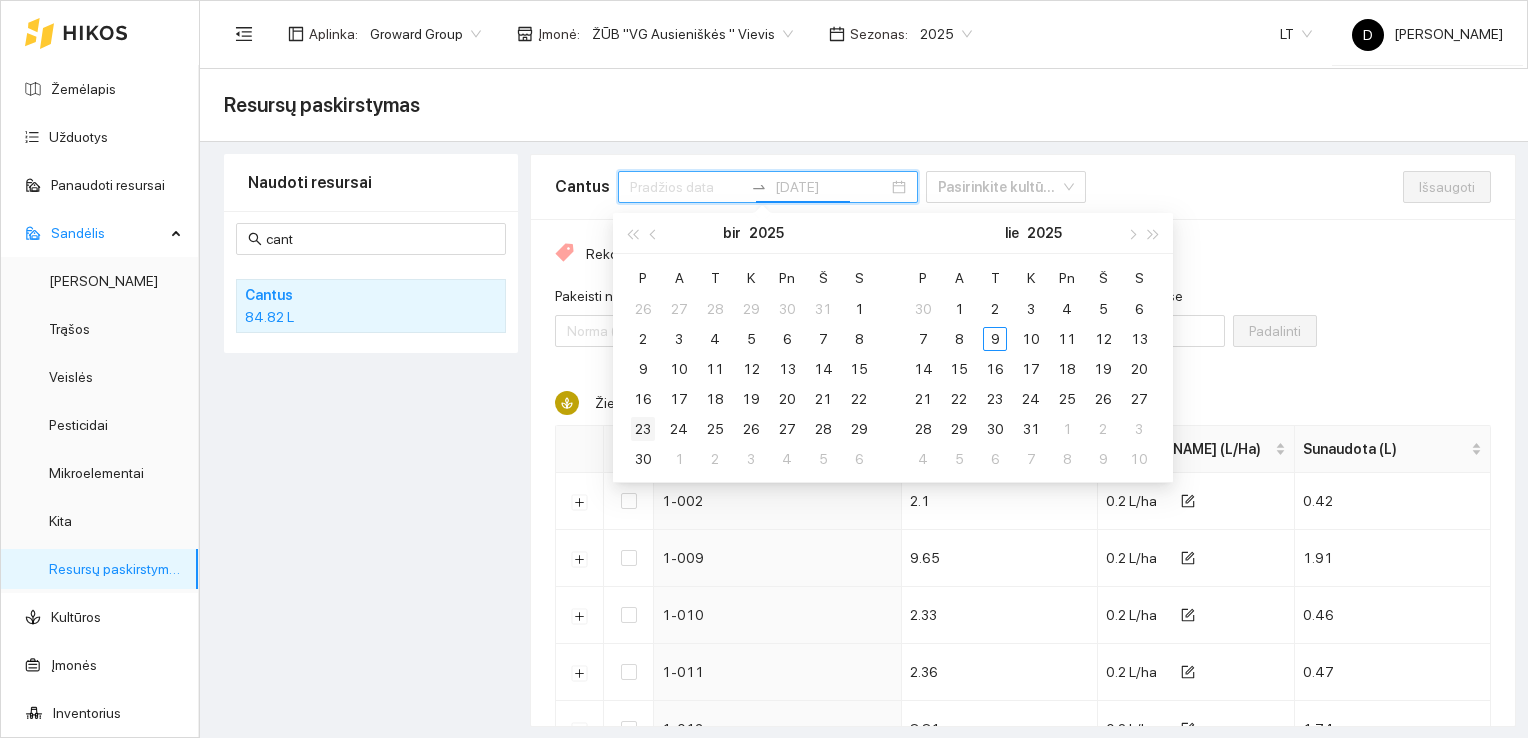 type on "2025-06-23" 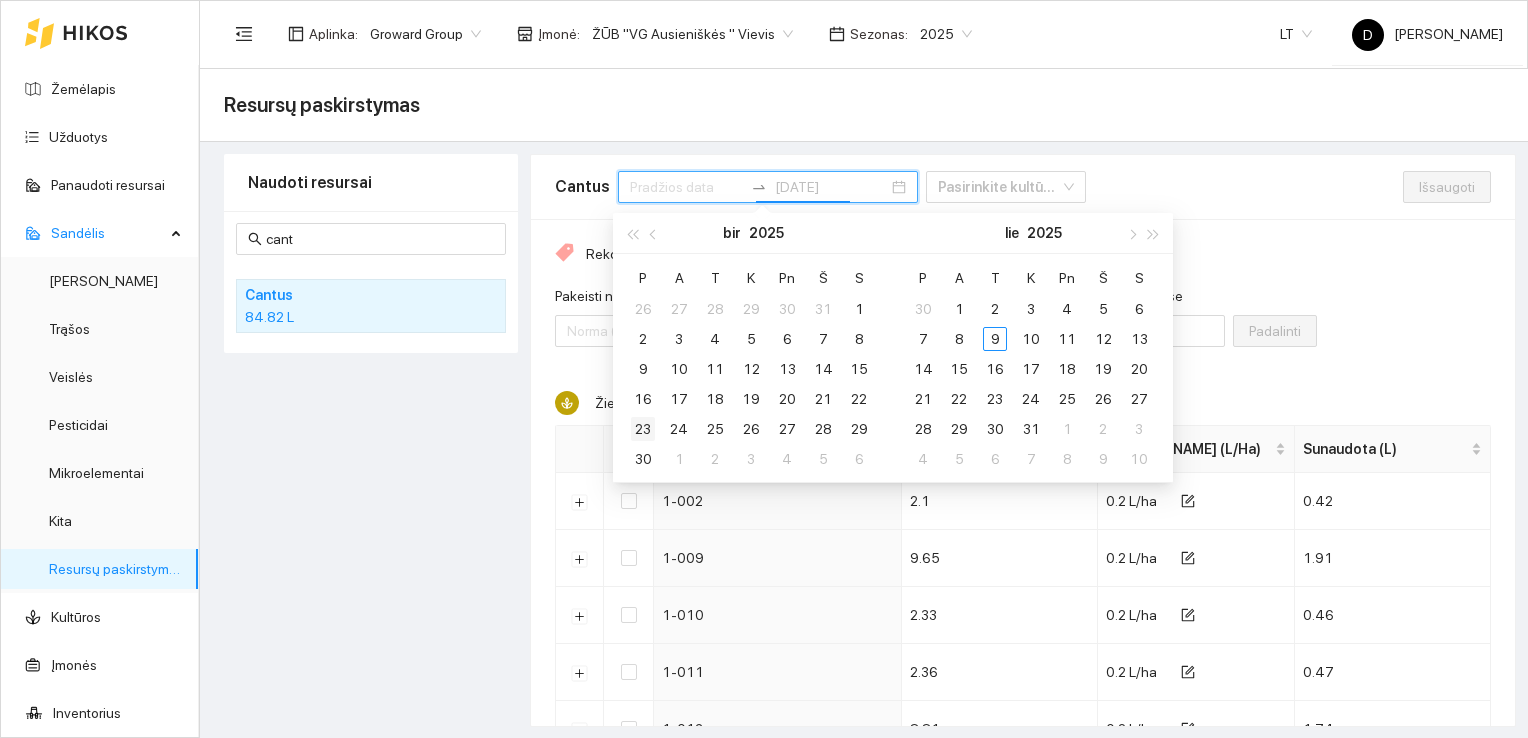 click on "23" at bounding box center [643, 429] 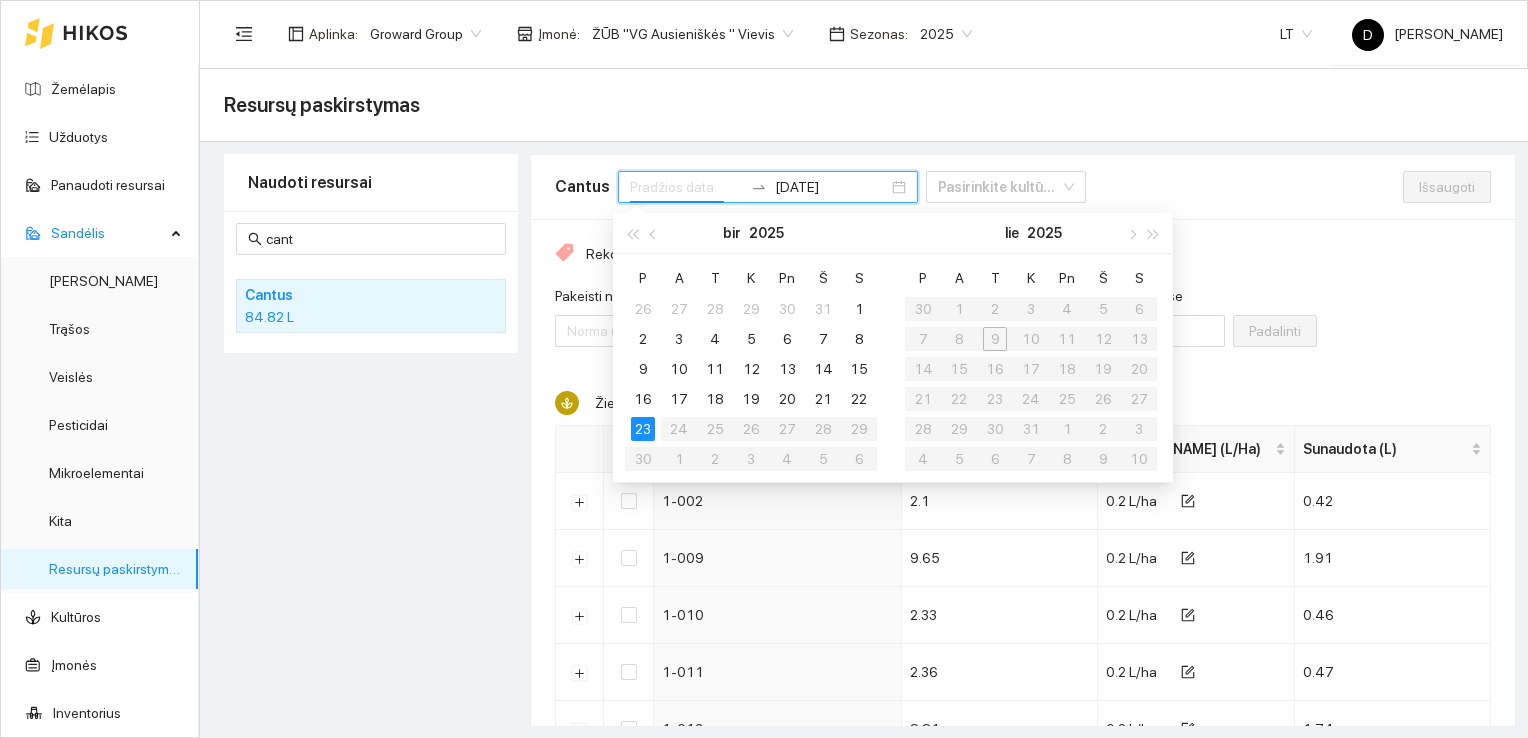 click on "P A T K Pn Š S 26 27 28 29 30 31 1 2 3 4 5 6 7 8 9 10 11 12 13 14 15 16 17 18 19 20 21 22 23 24 25 26 27 28 29 30 1 2 3 4 5 6" at bounding box center (751, 368) 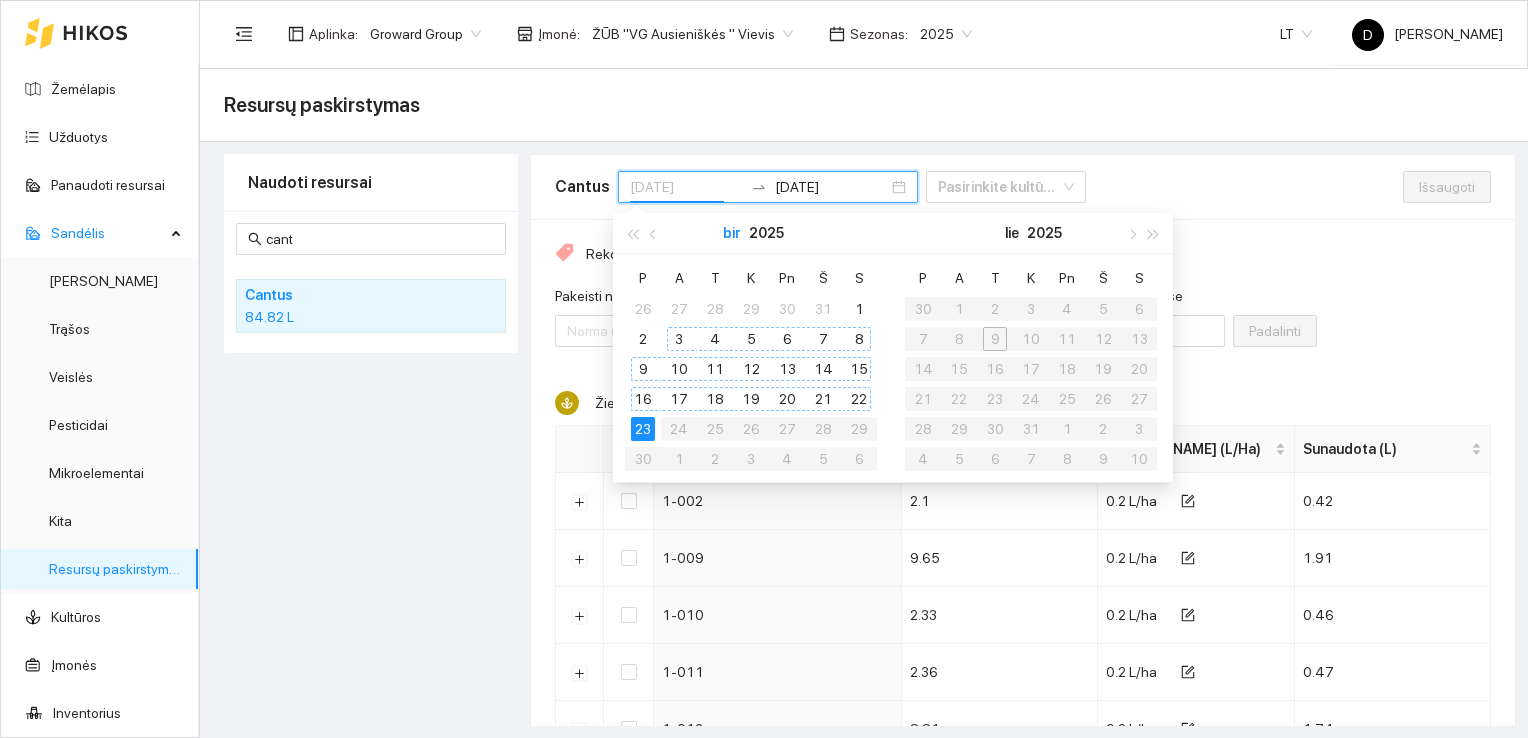 type on "2025-05-28" 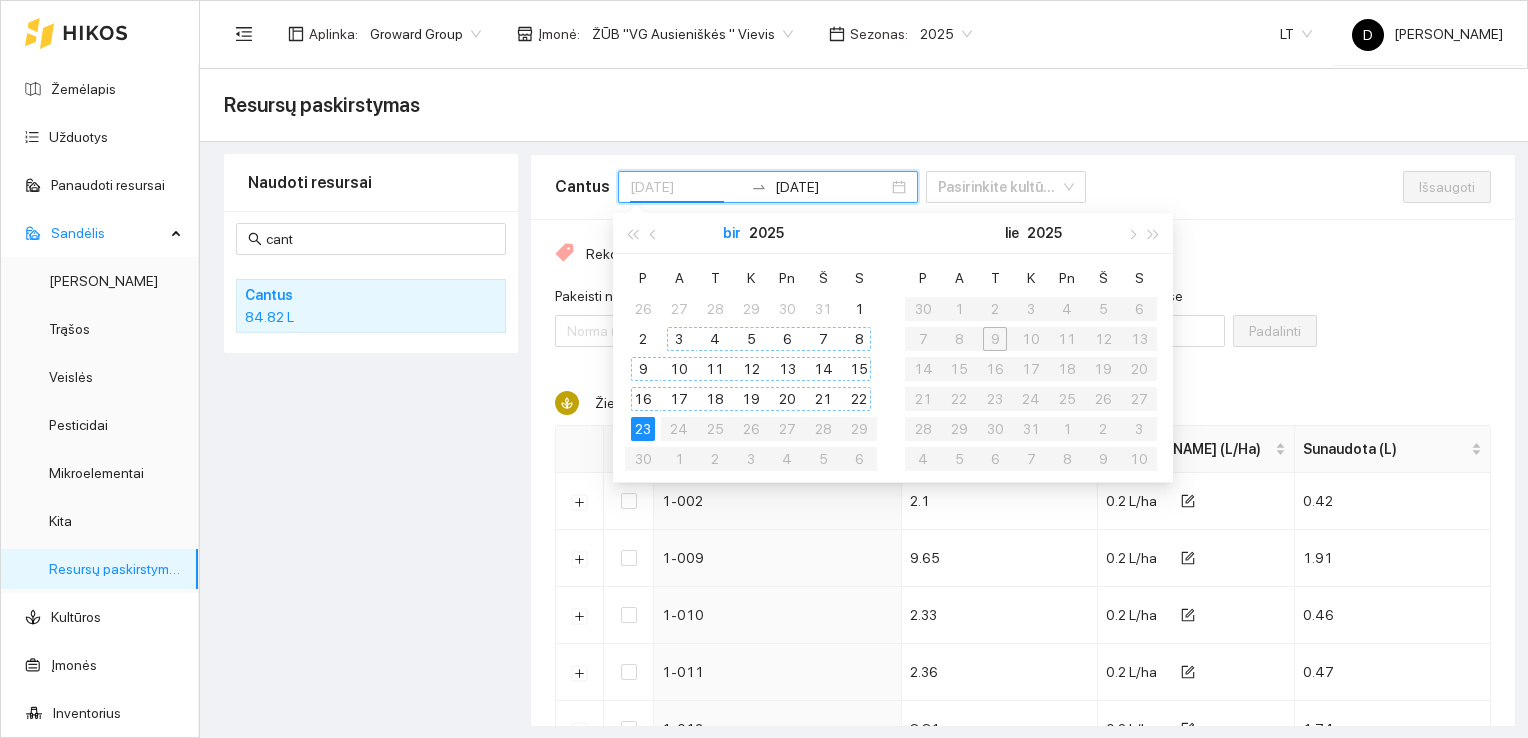 type 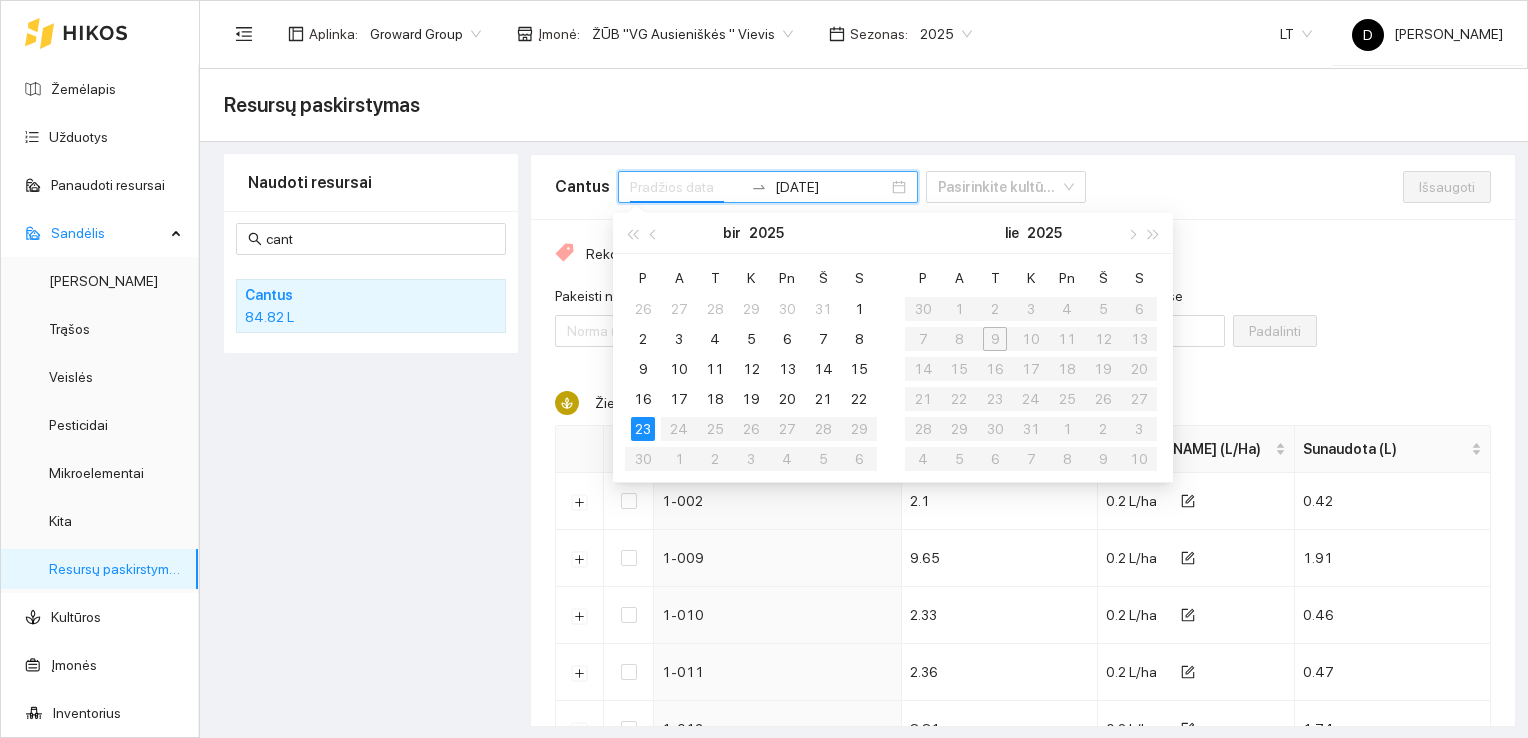click at bounding box center (686, 187) 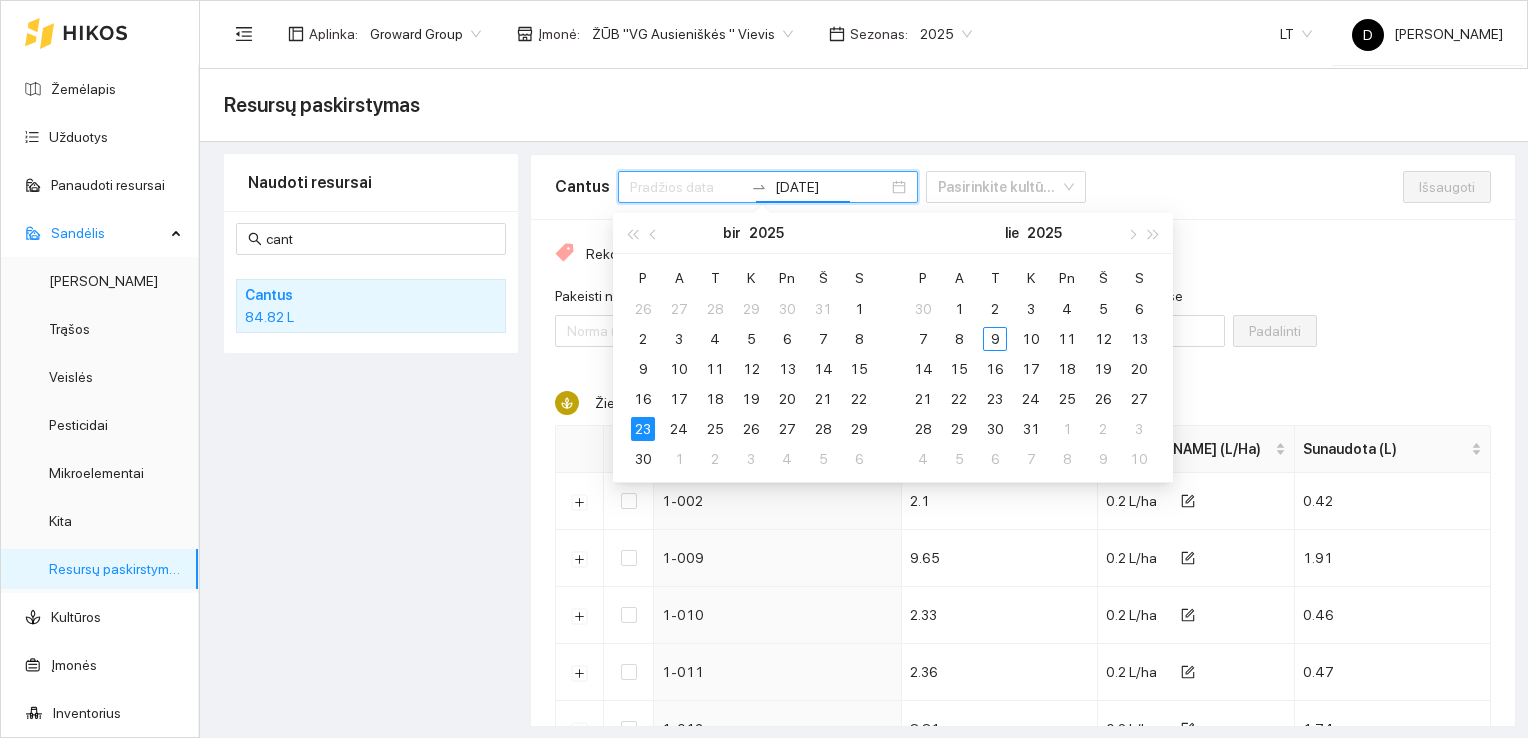click on "2025-06-23" at bounding box center [831, 187] 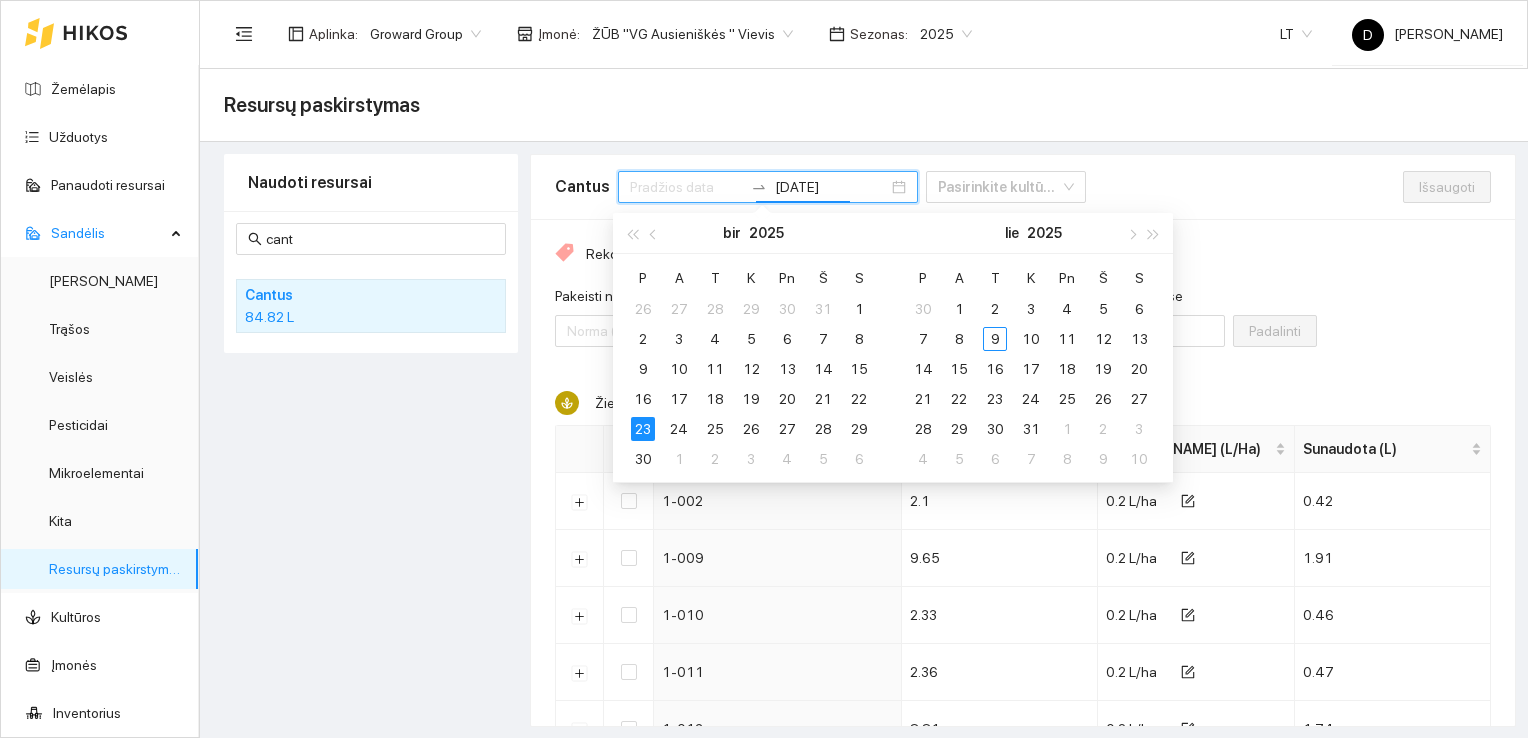 drag, startPoint x: 836, startPoint y: 185, endPoint x: 703, endPoint y: 187, distance: 133.01503 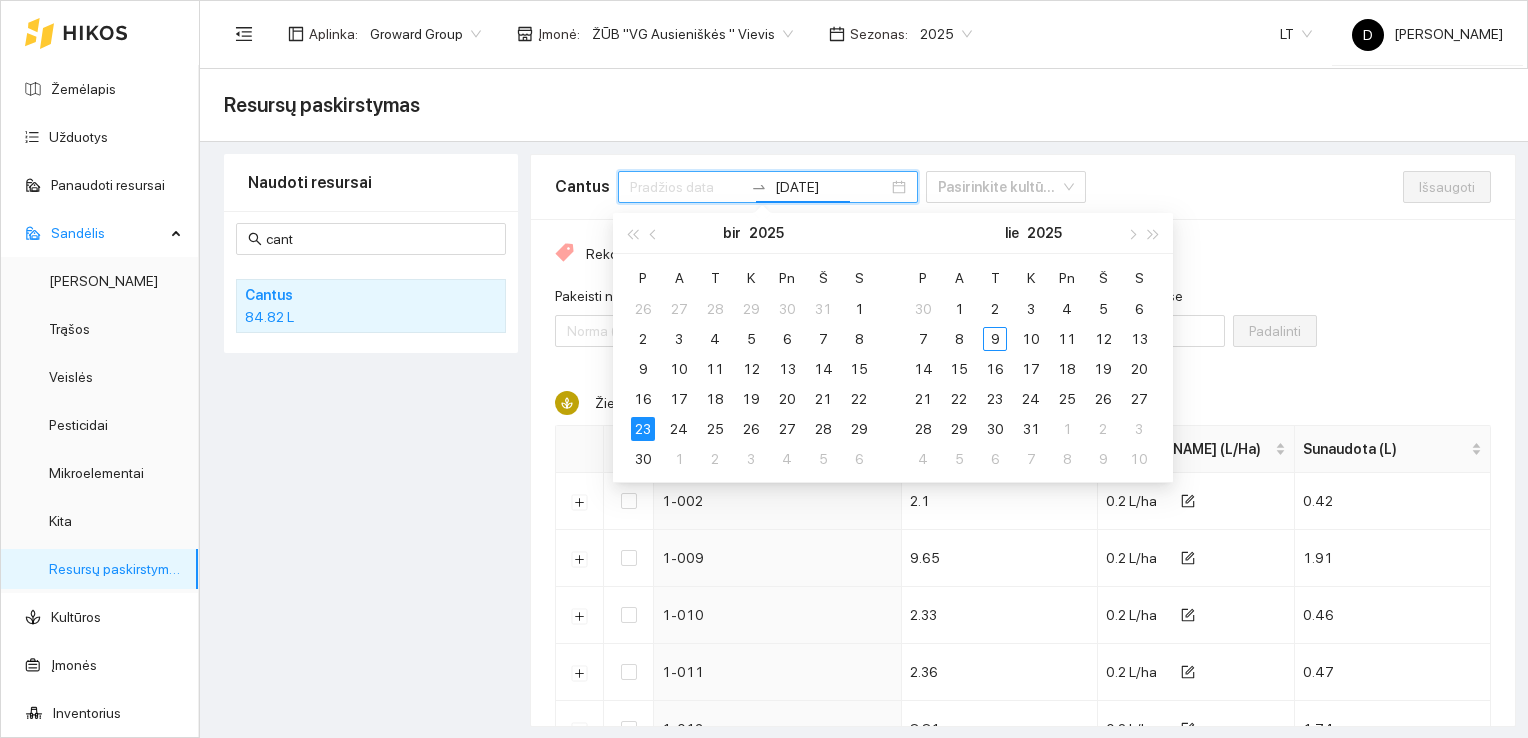 click on "2025-06-23" at bounding box center [768, 187] 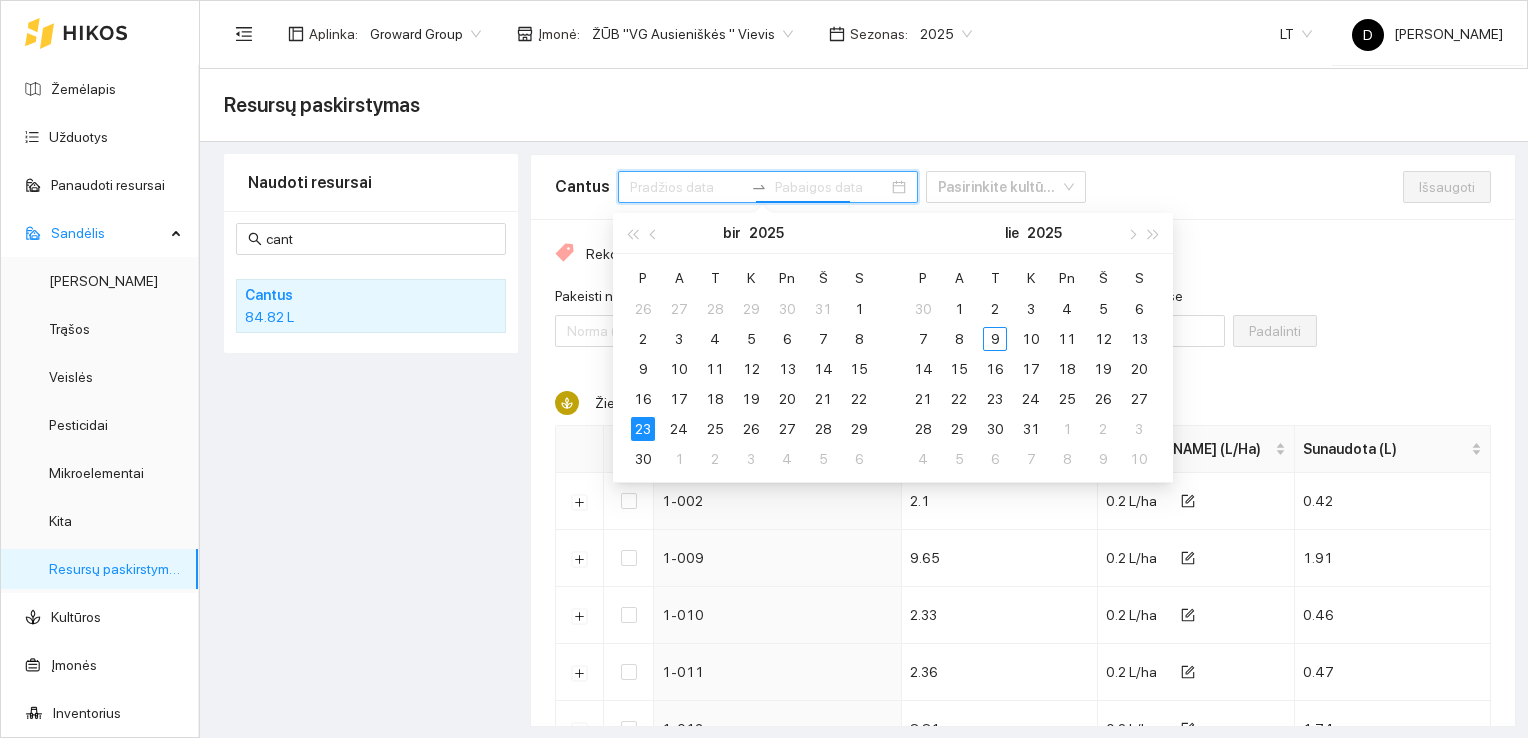 type 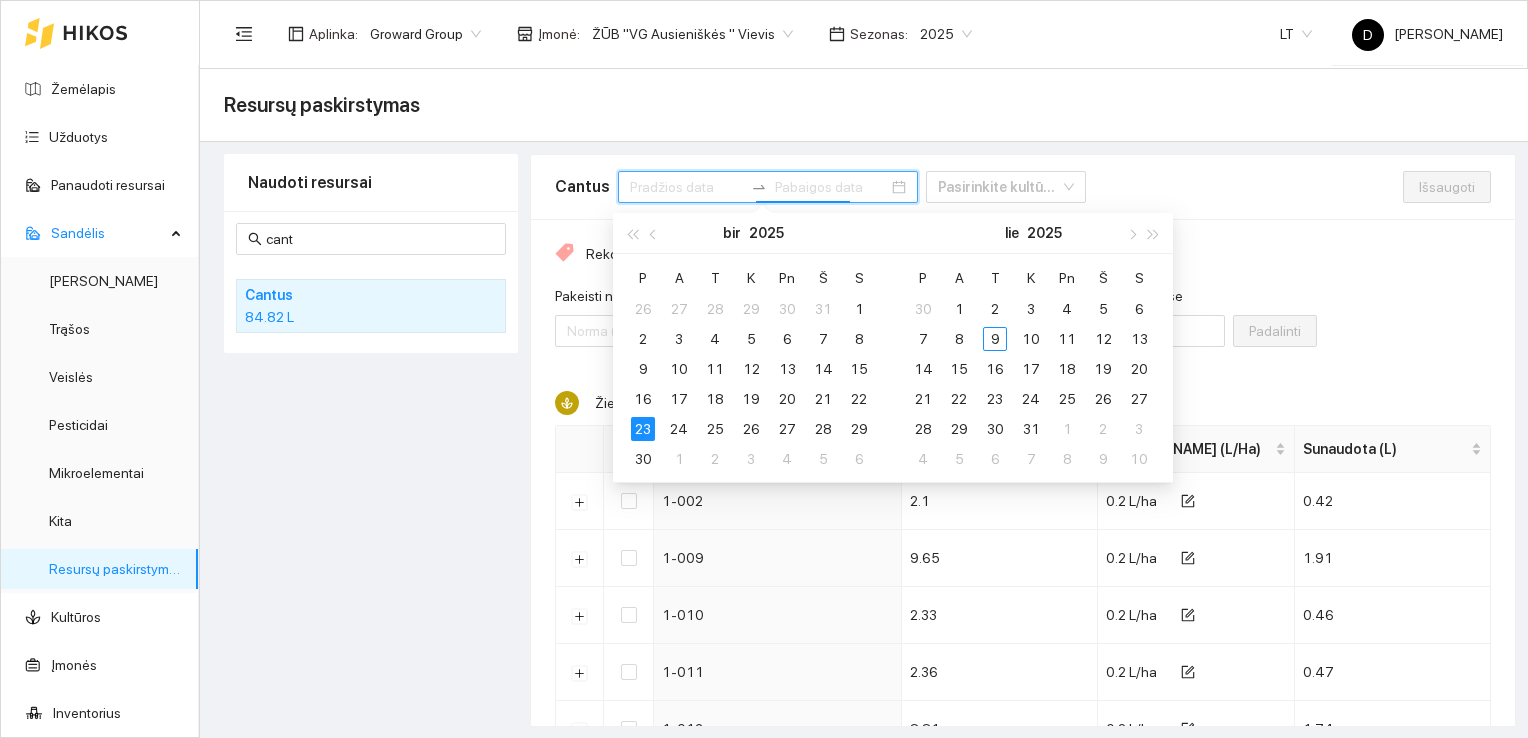 click at bounding box center [686, 187] 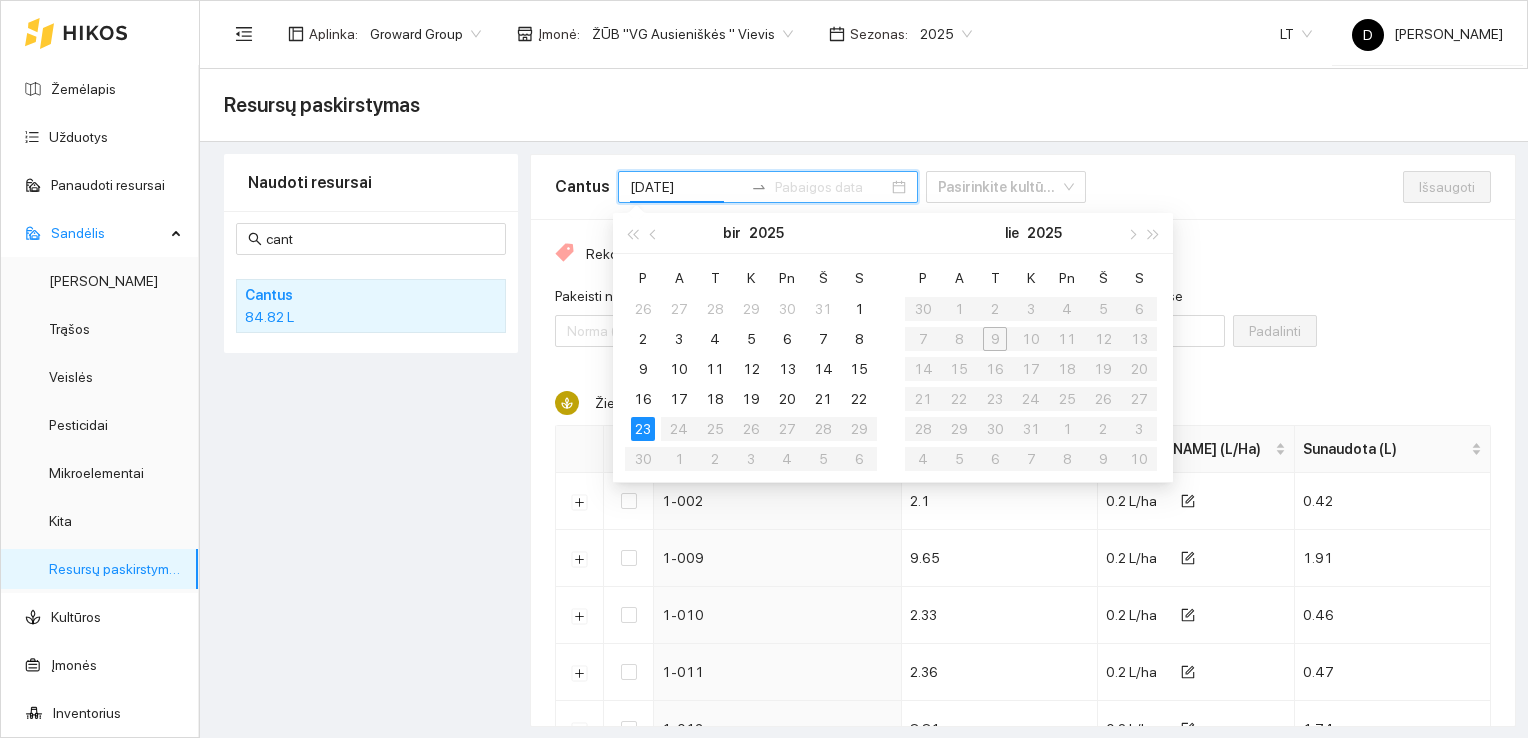 type on "2025-06-16" 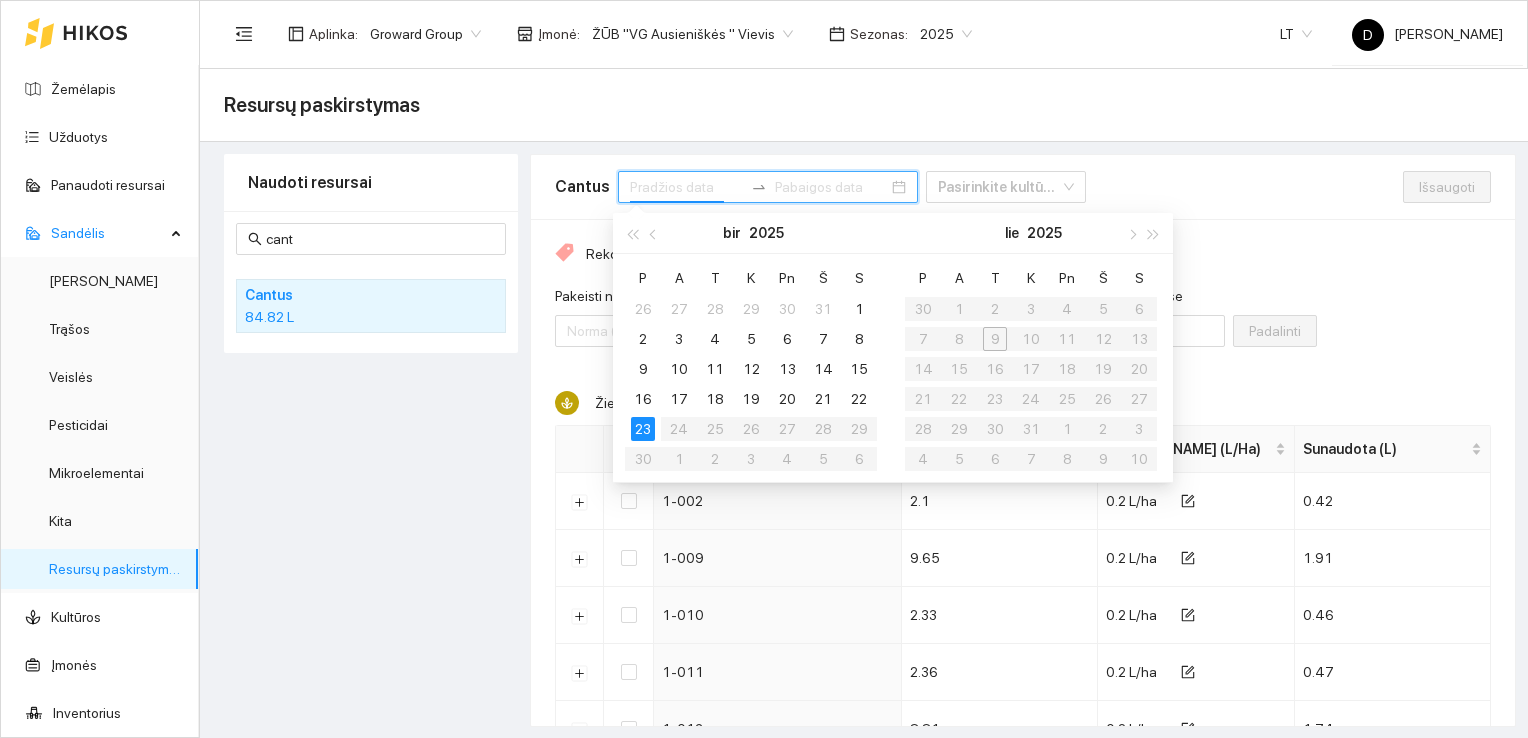 type on "2025-06-23" 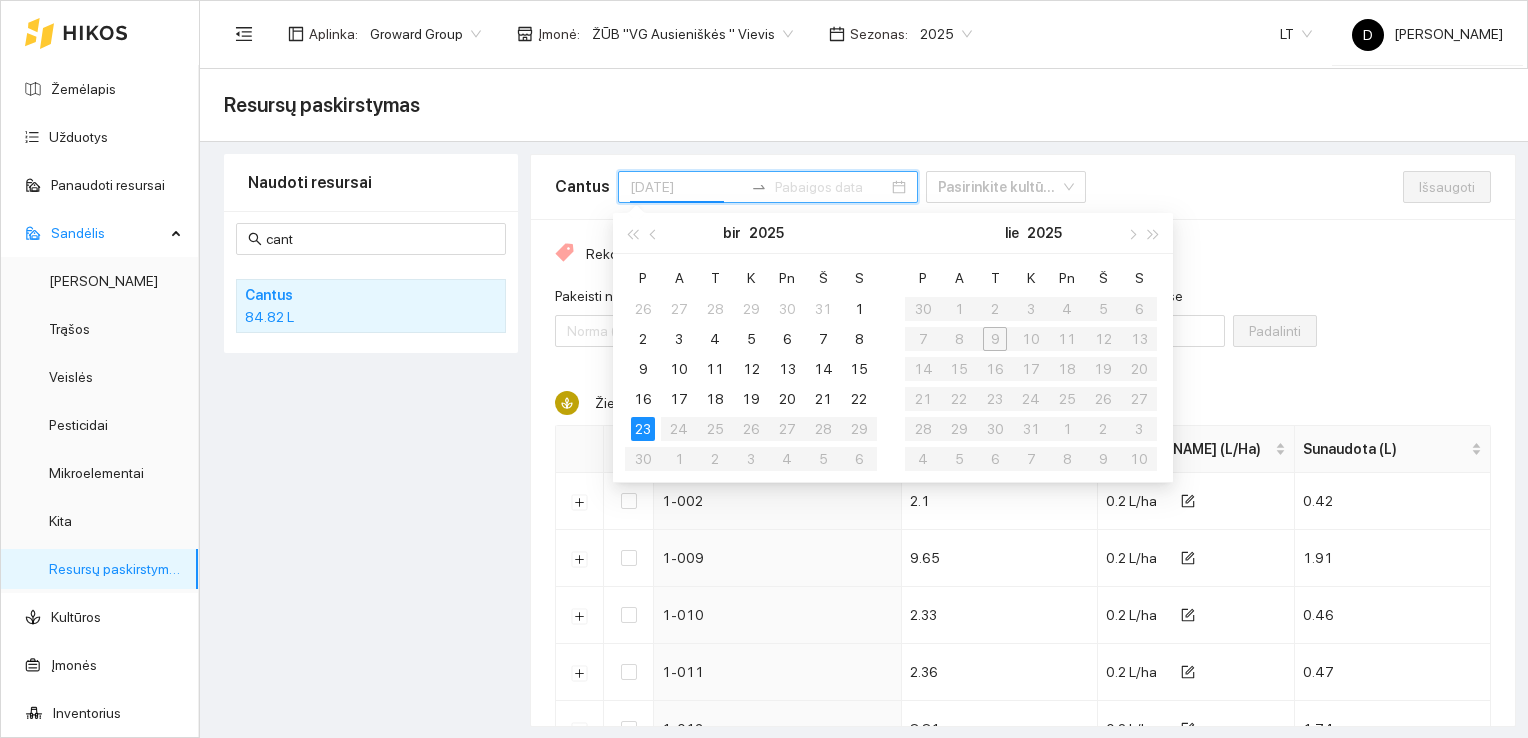 click on "23" at bounding box center [643, 429] 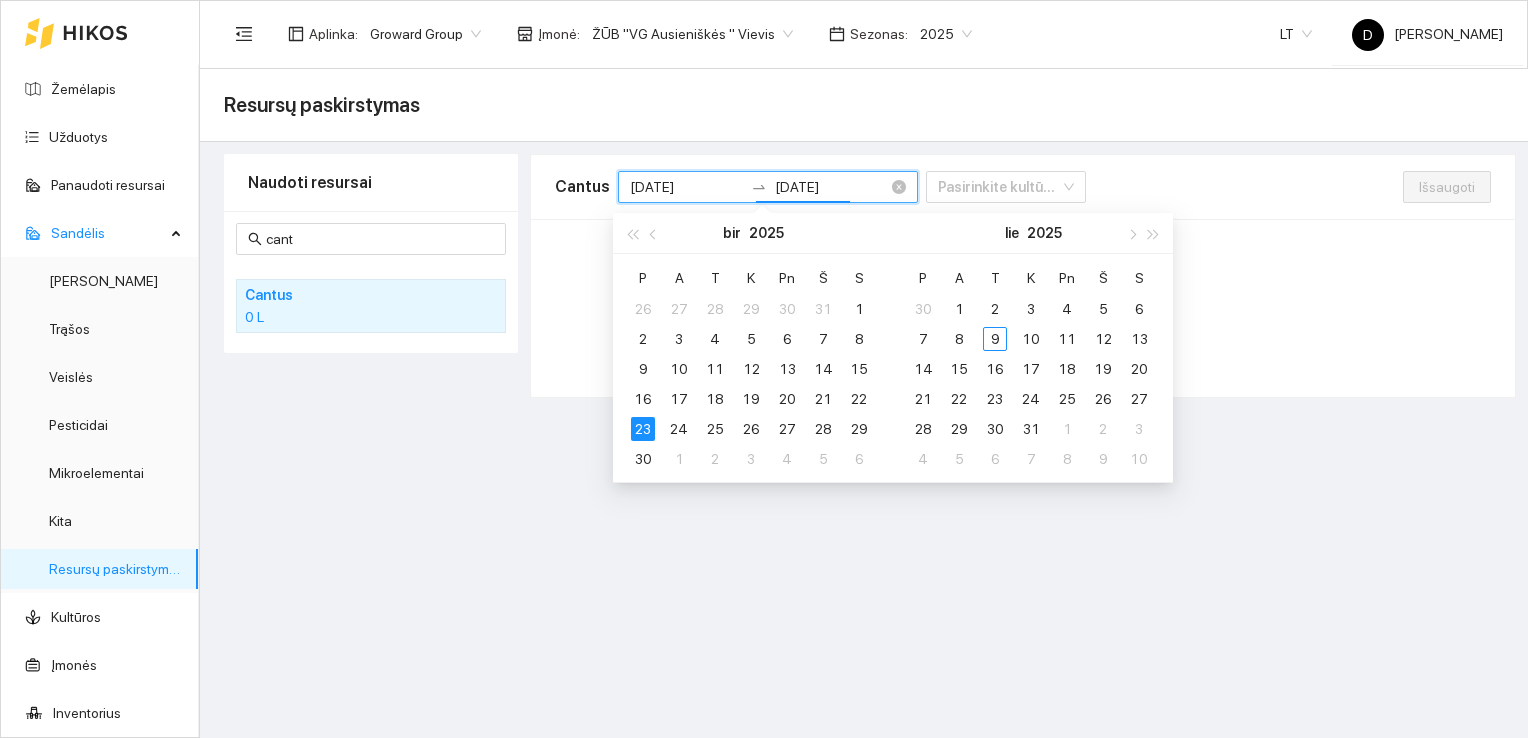 drag, startPoint x: 815, startPoint y: 188, endPoint x: 828, endPoint y: 191, distance: 13.341664 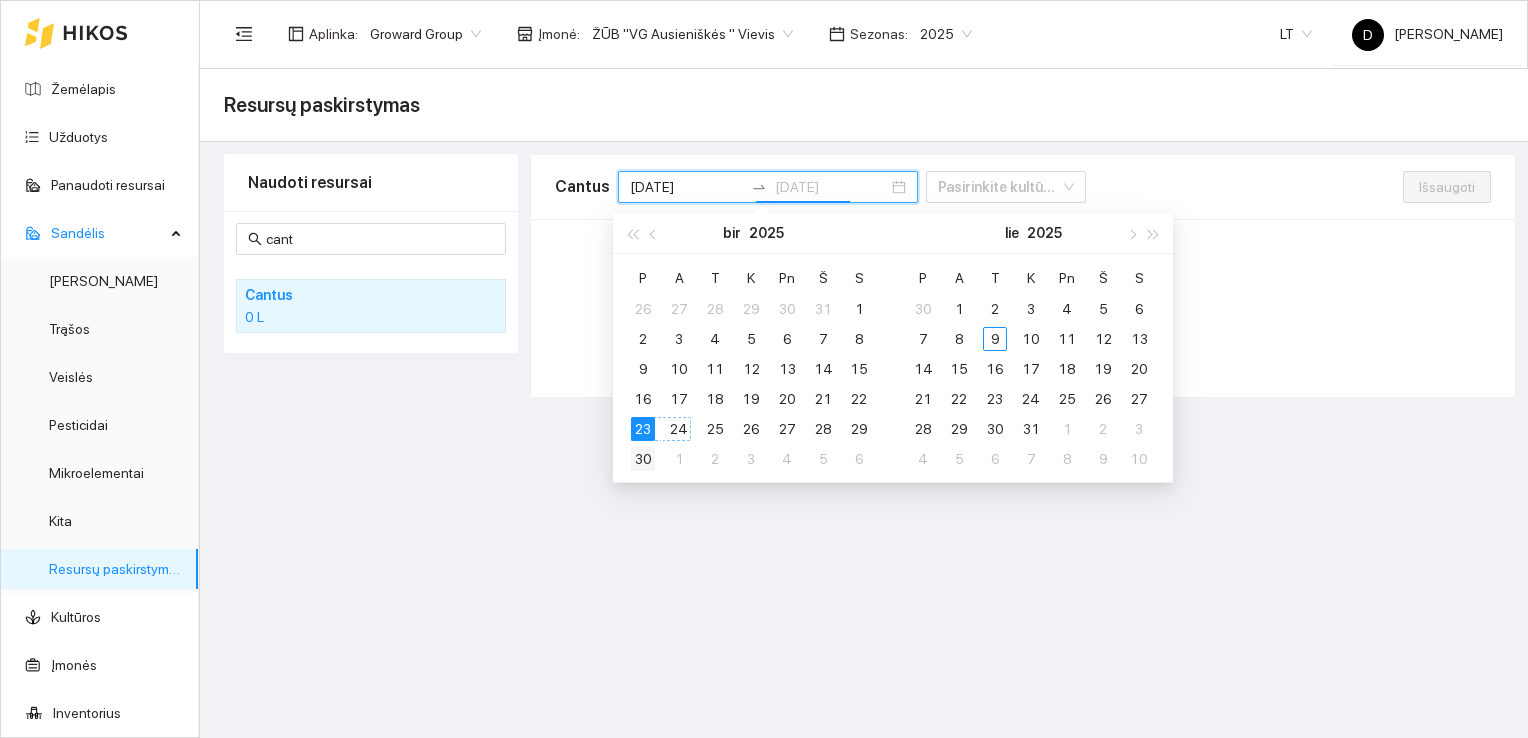 type on "2025-06-30" 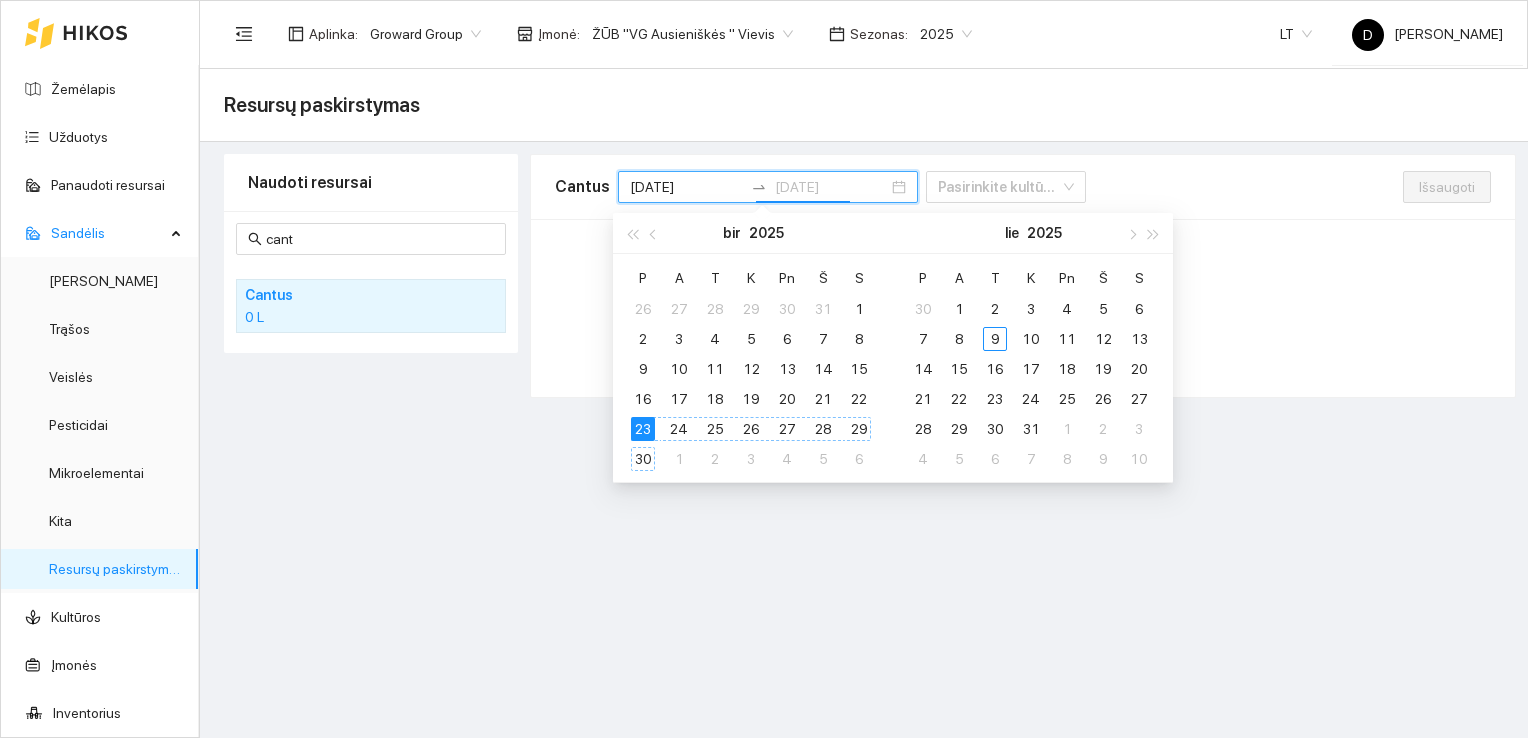 click on "30" at bounding box center [643, 459] 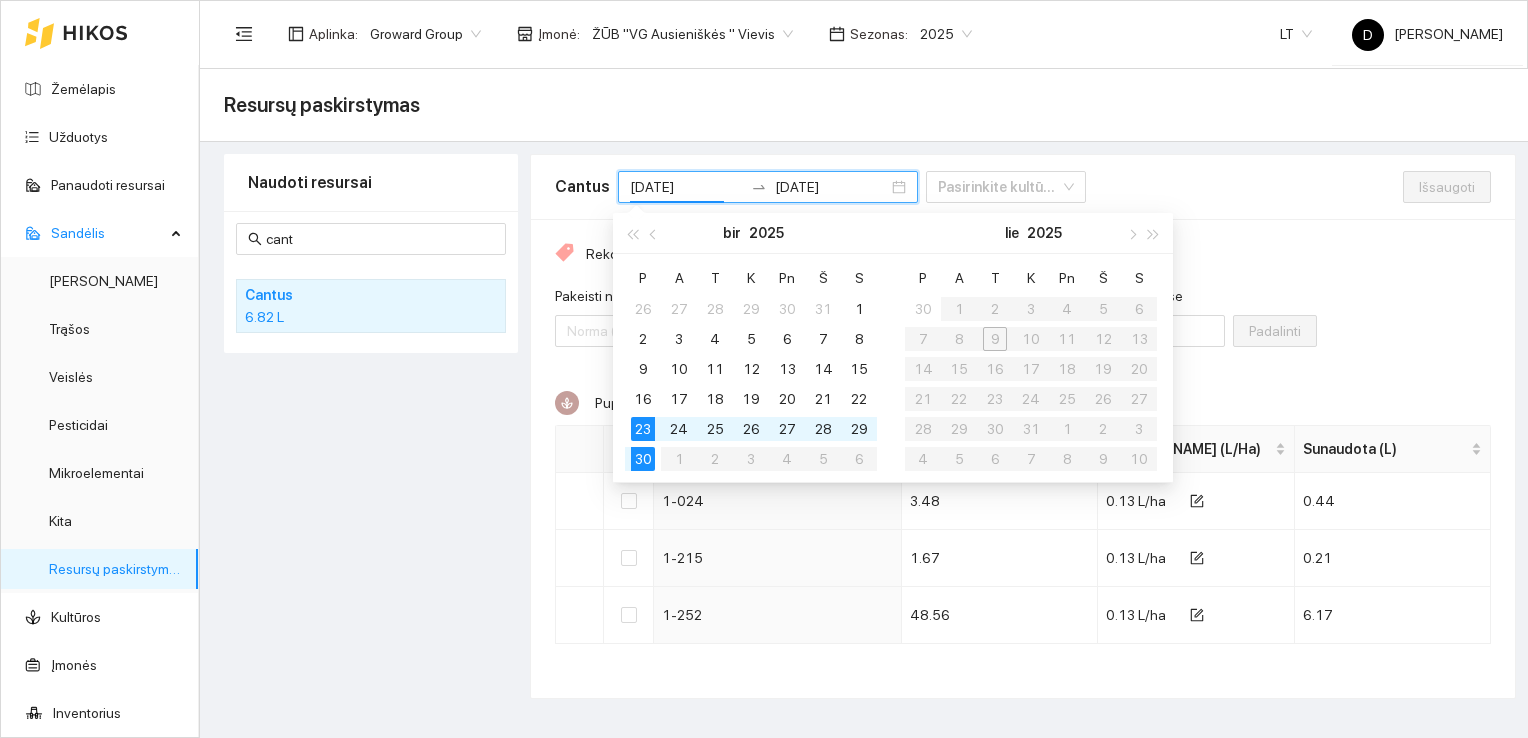 click on "Naudoti resursai cant Cantus 6.82 L" at bounding box center [371, 426] 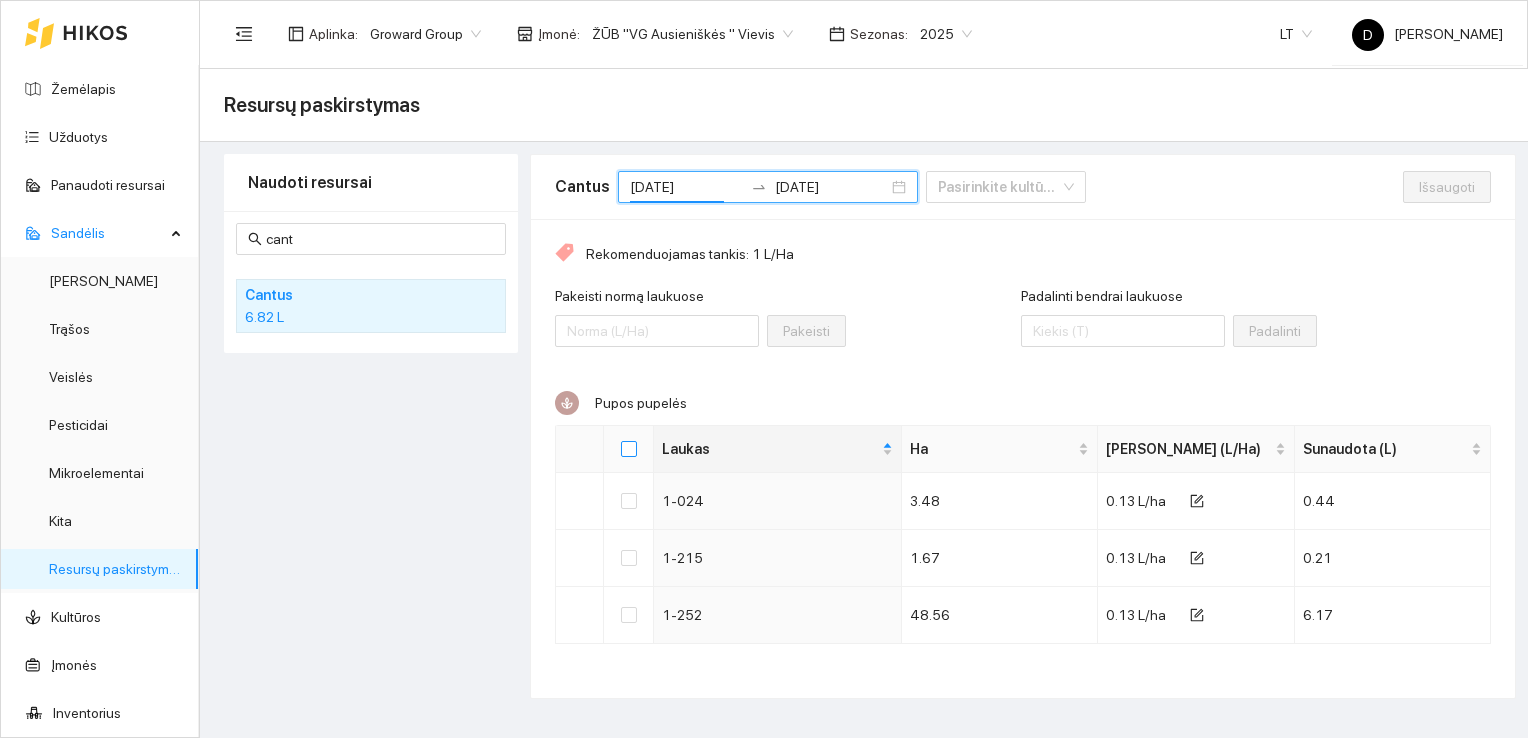 click at bounding box center [629, 449] 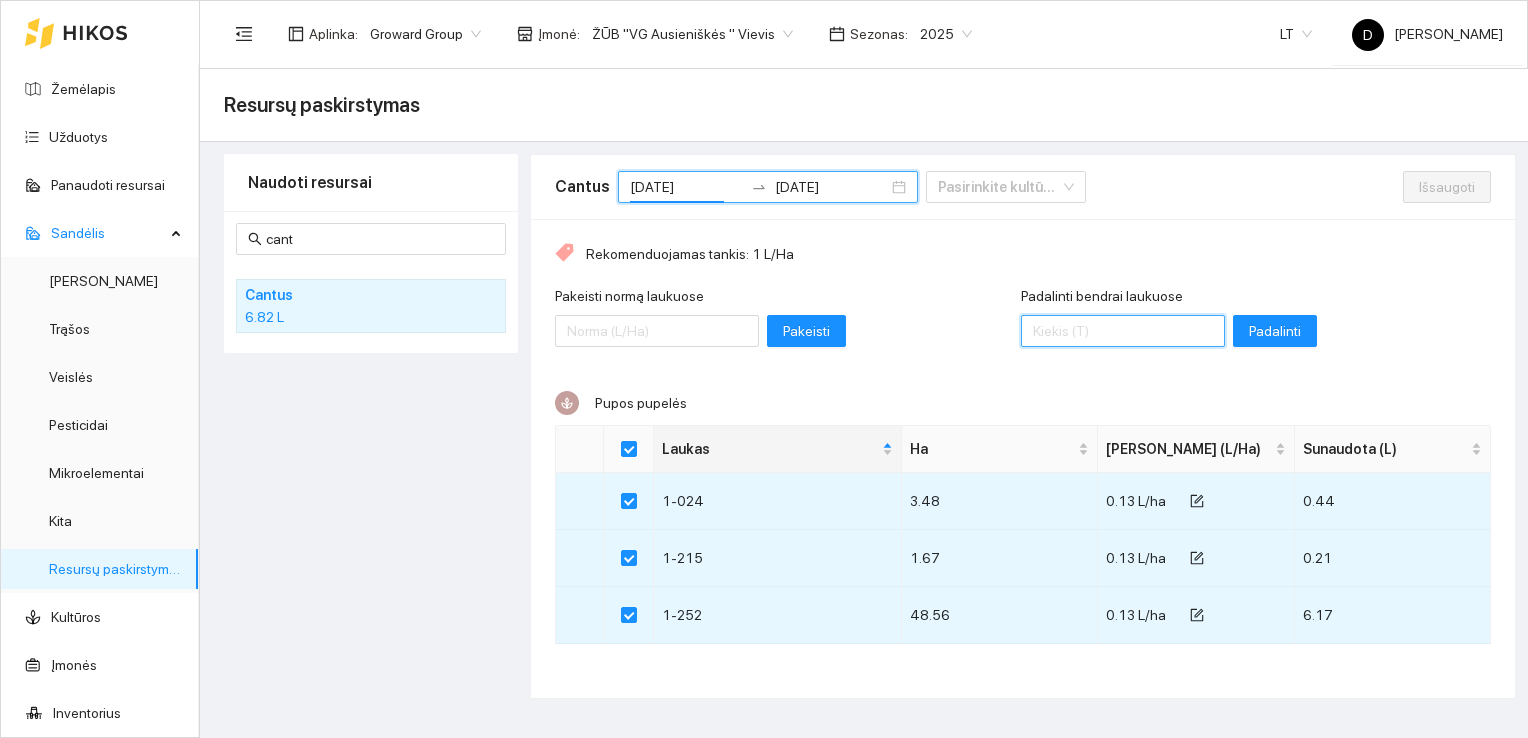 click on "Padalinti bendrai laukuose" at bounding box center (1123, 331) 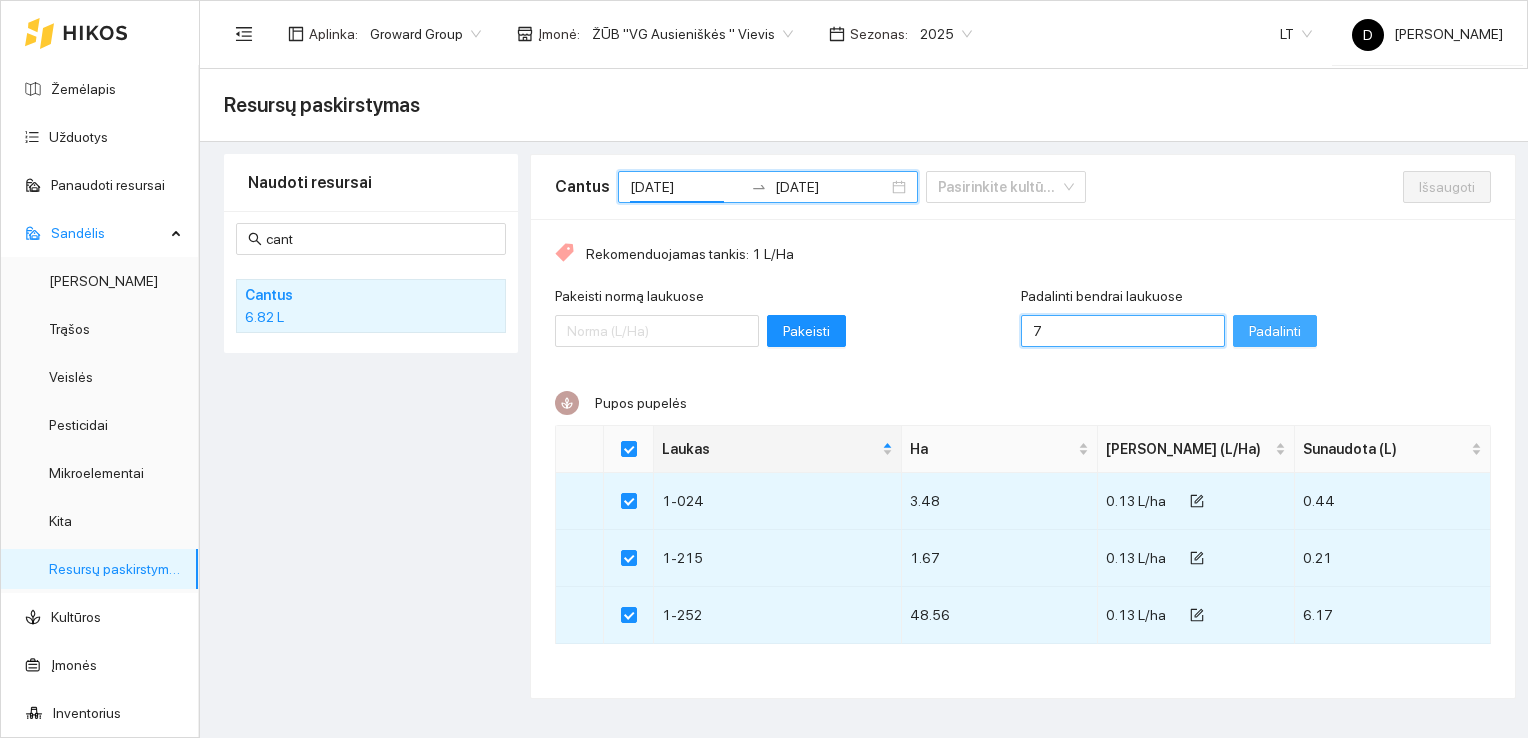 type on "7" 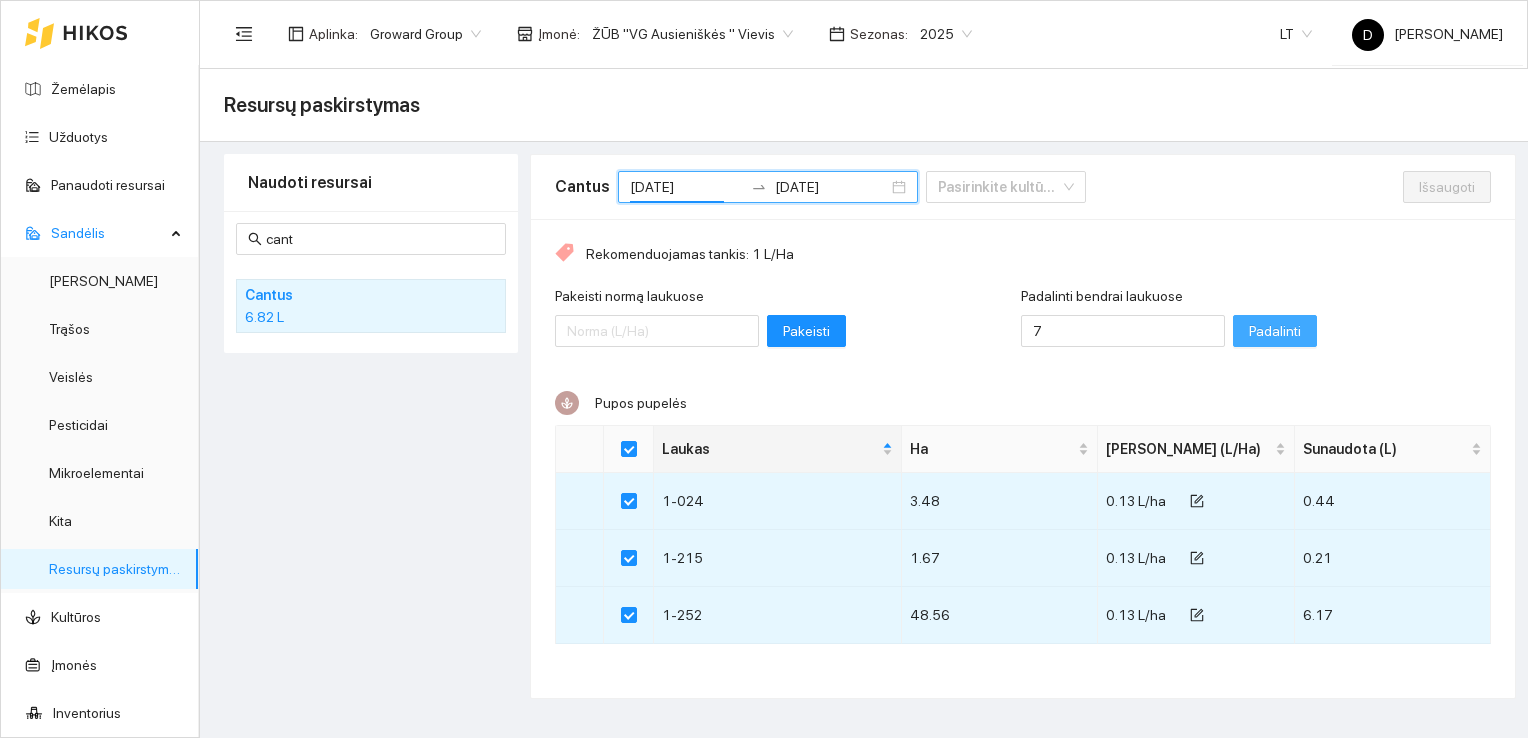 click on "Padalinti" at bounding box center [1275, 331] 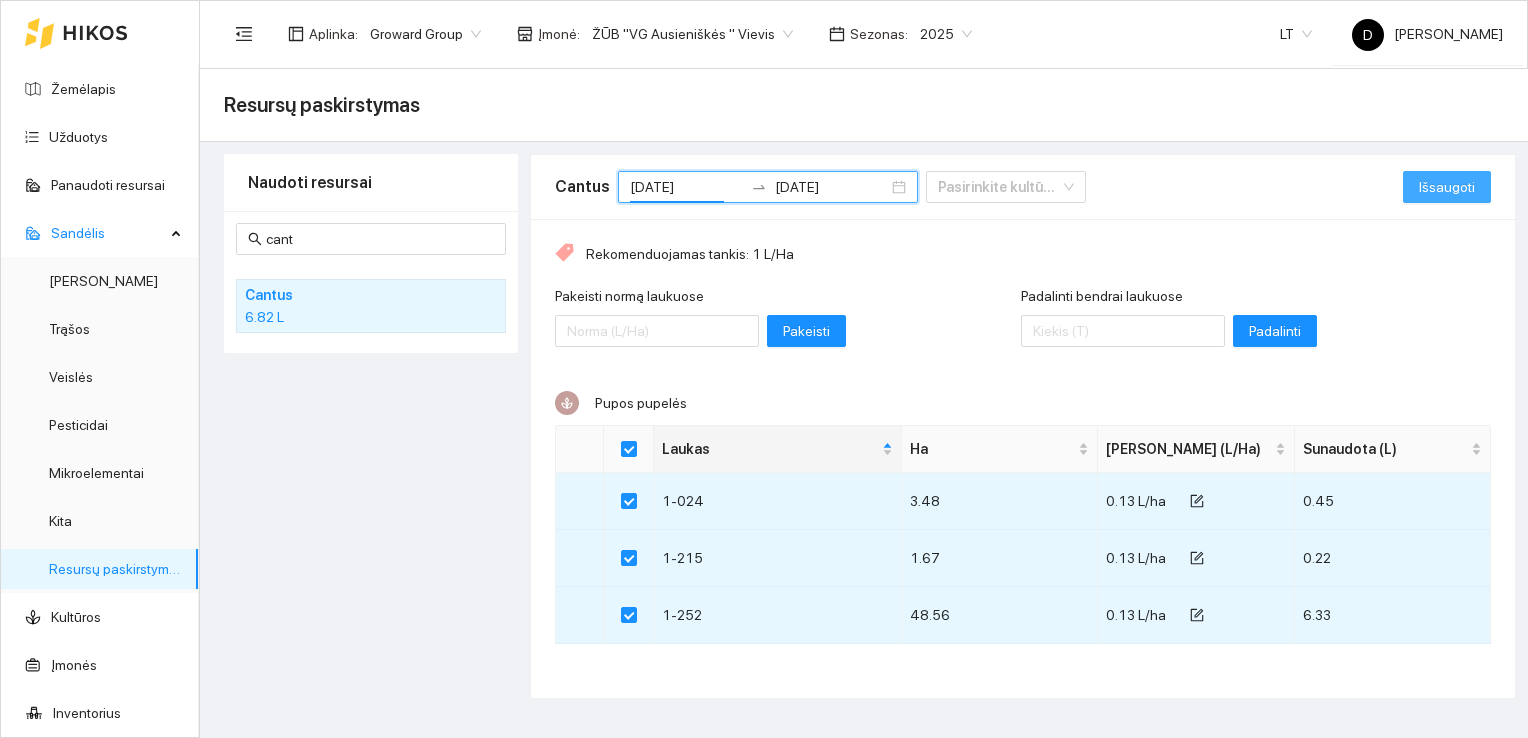 click on "Išsaugoti" at bounding box center [1447, 187] 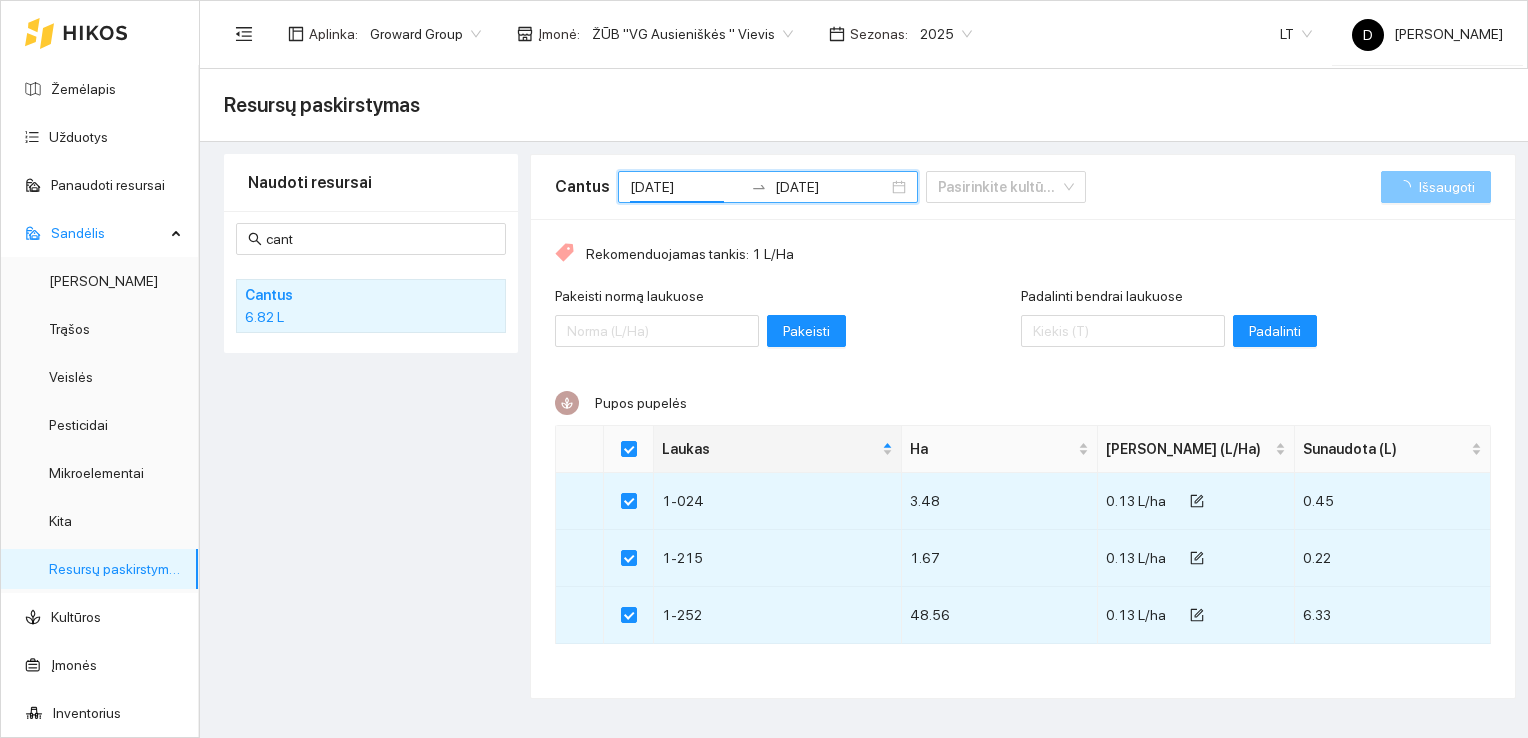 checkbox on "false" 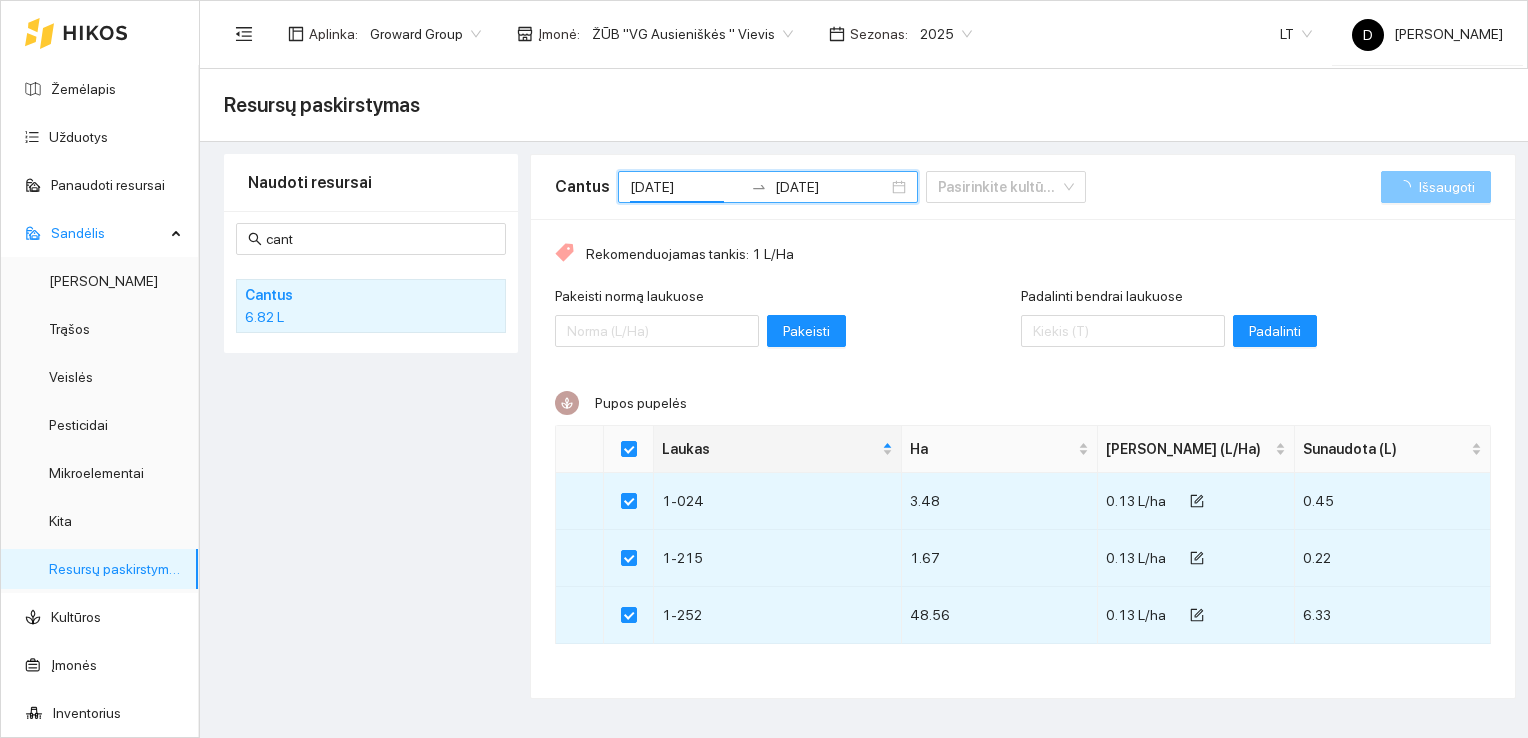 checkbox on "false" 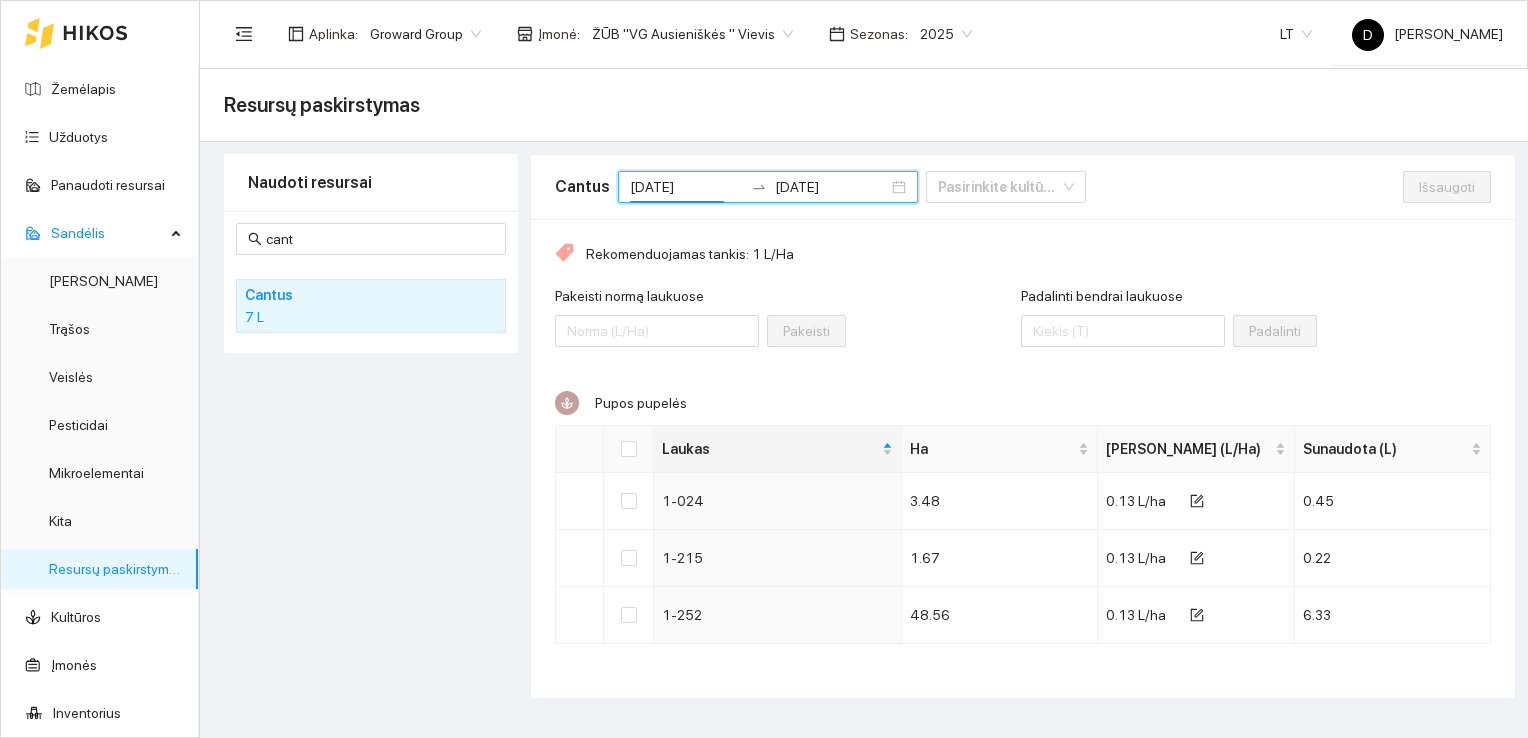 click on "Naudoti resursai cant Cantus 7 L" at bounding box center [371, 426] 